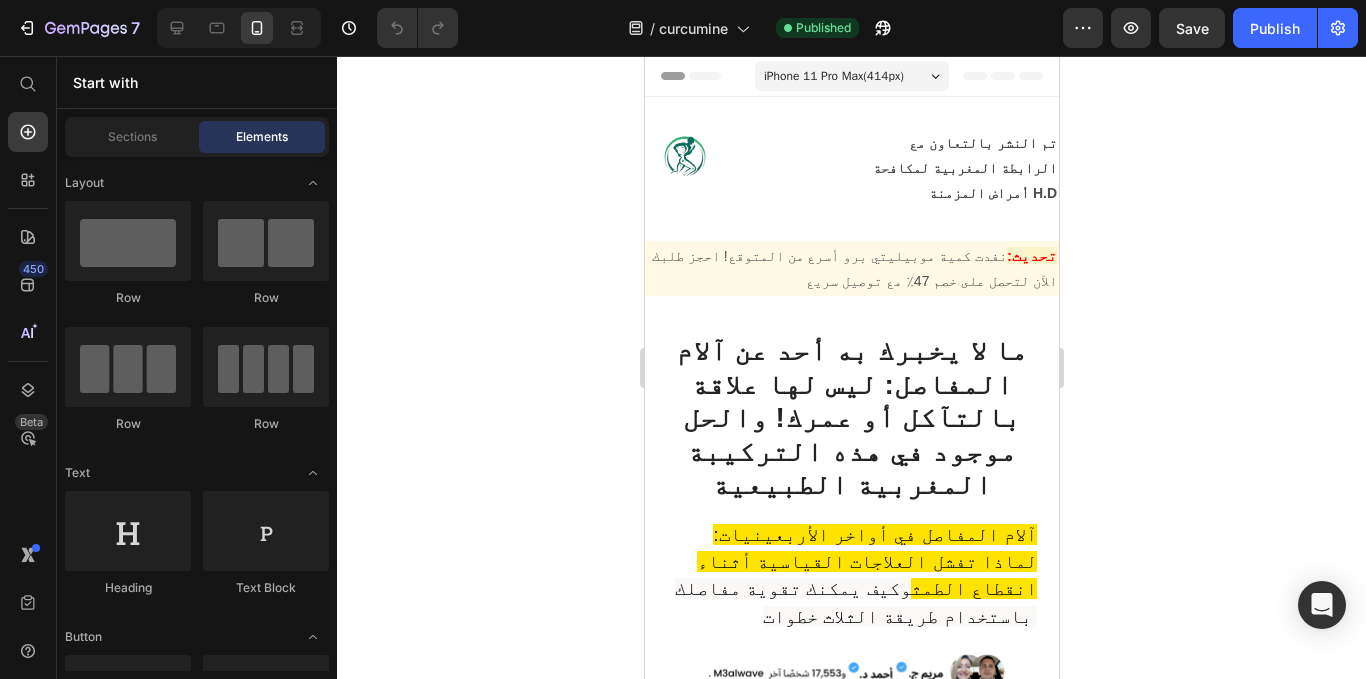 scroll, scrollTop: 0, scrollLeft: 0, axis: both 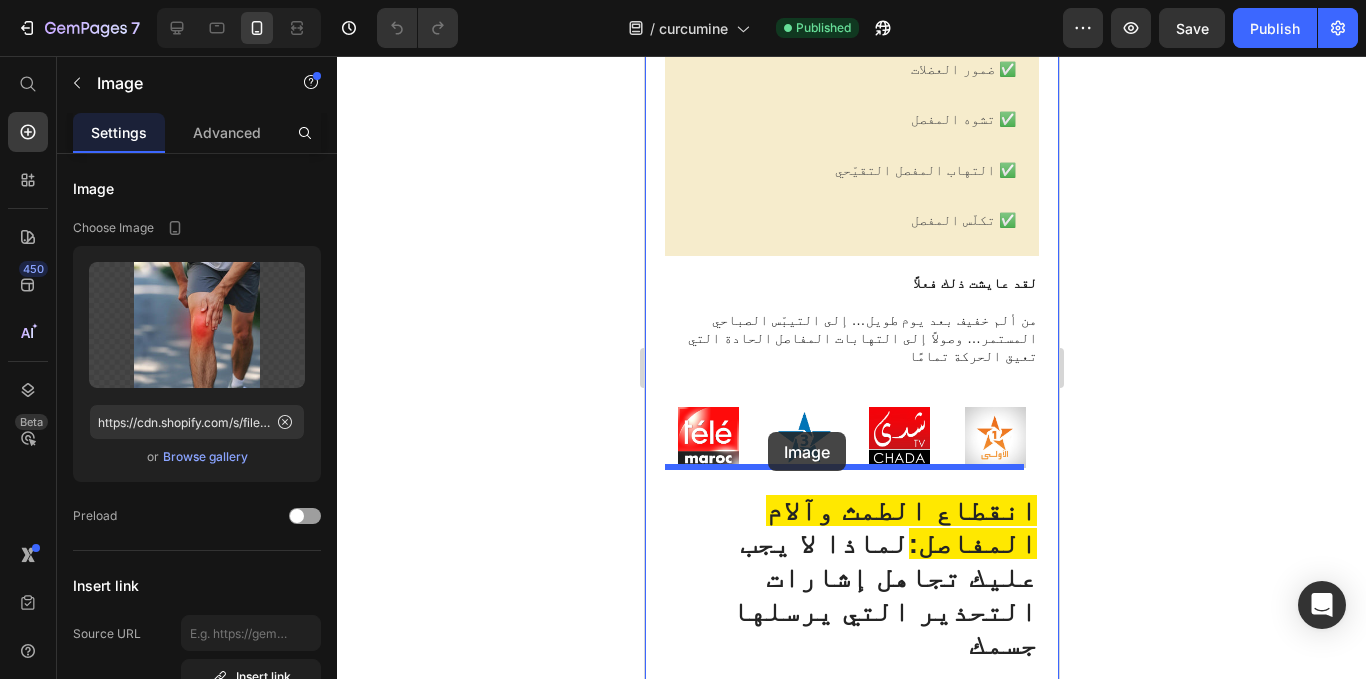drag, startPoint x: 730, startPoint y: 103, endPoint x: 767, endPoint y: 432, distance: 331.074 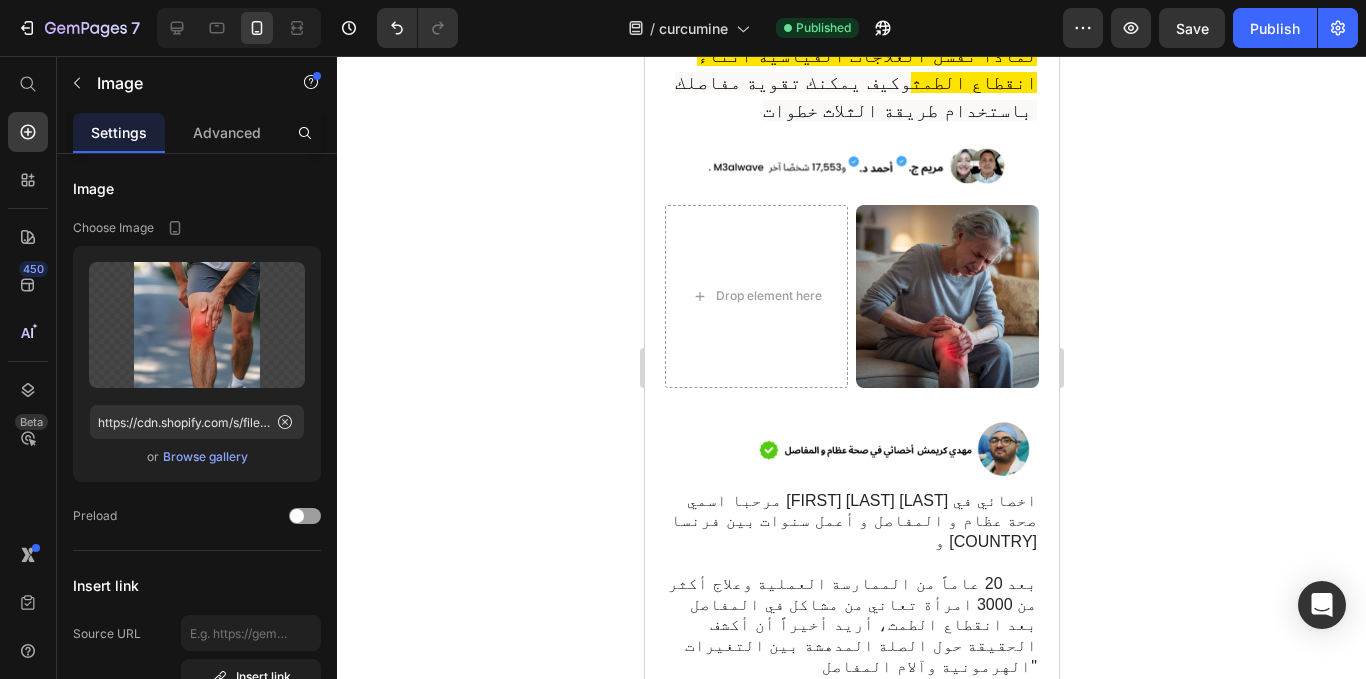 scroll, scrollTop: 452, scrollLeft: 0, axis: vertical 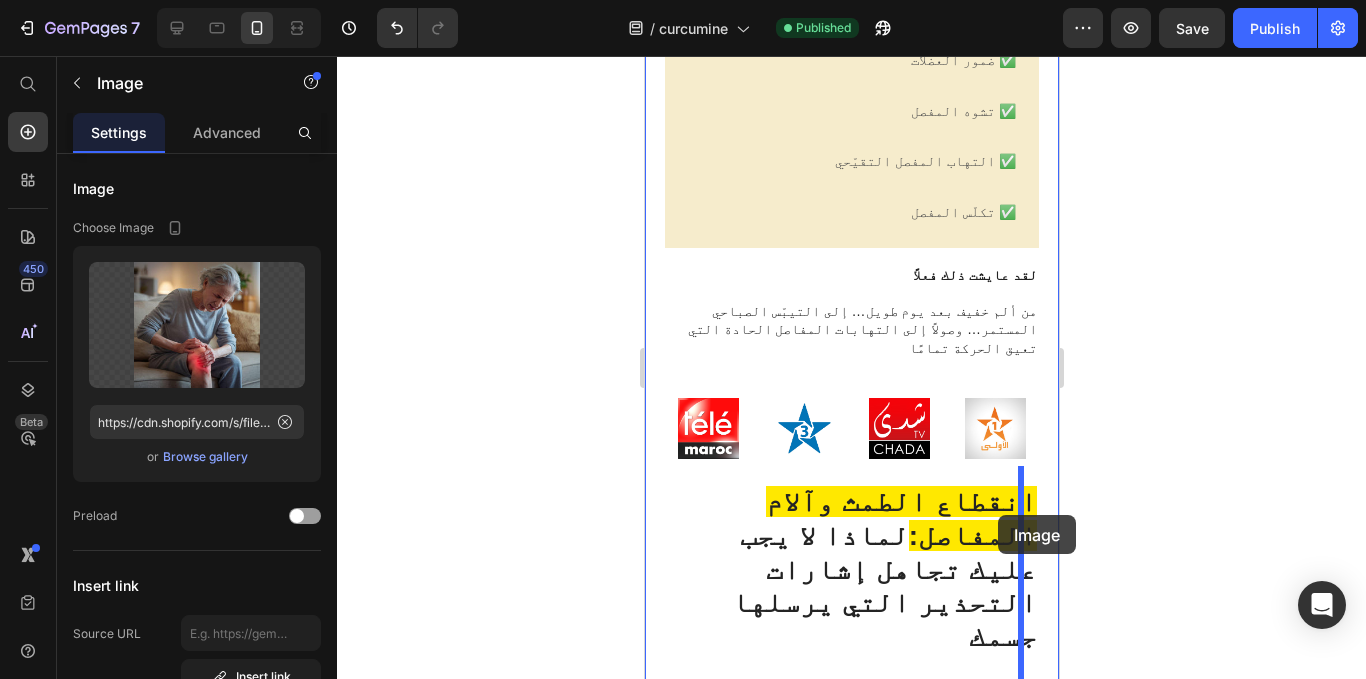 drag, startPoint x: 916, startPoint y: 206, endPoint x: 998, endPoint y: 518, distance: 322.59573 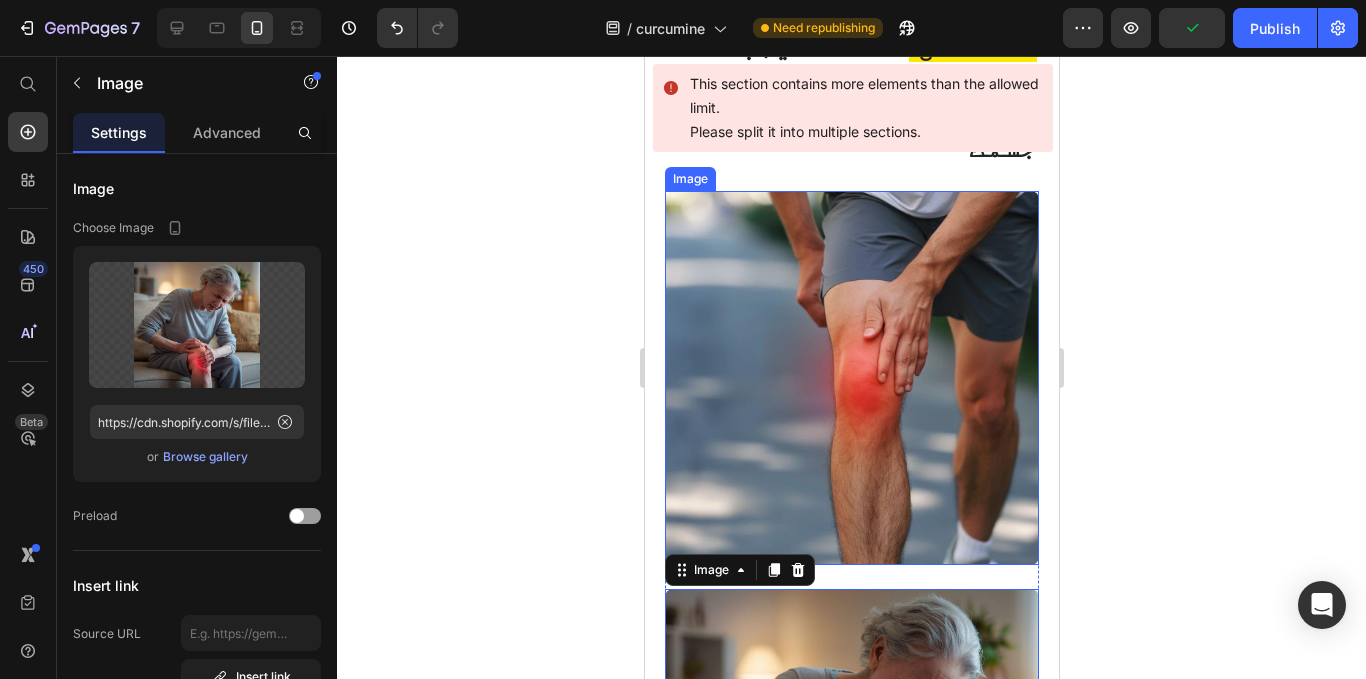 scroll, scrollTop: 1359, scrollLeft: 0, axis: vertical 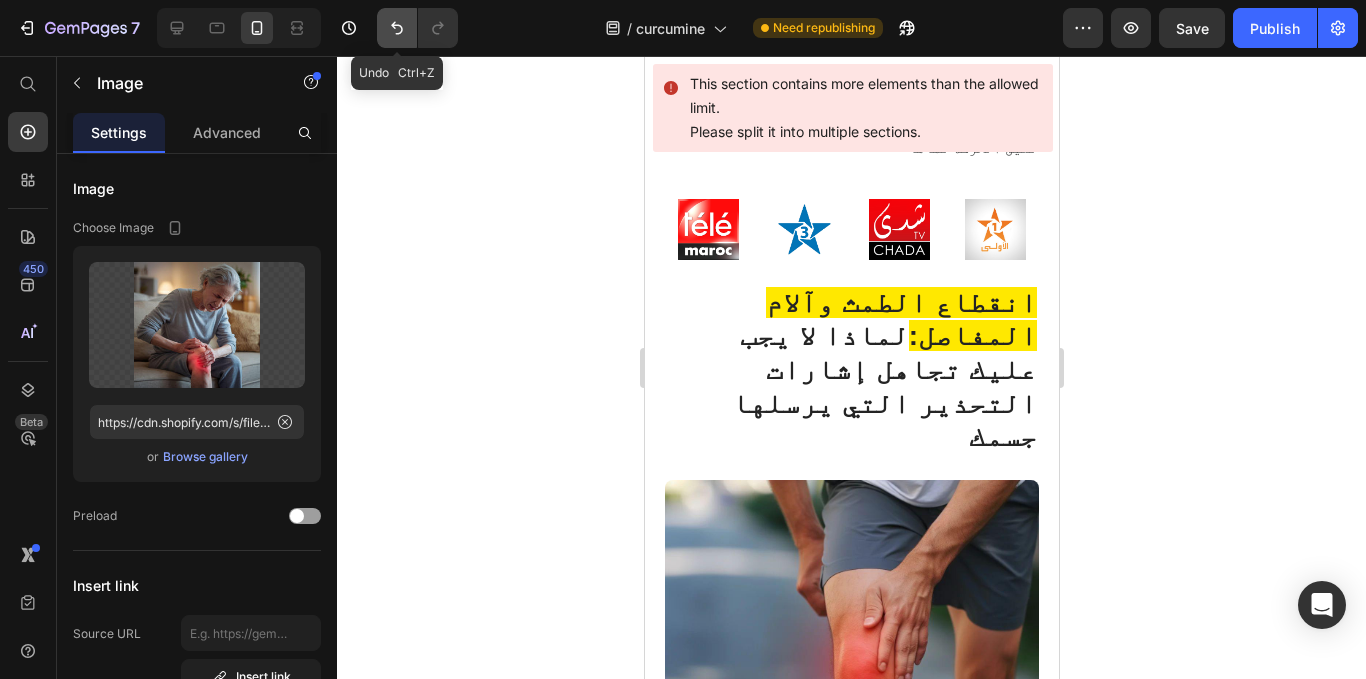 click 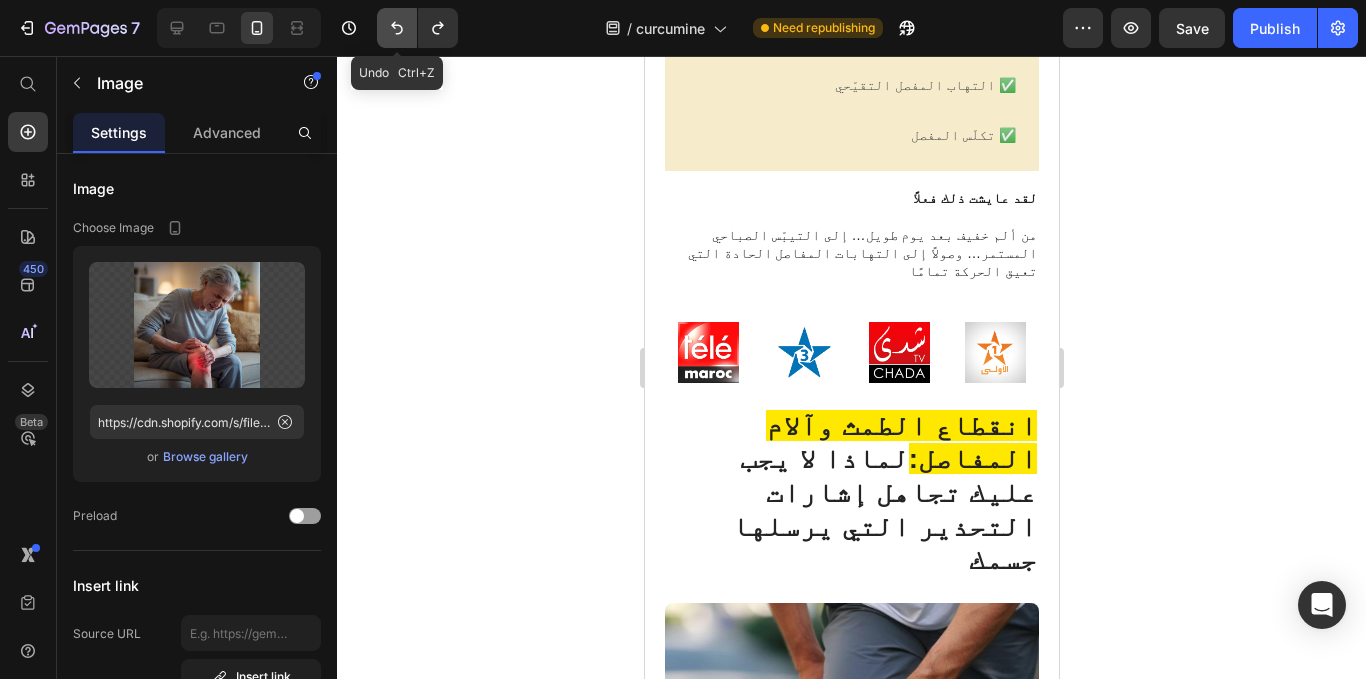 scroll, scrollTop: 1475, scrollLeft: 0, axis: vertical 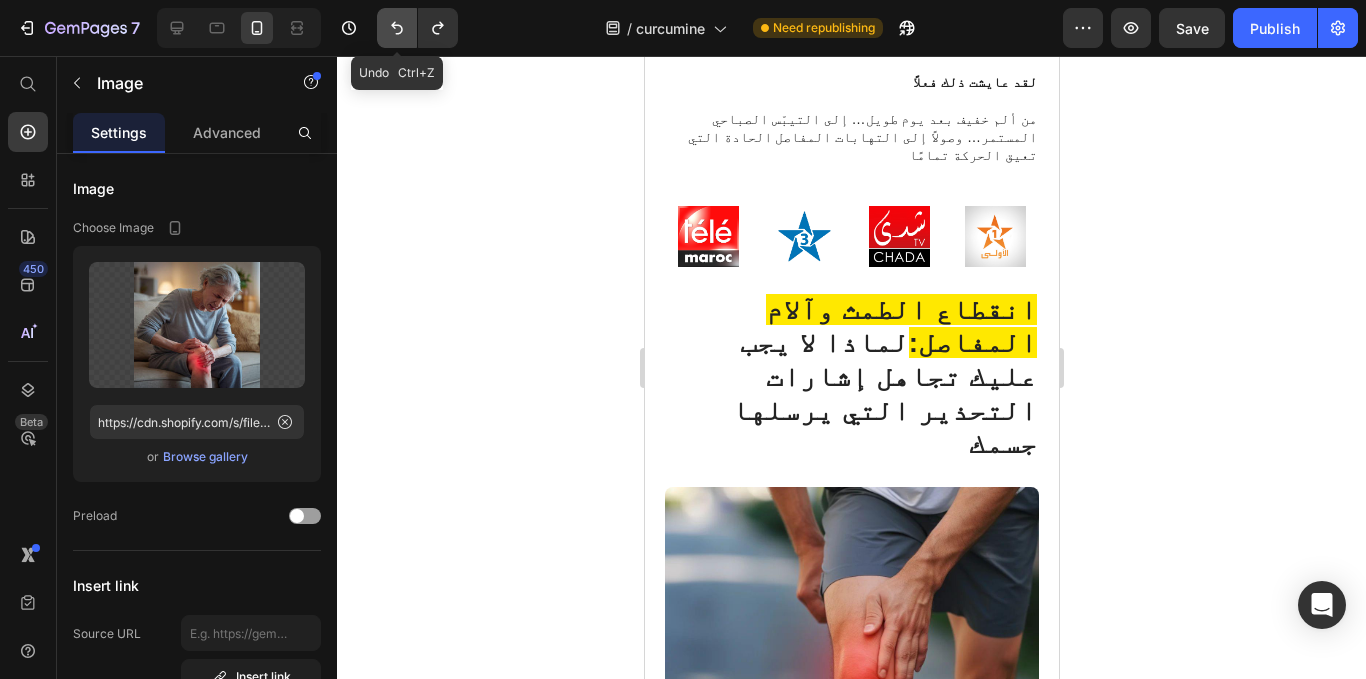 click 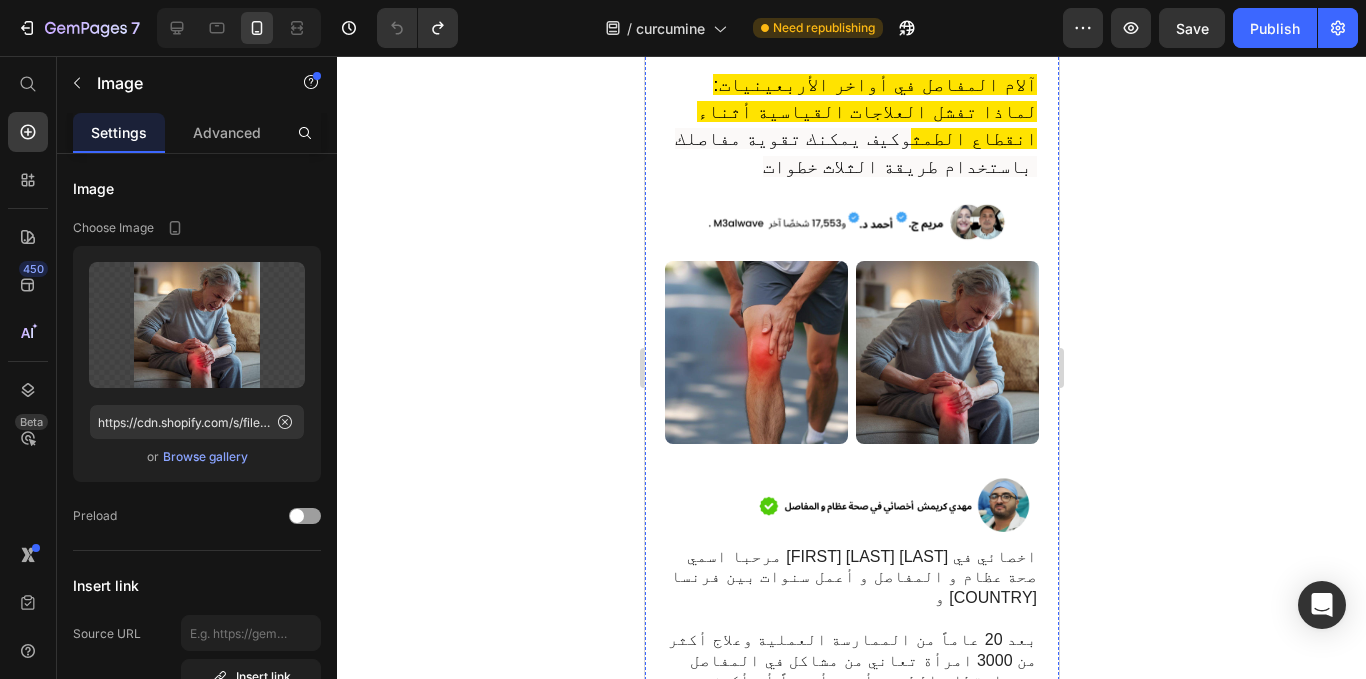scroll, scrollTop: 449, scrollLeft: 0, axis: vertical 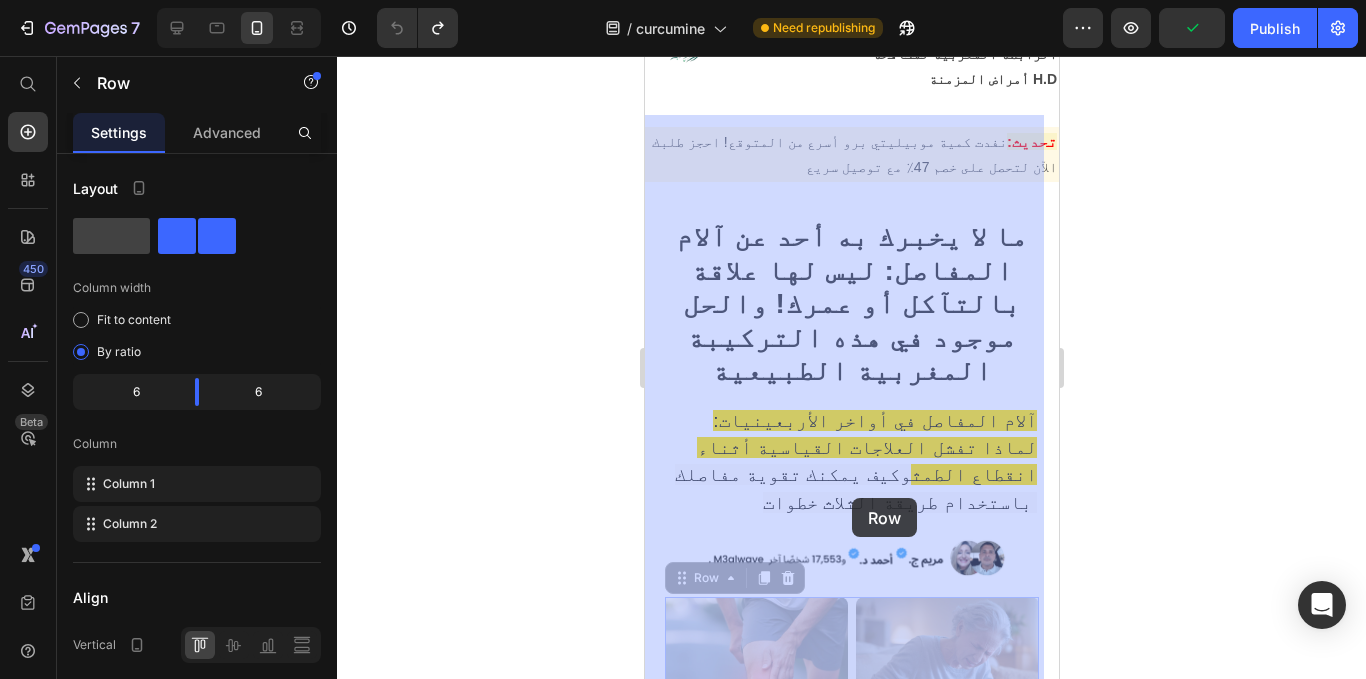 drag, startPoint x: 843, startPoint y: 202, endPoint x: 851, endPoint y: 503, distance: 301.1063 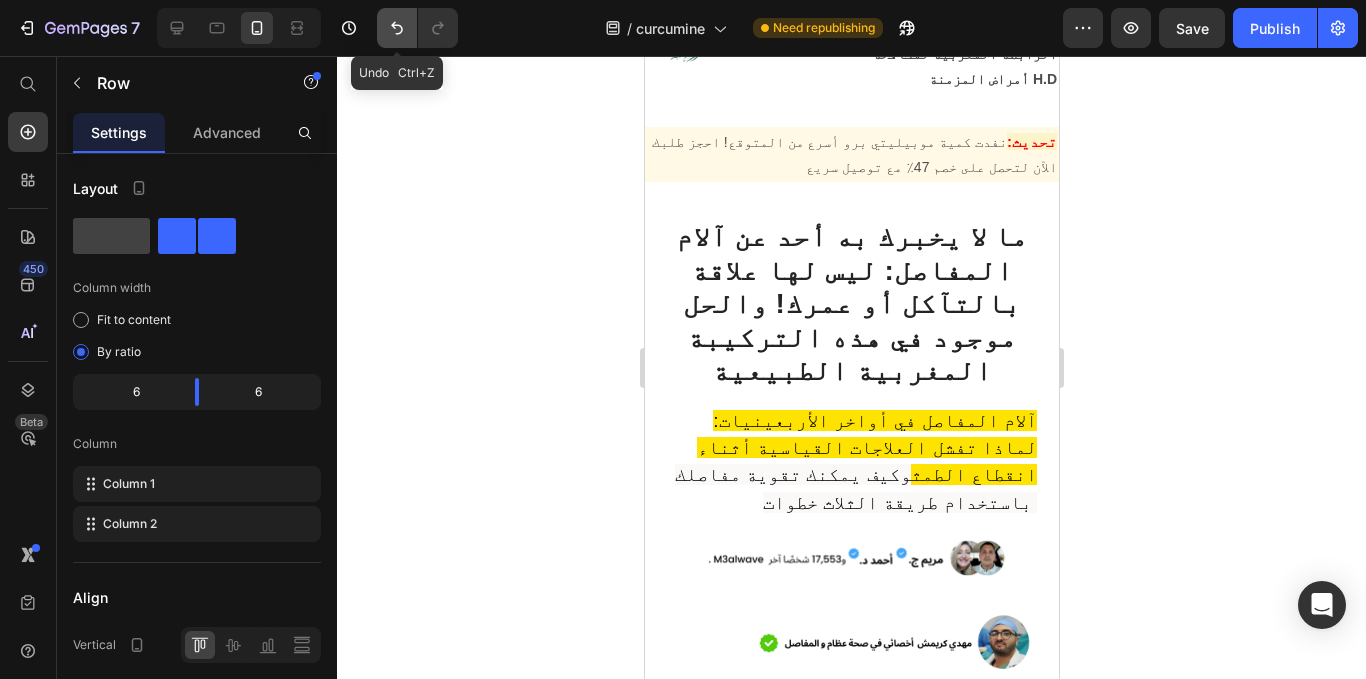 click 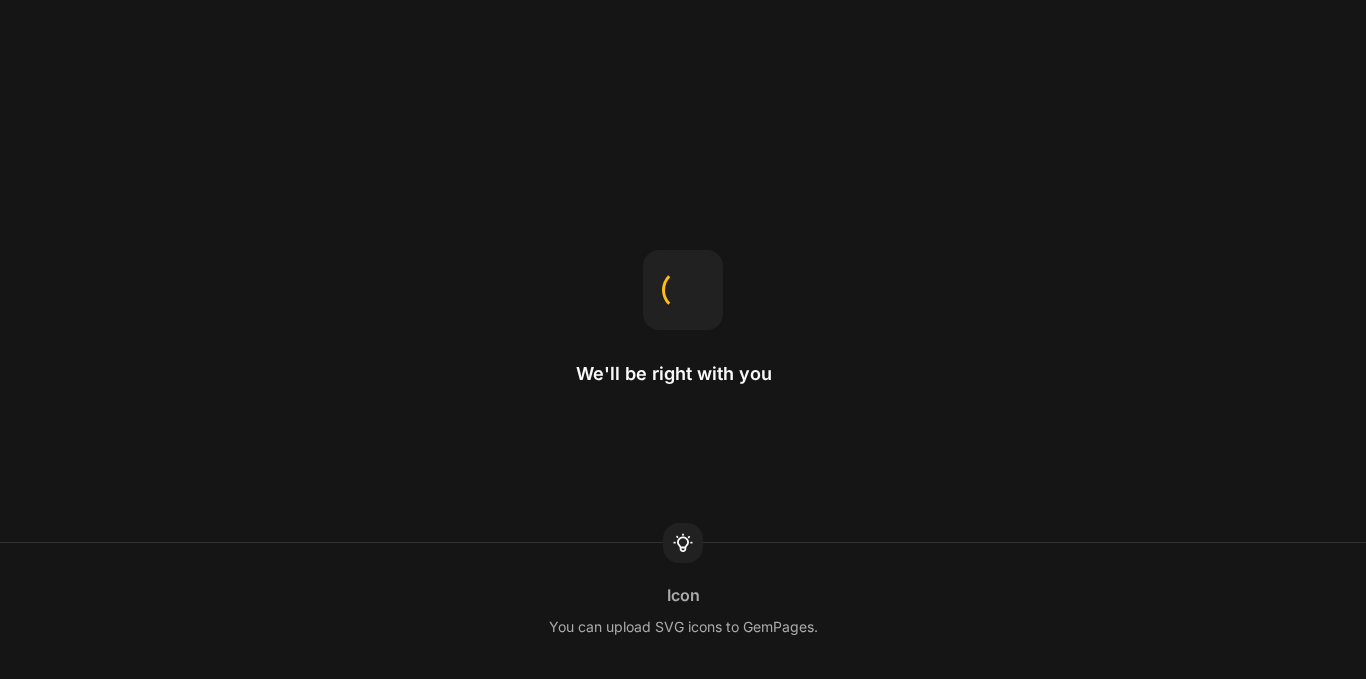 scroll, scrollTop: 0, scrollLeft: 0, axis: both 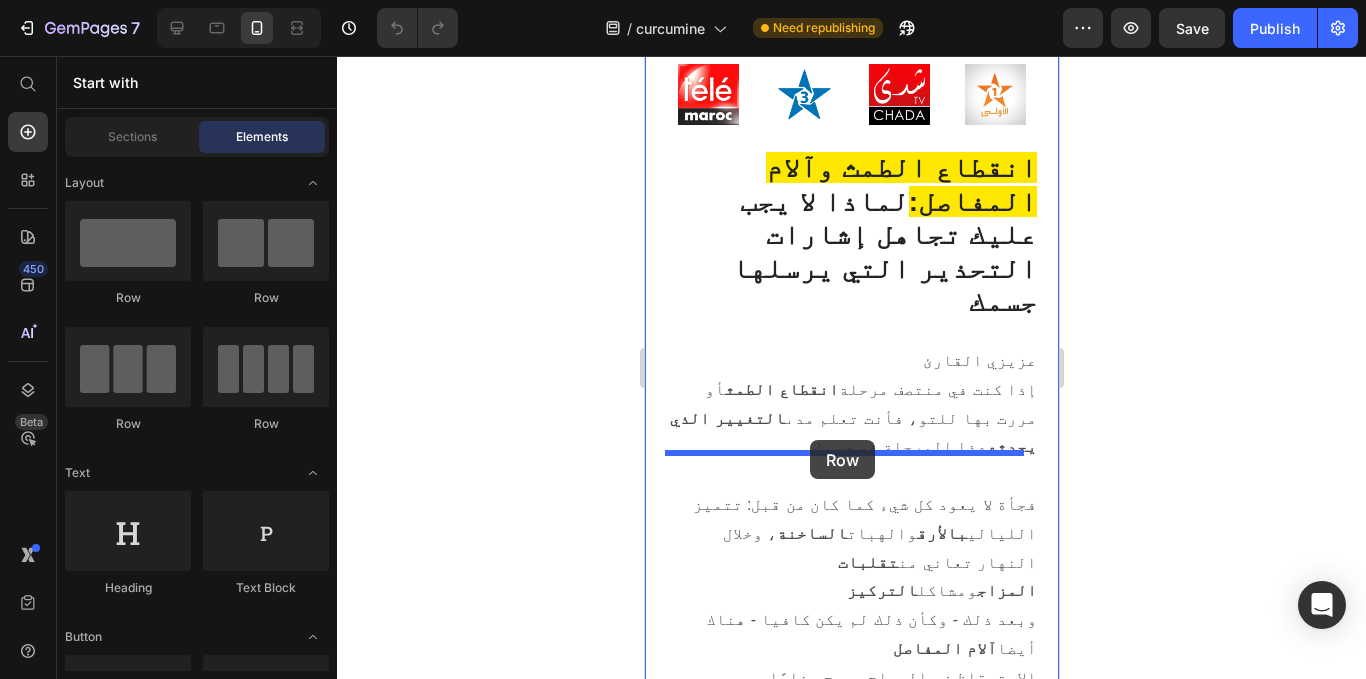 drag, startPoint x: 934, startPoint y: 305, endPoint x: 809, endPoint y: 440, distance: 183.98369 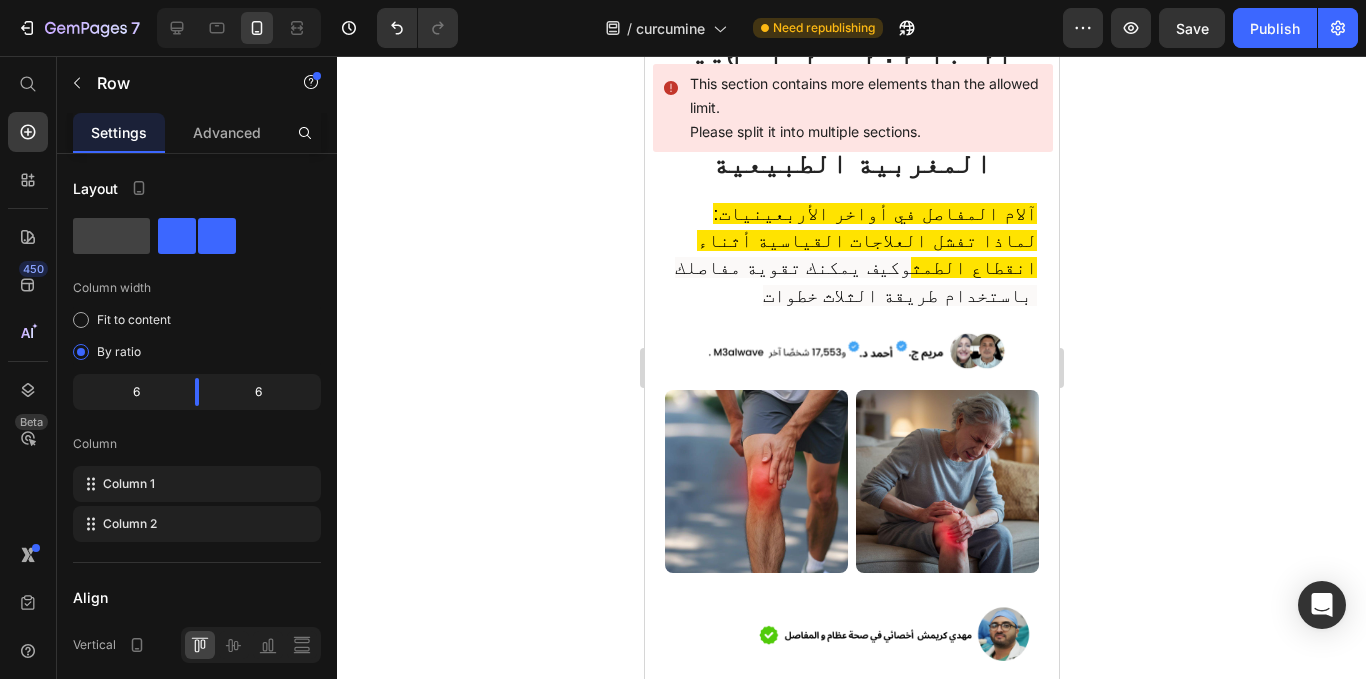scroll, scrollTop: 314, scrollLeft: 0, axis: vertical 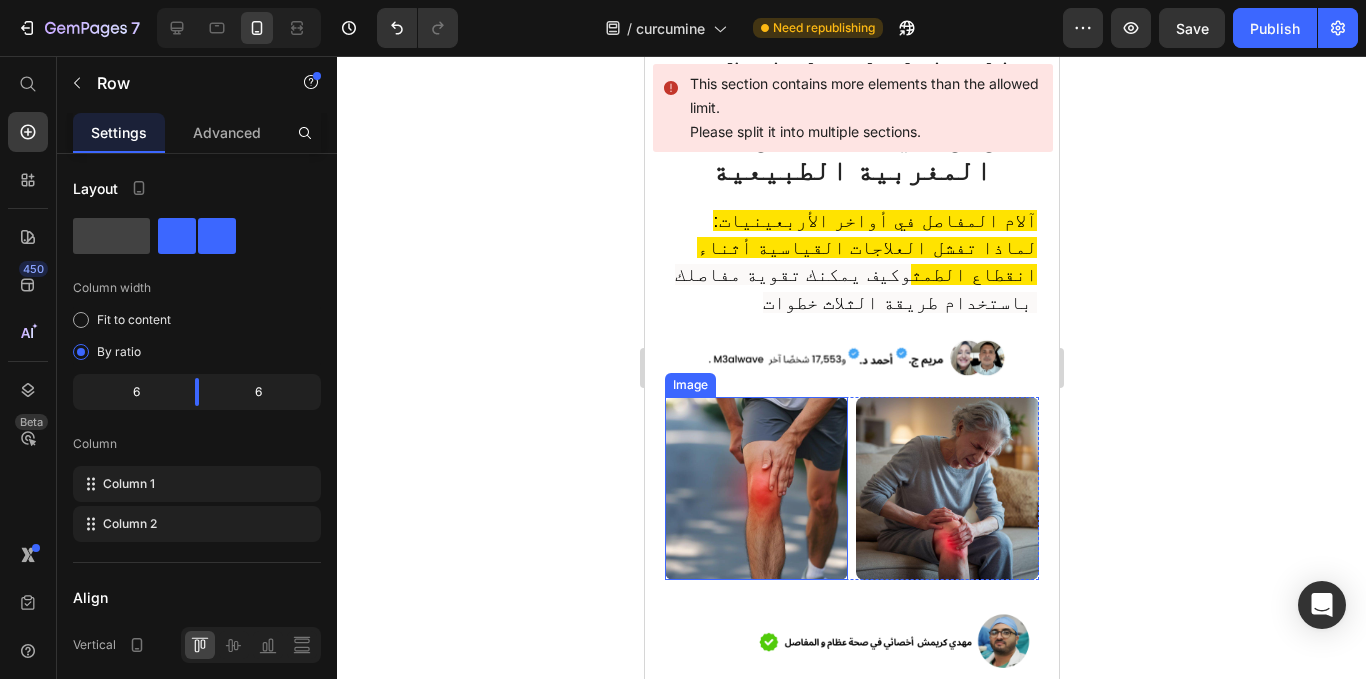 click at bounding box center [755, 488] 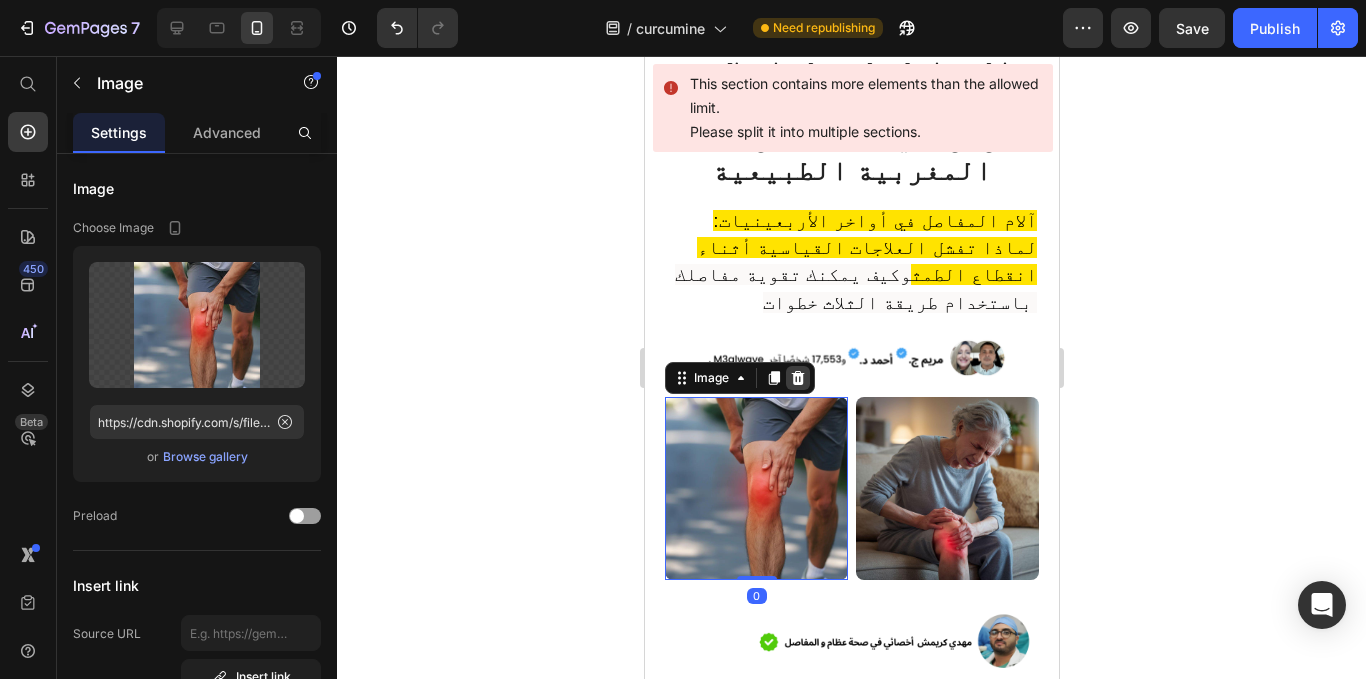click 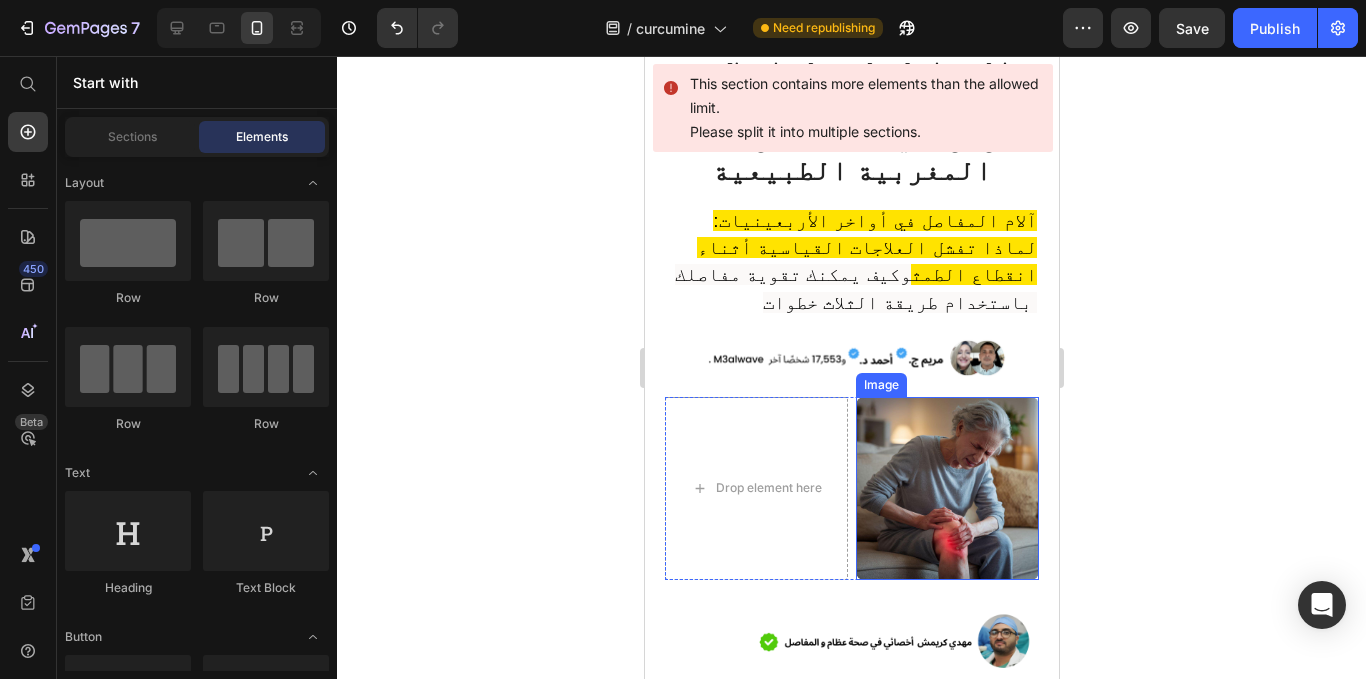 click at bounding box center [946, 488] 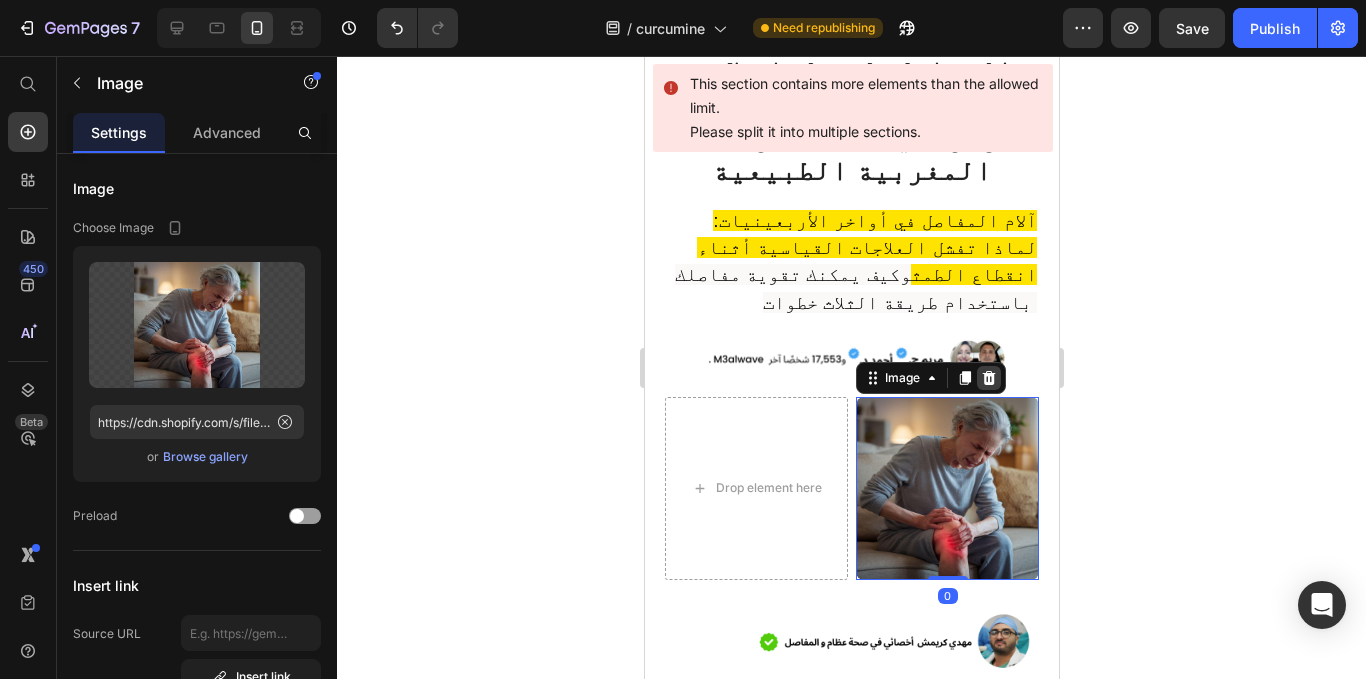 click 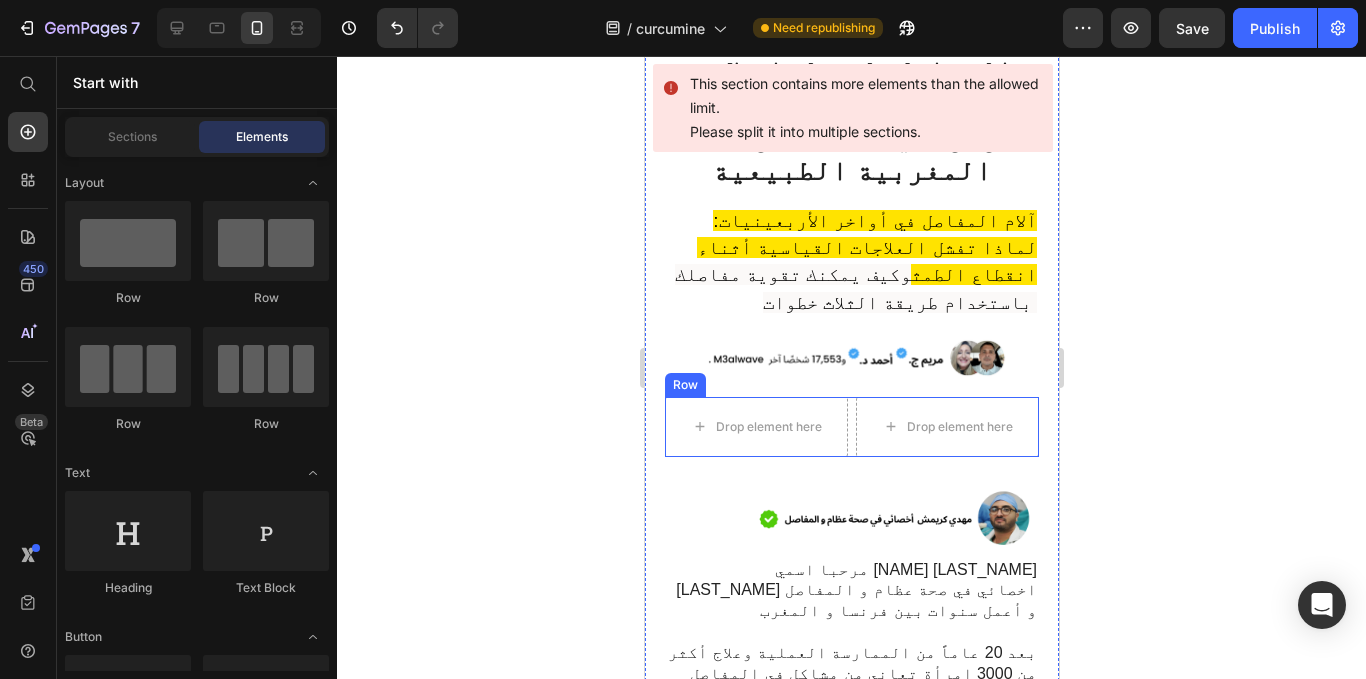 click on "Drop element here
Drop element here Row" at bounding box center (851, 427) 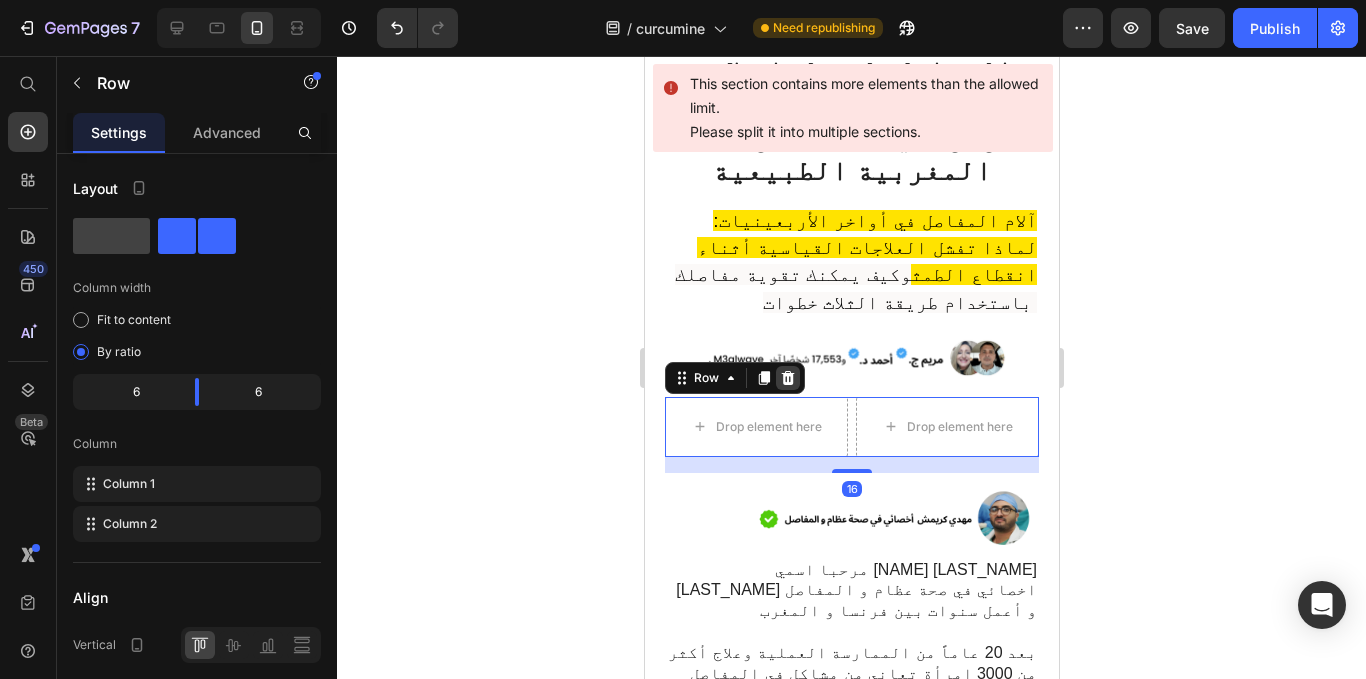 click 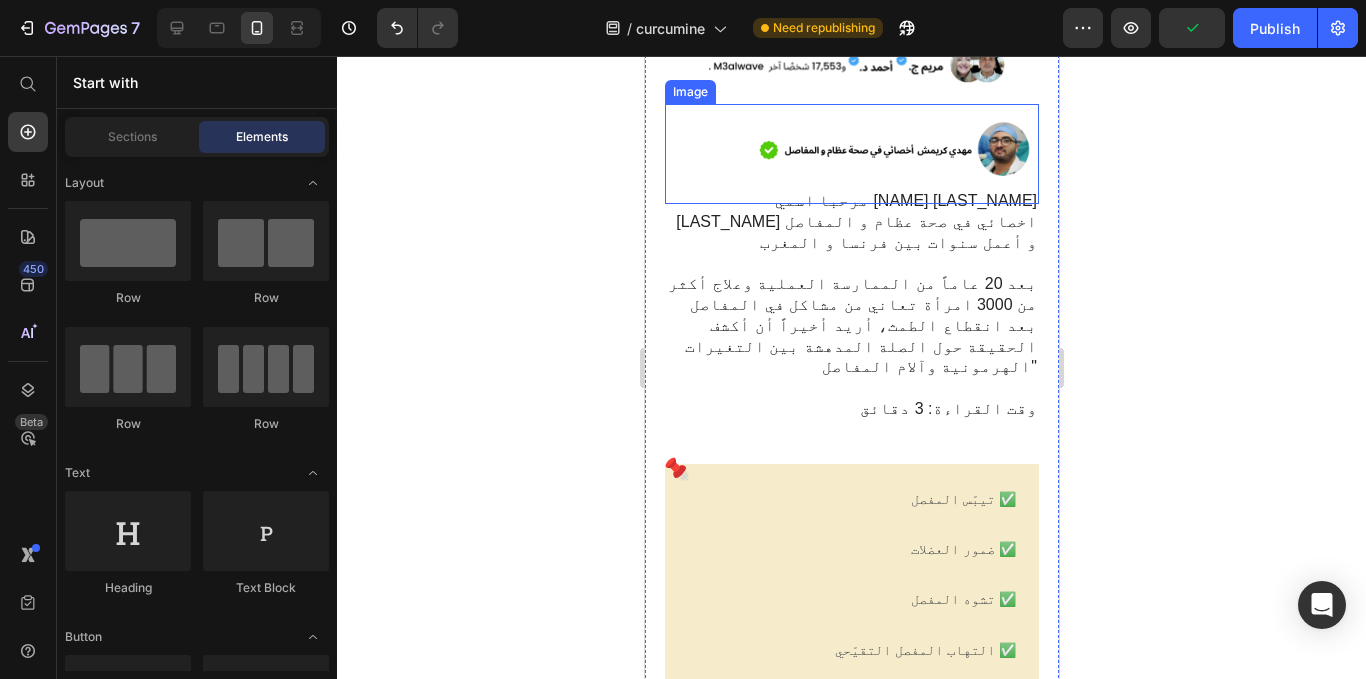 scroll, scrollTop: 1178, scrollLeft: 0, axis: vertical 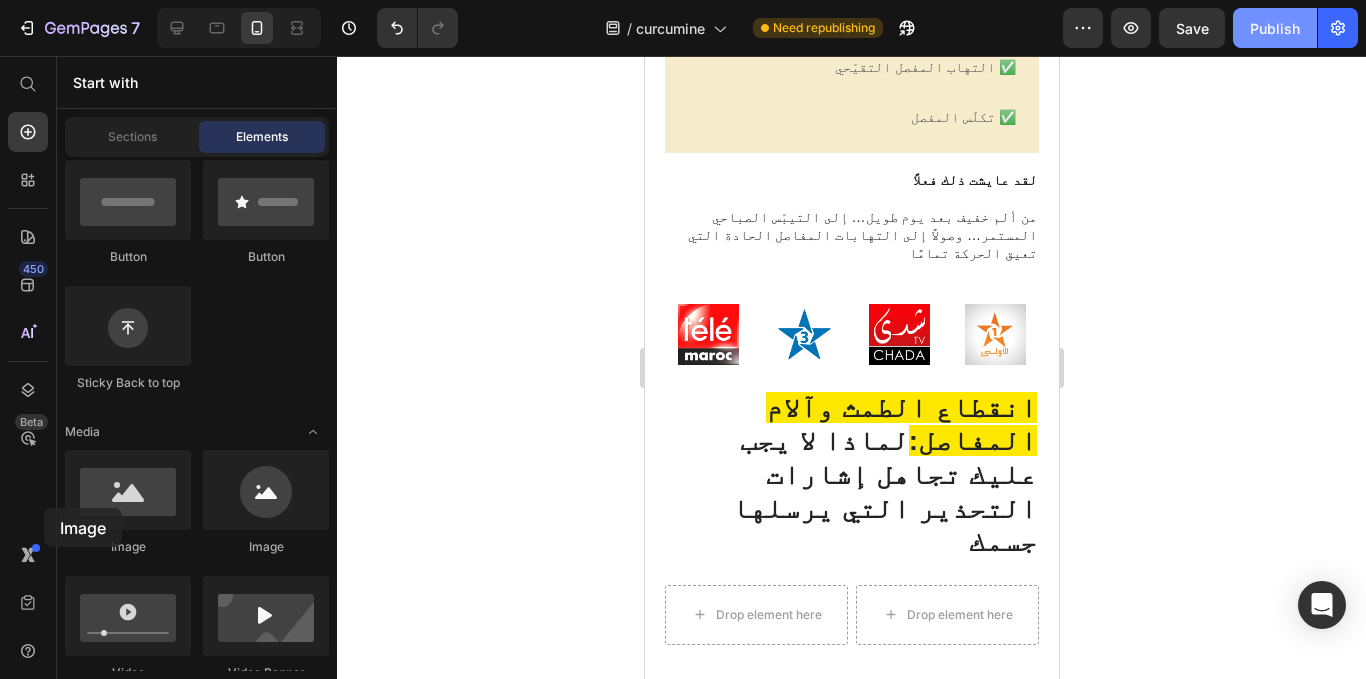 drag, startPoint x: 50, startPoint y: 253, endPoint x: 1283, endPoint y: 37, distance: 1251.7767 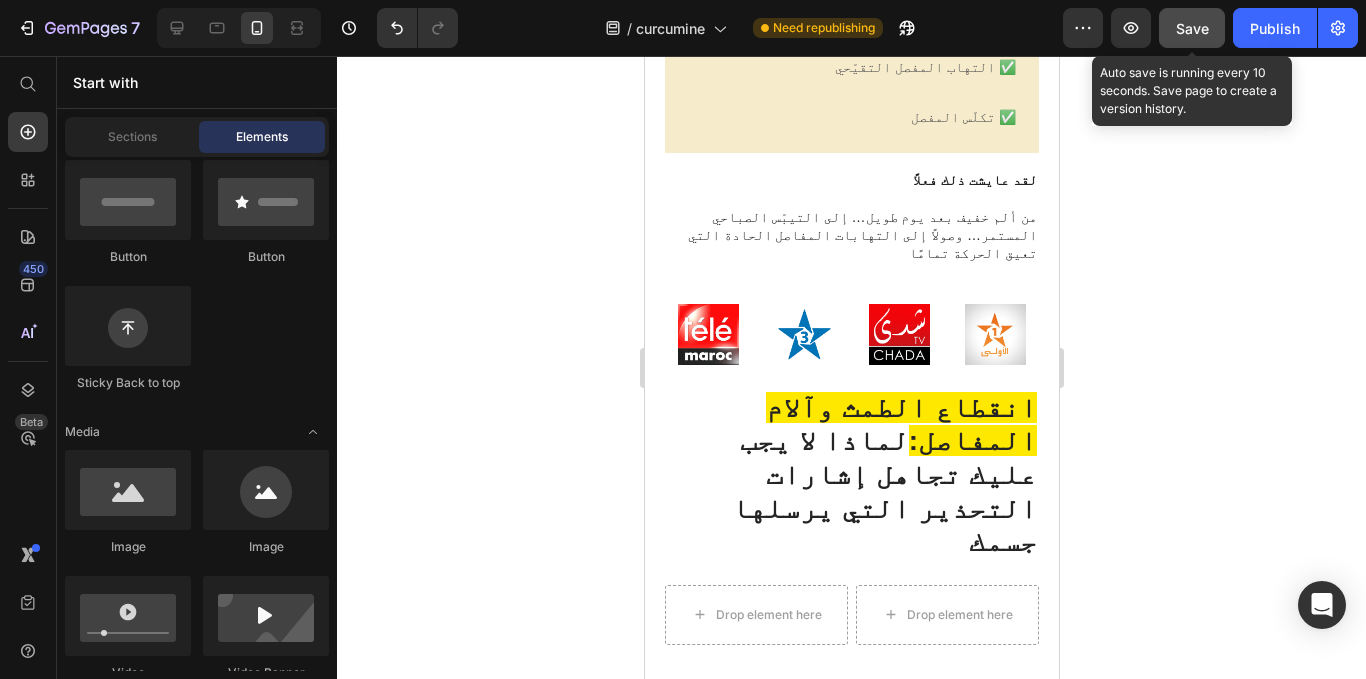 click on "Save" at bounding box center (1192, 28) 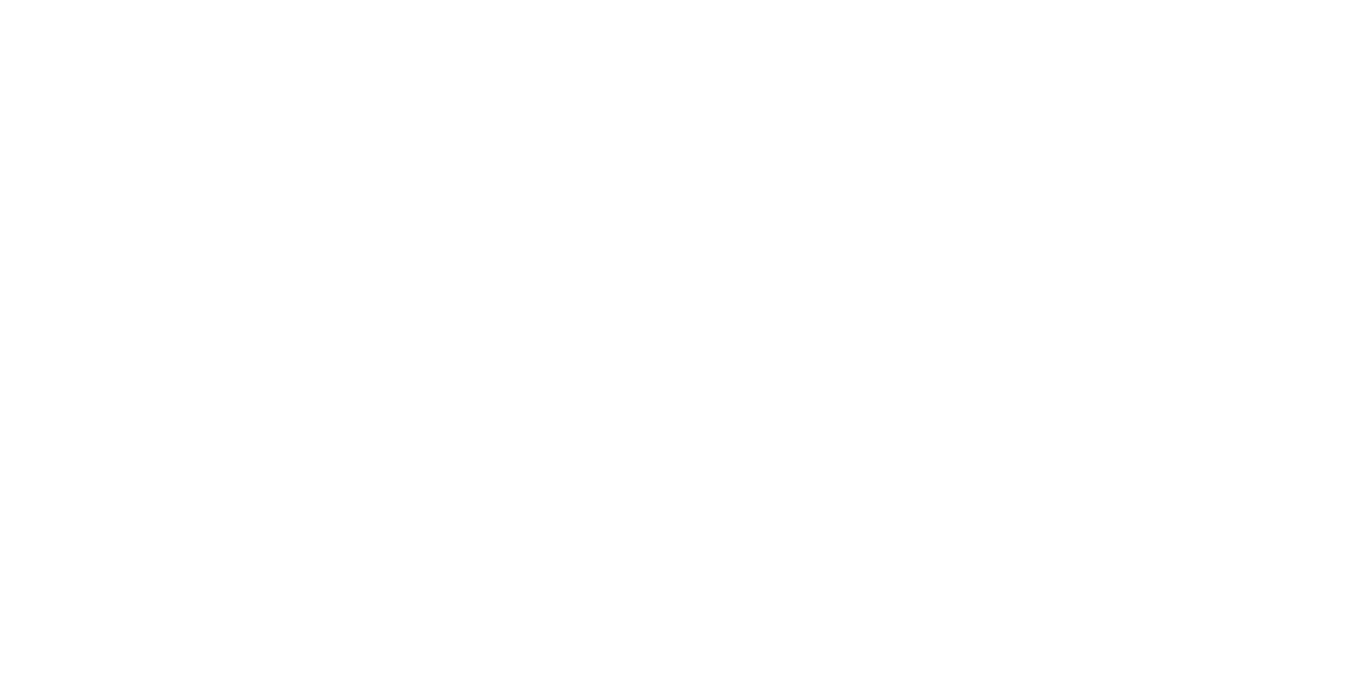 scroll, scrollTop: 0, scrollLeft: 0, axis: both 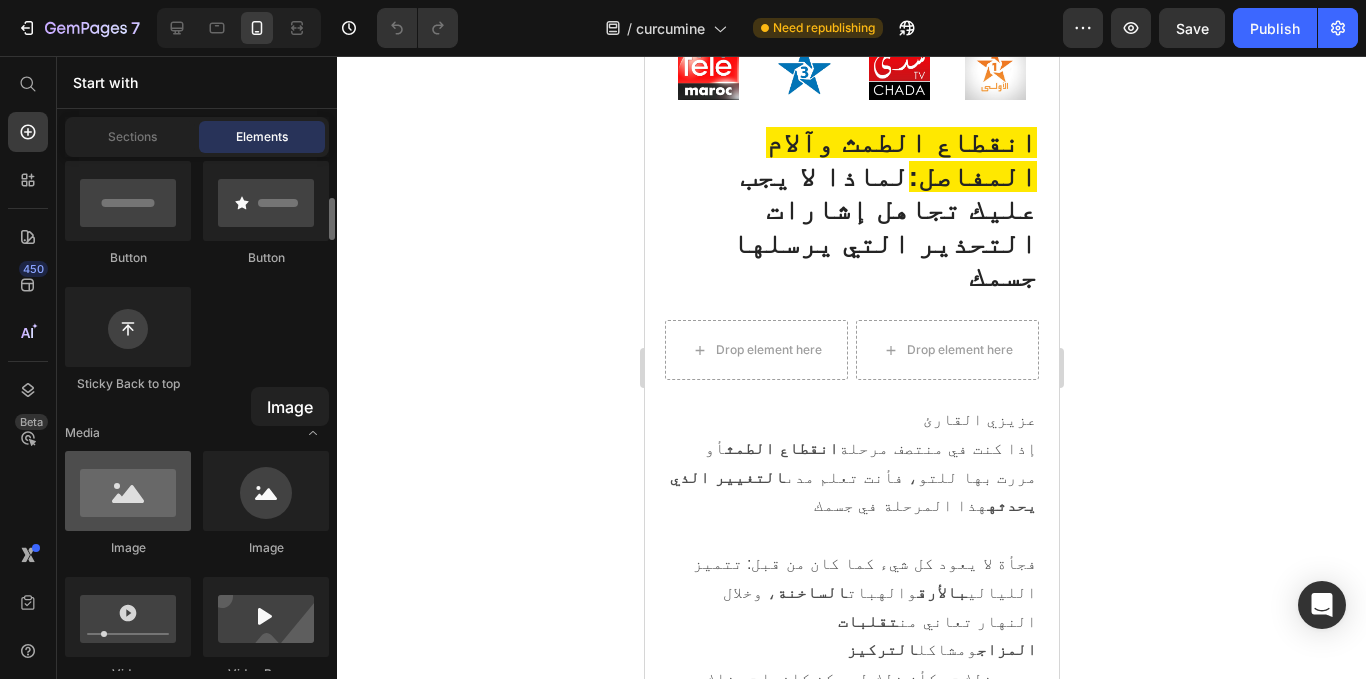 drag, startPoint x: 158, startPoint y: 534, endPoint x: 153, endPoint y: 525, distance: 10.29563 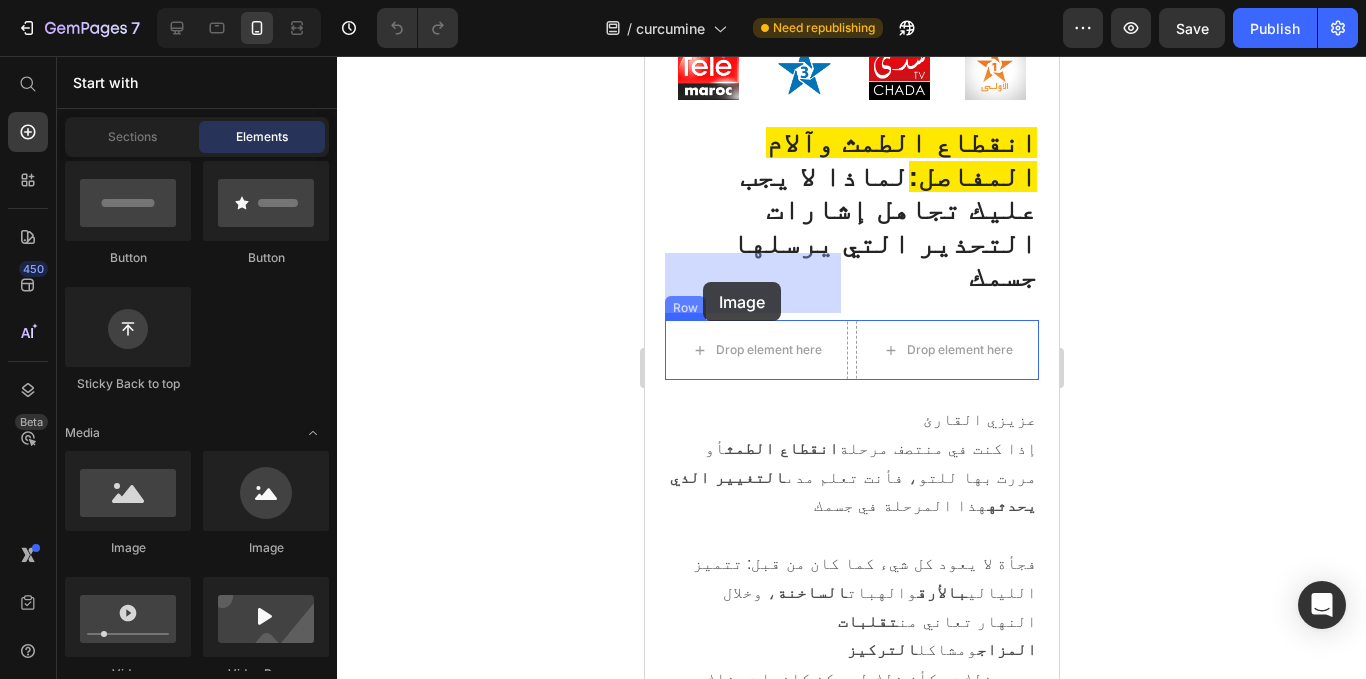 drag, startPoint x: 1334, startPoint y: 357, endPoint x: 702, endPoint y: 282, distance: 636.4346 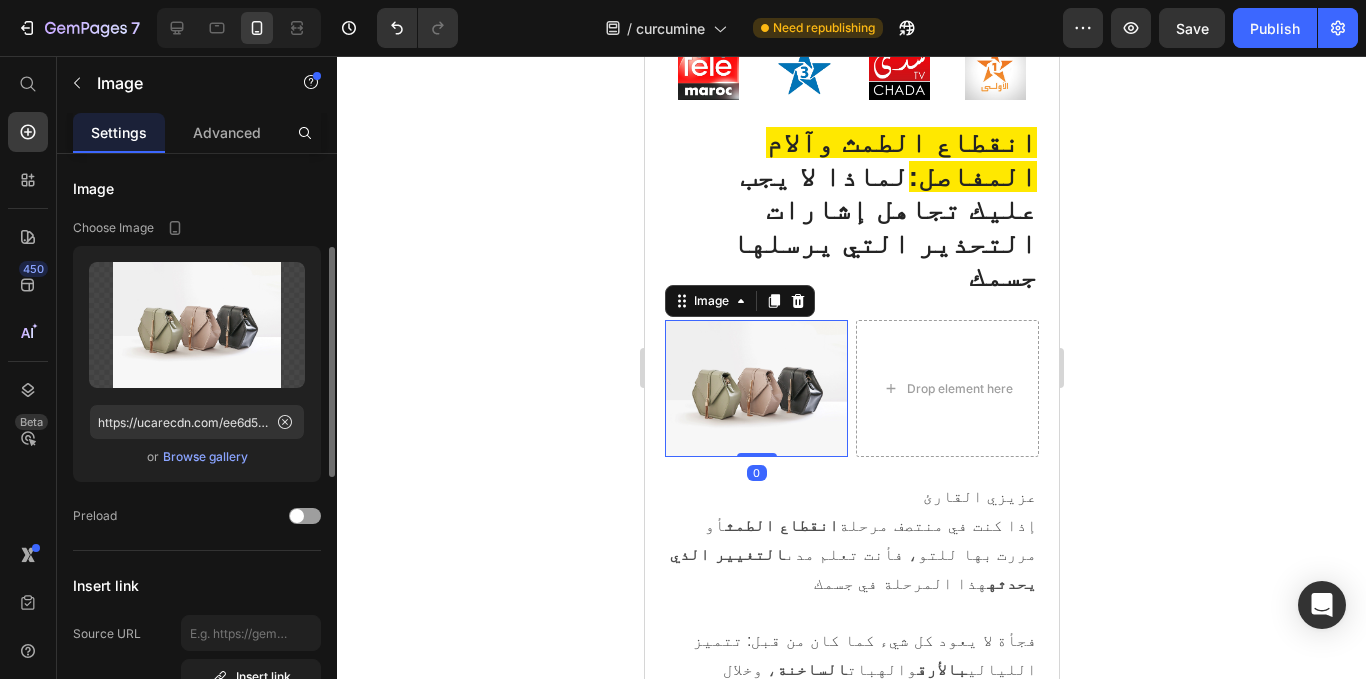 scroll, scrollTop: 69, scrollLeft: 0, axis: vertical 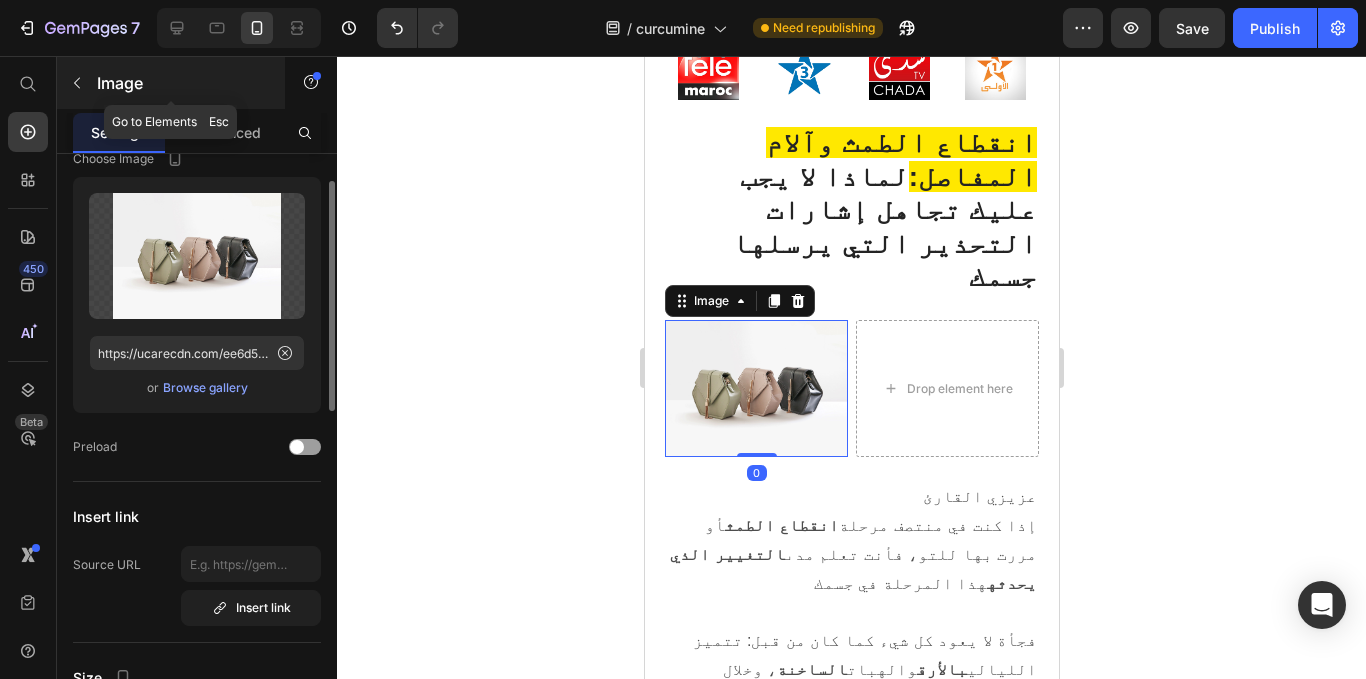 click 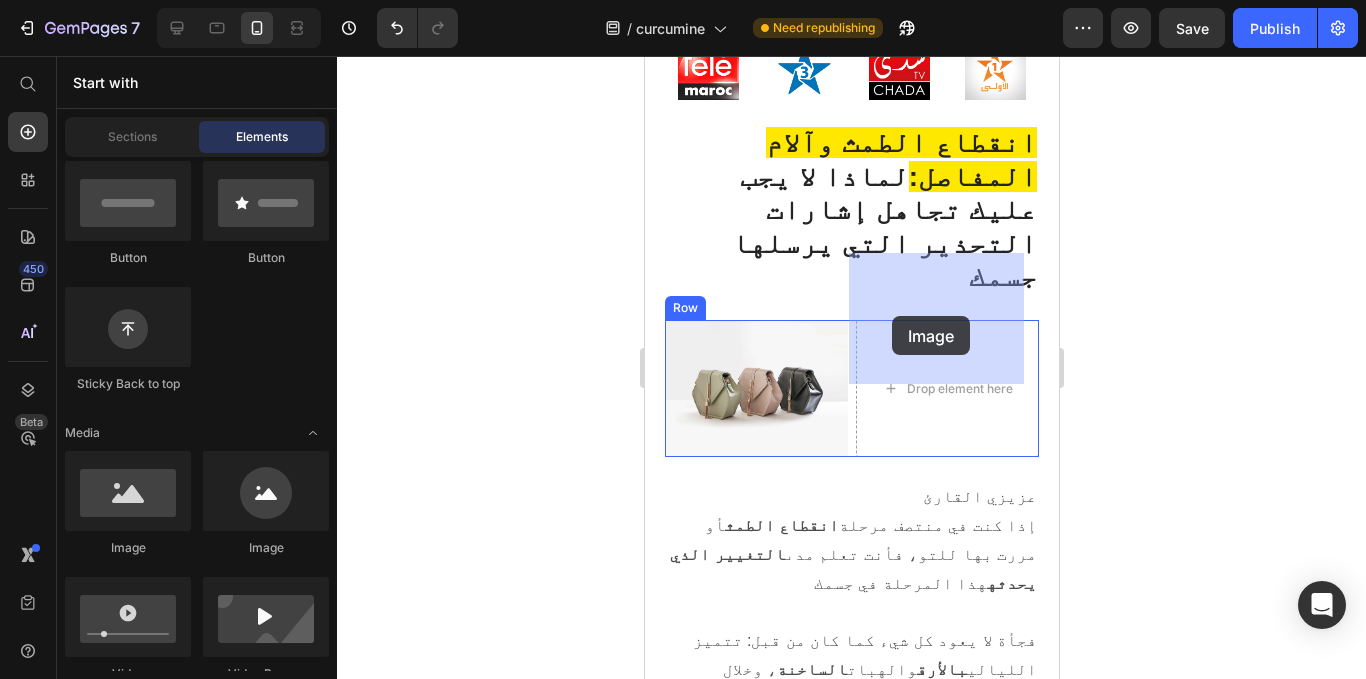 drag, startPoint x: 781, startPoint y: 585, endPoint x: 891, endPoint y: 316, distance: 290.62173 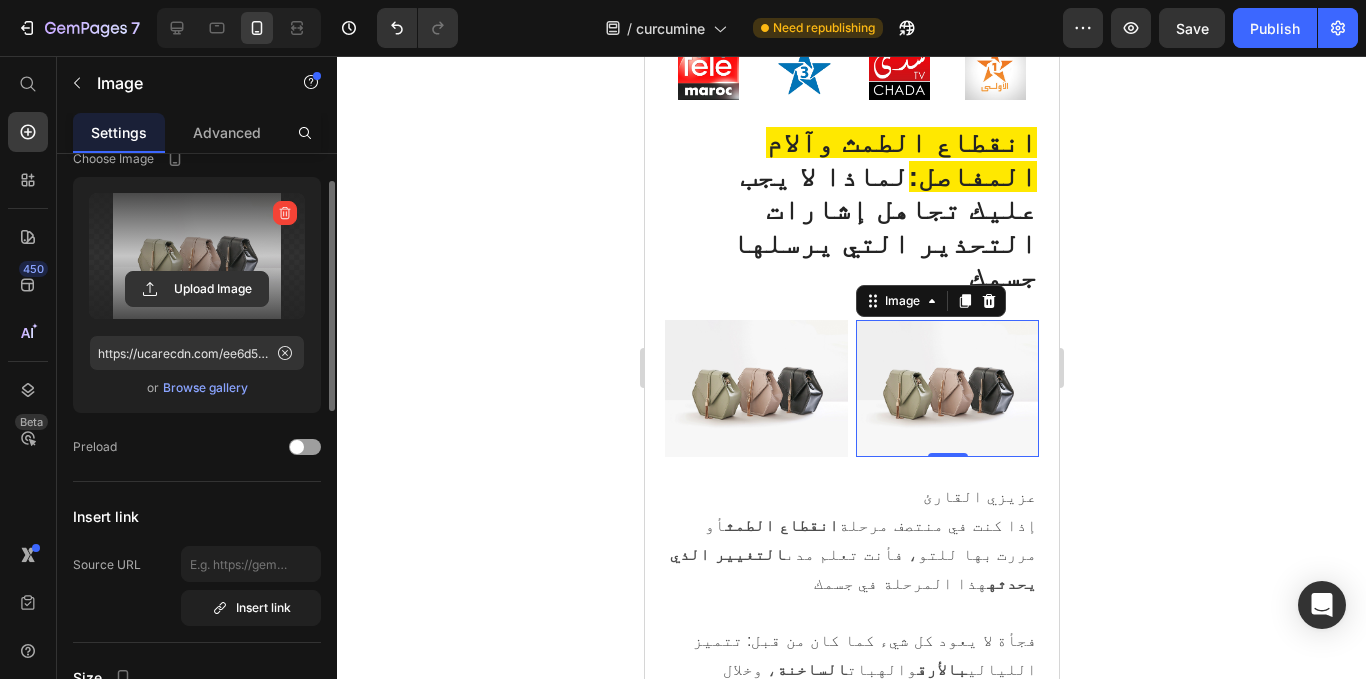 click 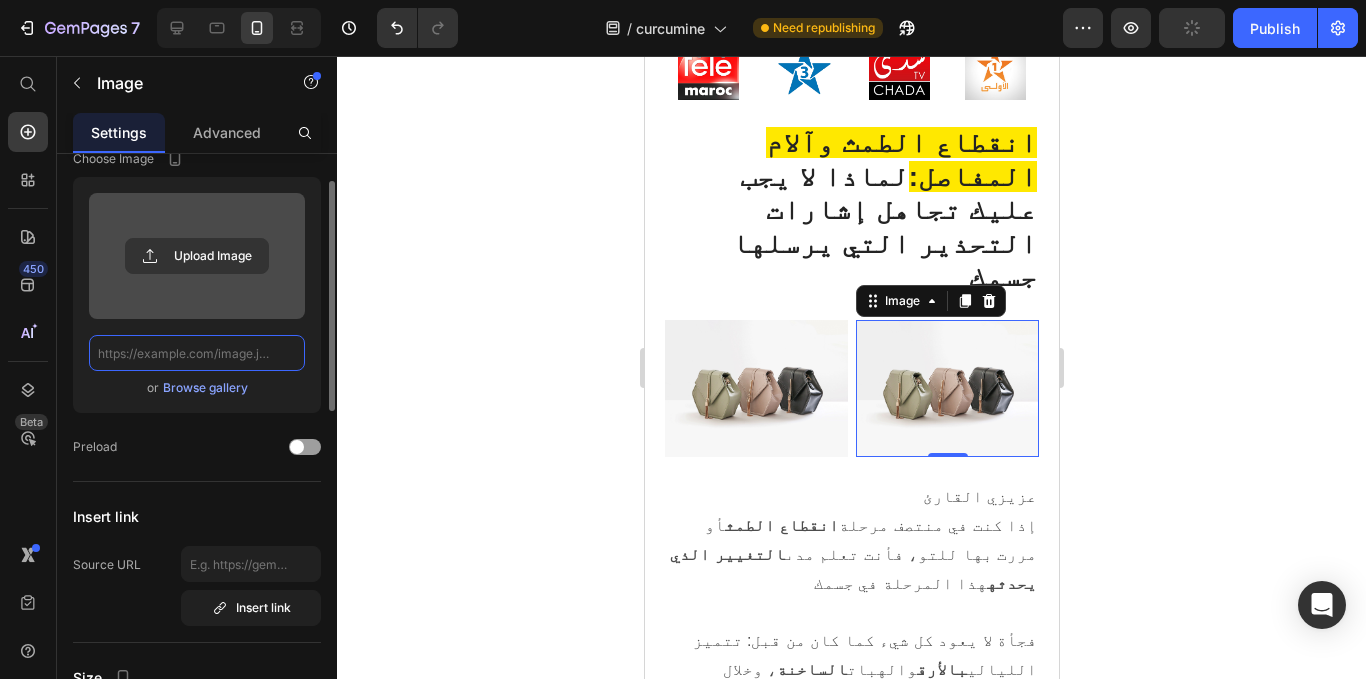 scroll, scrollTop: 0, scrollLeft: 0, axis: both 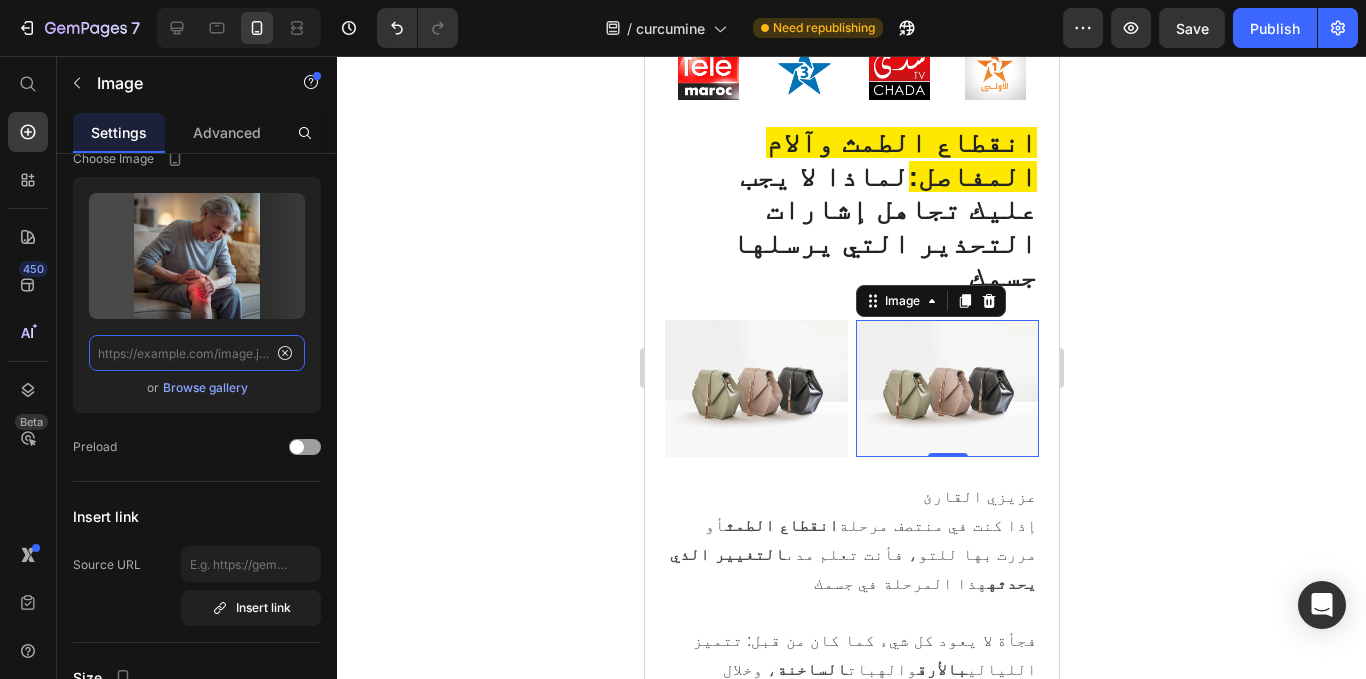 type on "https://cdn.shopify.com/s/files/1/0944/3370/6293/files/gempages_568890246704399381-feb59769-c92c-468b-9648-ace66b91a949.jpg" 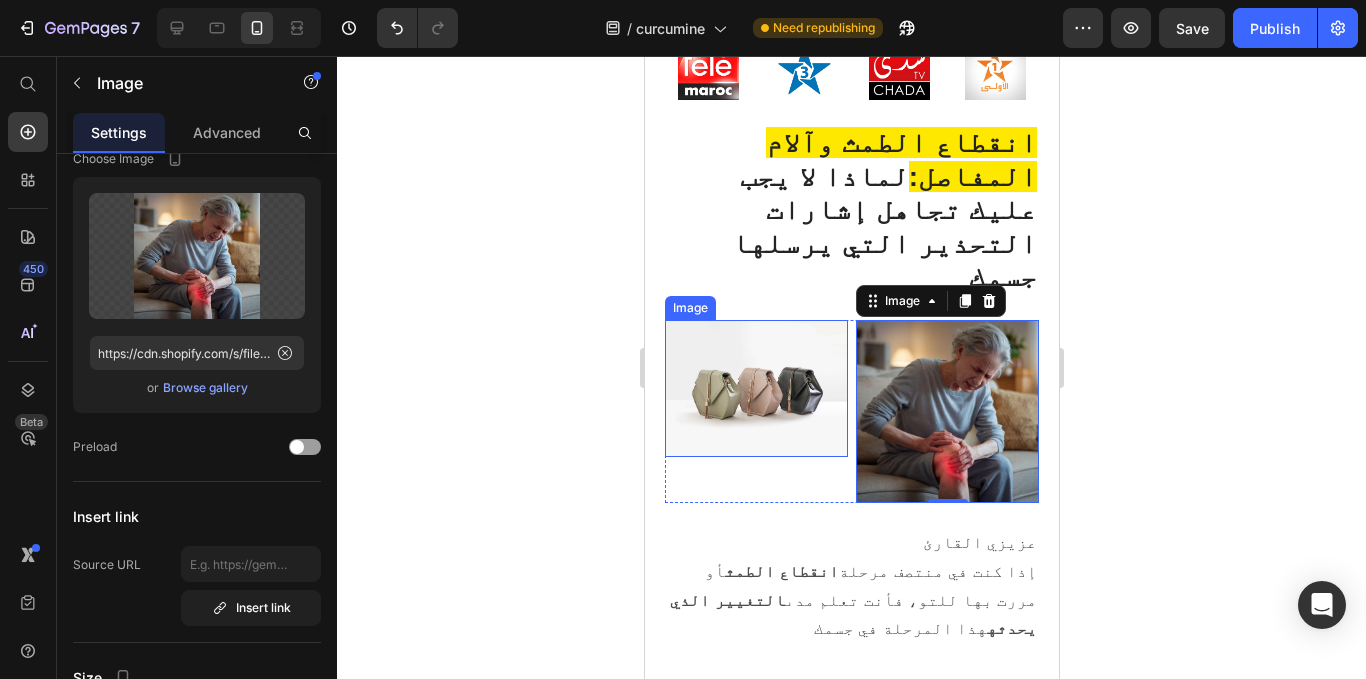 click at bounding box center (755, 388) 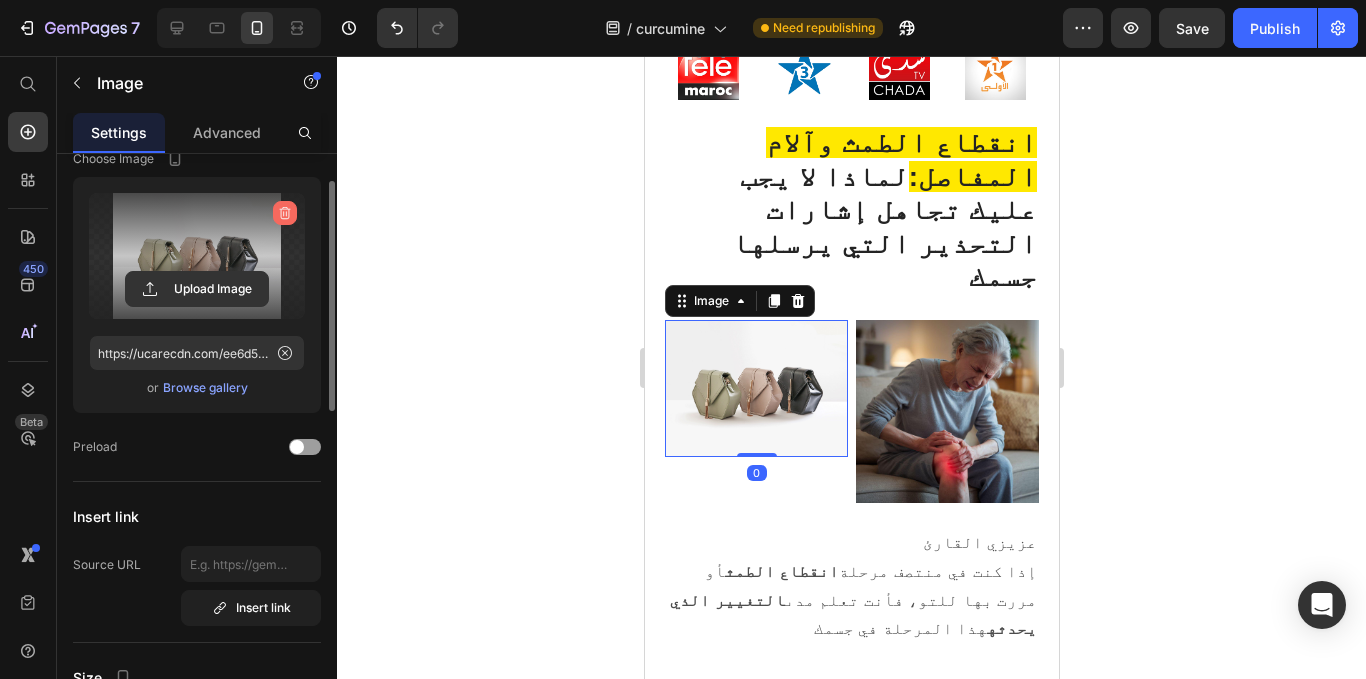 click at bounding box center (285, 213) 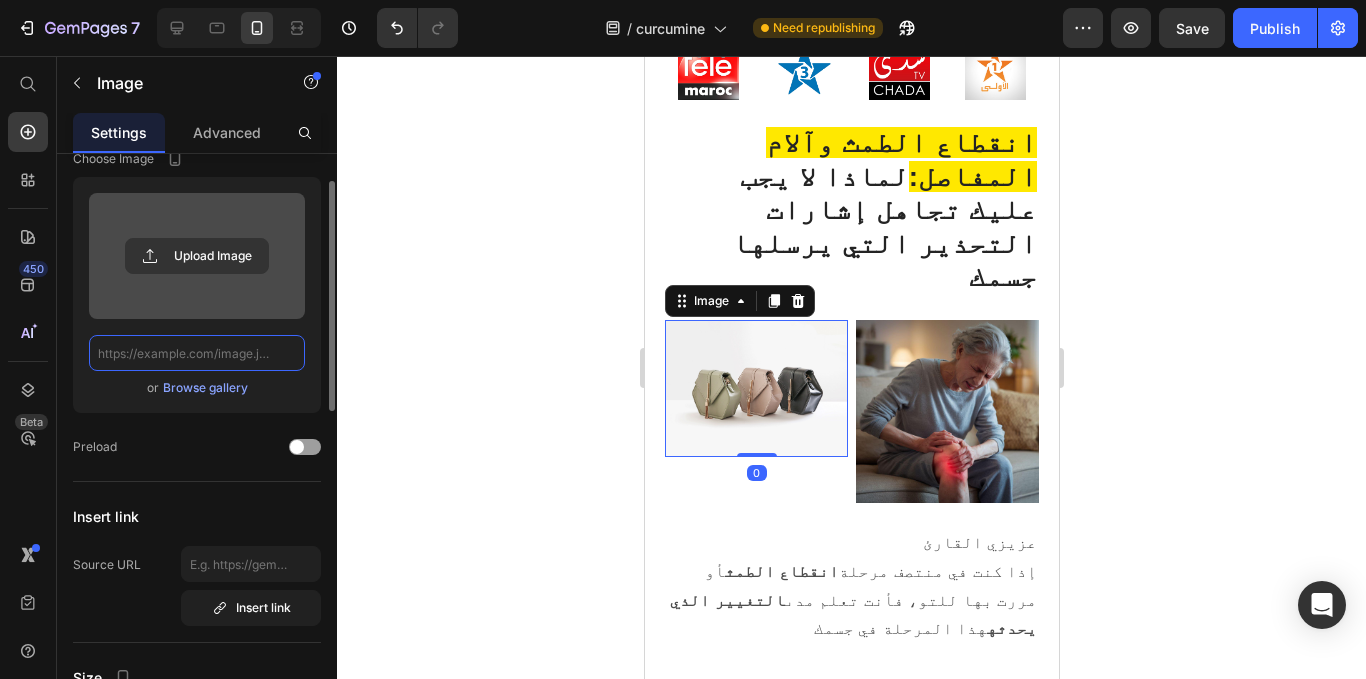 scroll, scrollTop: 0, scrollLeft: 0, axis: both 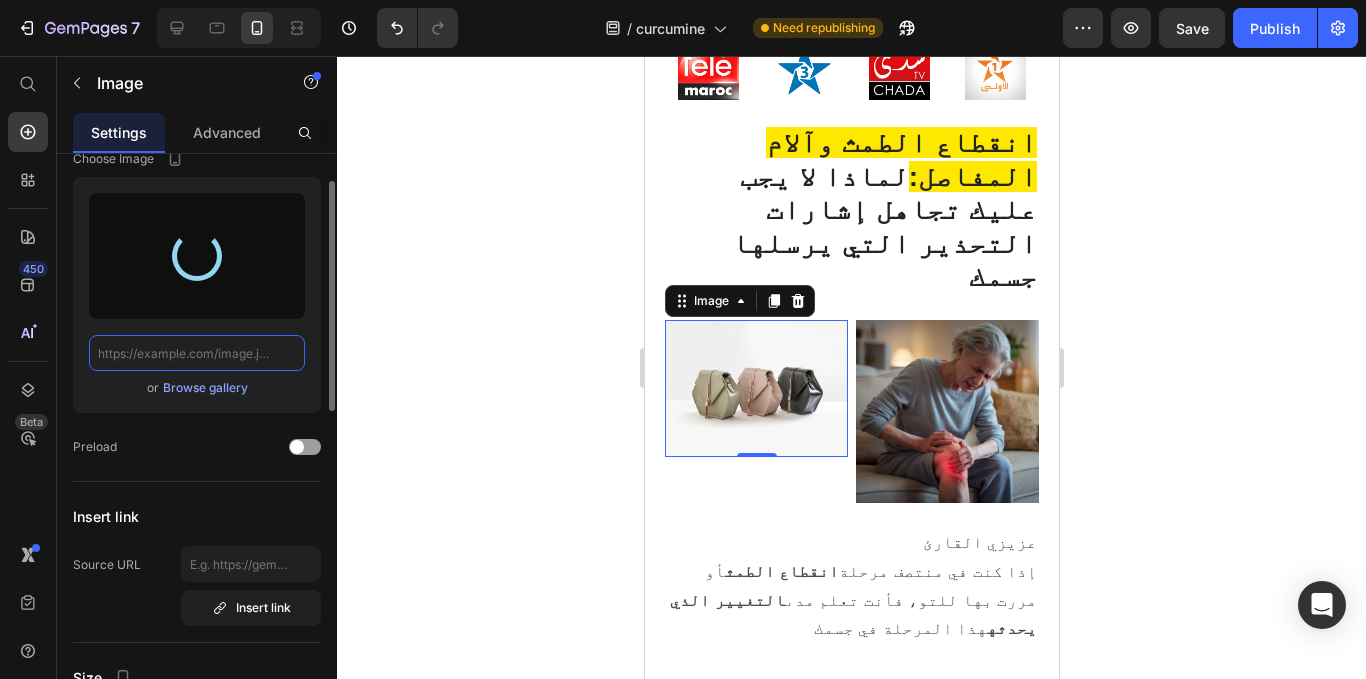 type on "https://cdn.shopify.com/s/files/1/0944/3370/6293/files/gempages_568890246704399381-02d00fdb-37ab-40e6-b24c-0c66dc03f302.jpg" 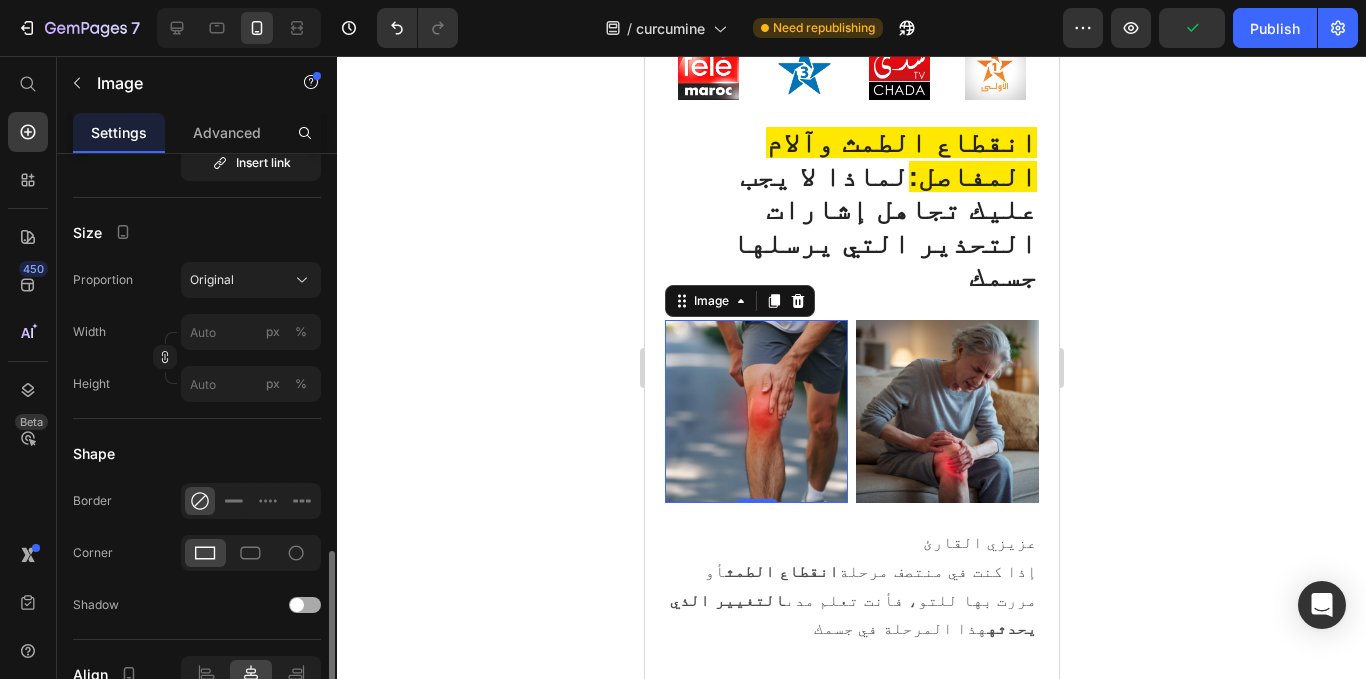 scroll, scrollTop: 659, scrollLeft: 0, axis: vertical 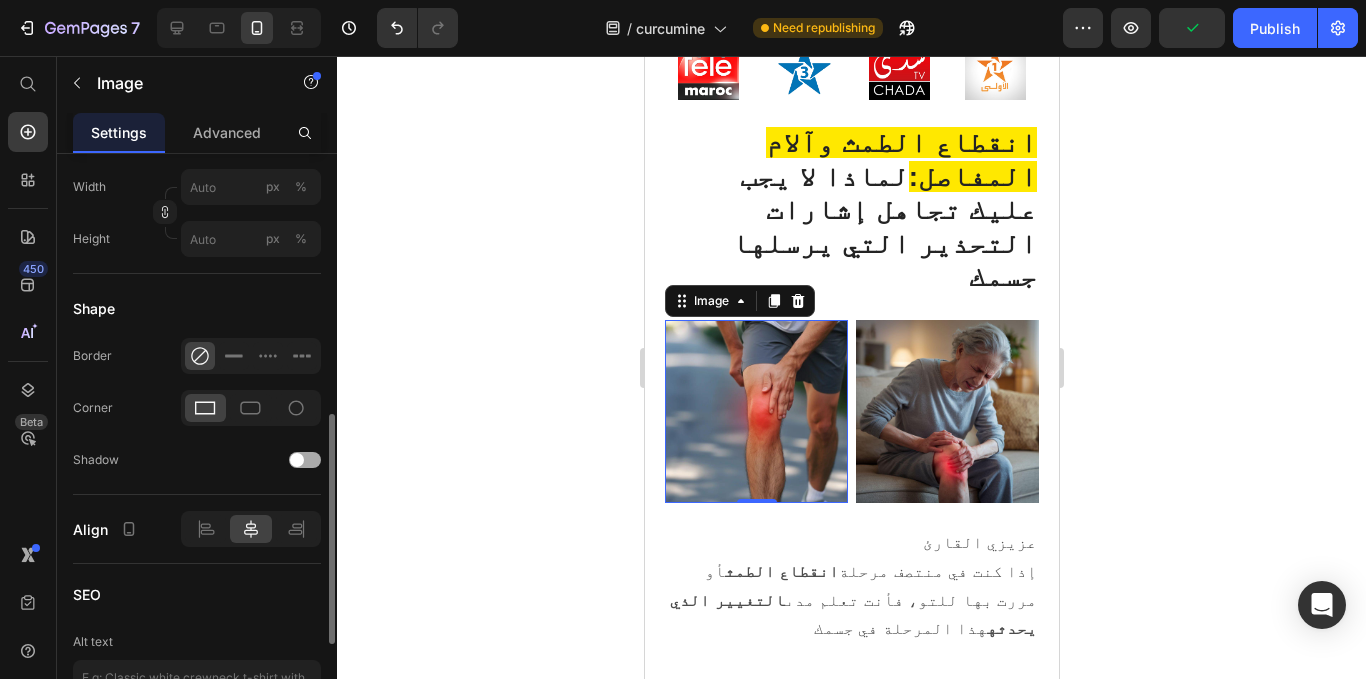 click on "Align" 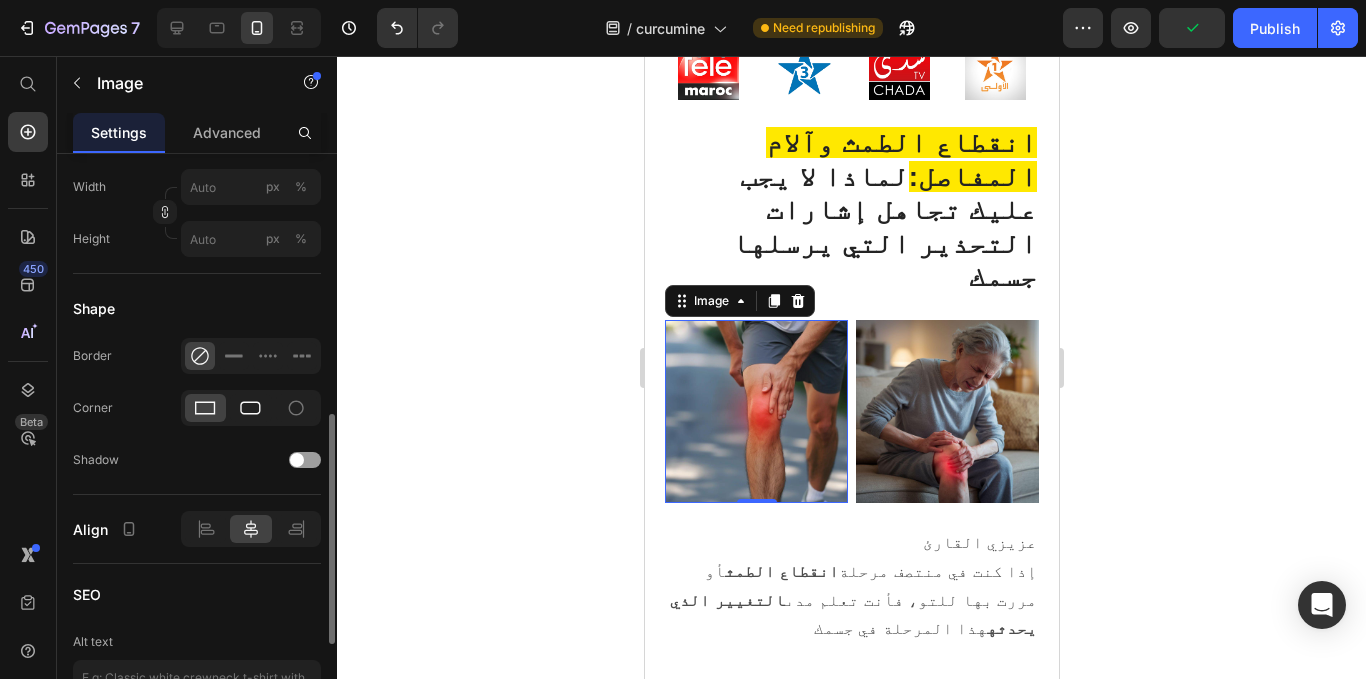 click 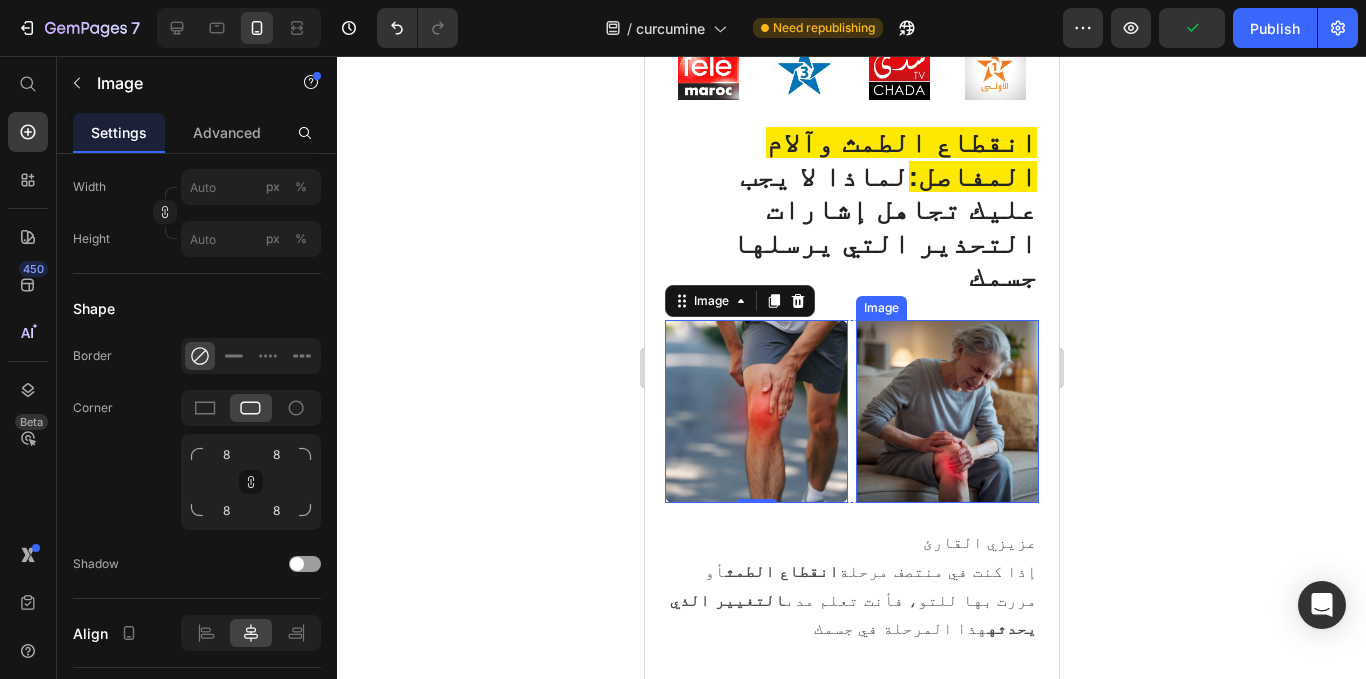click at bounding box center [946, 411] 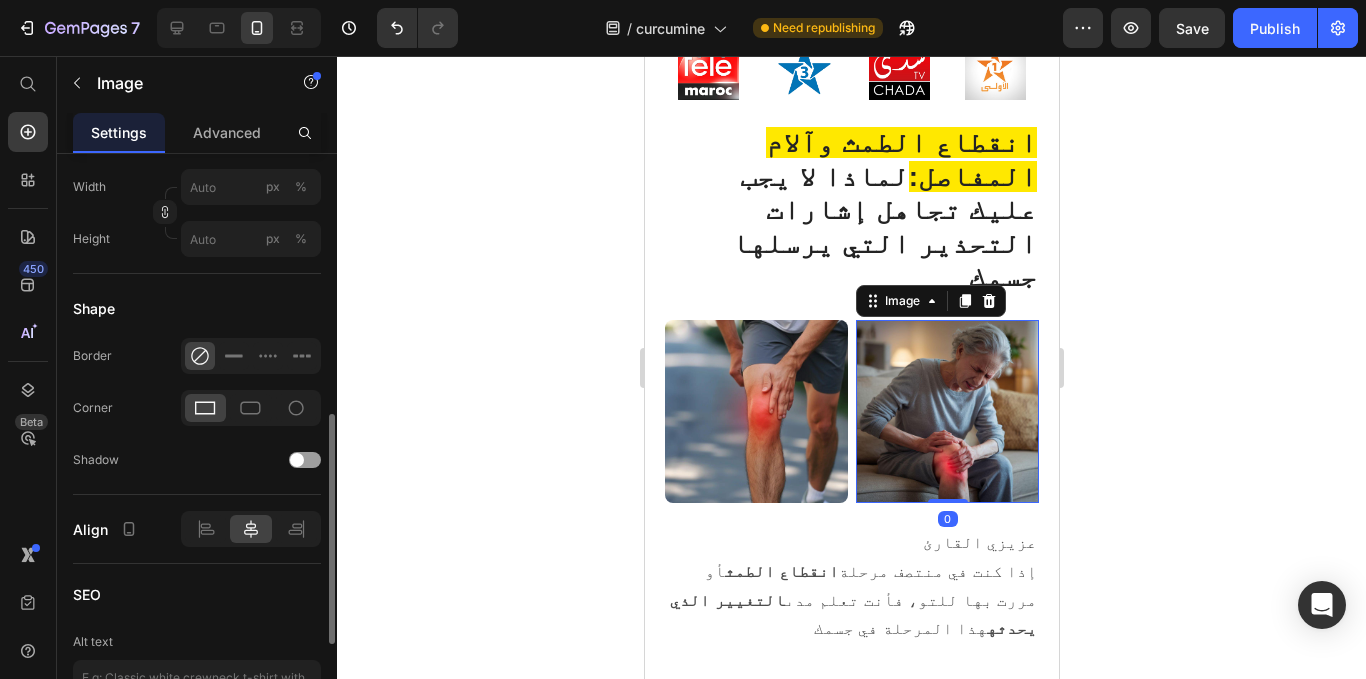 click on "Shape Border Corner Shadow" 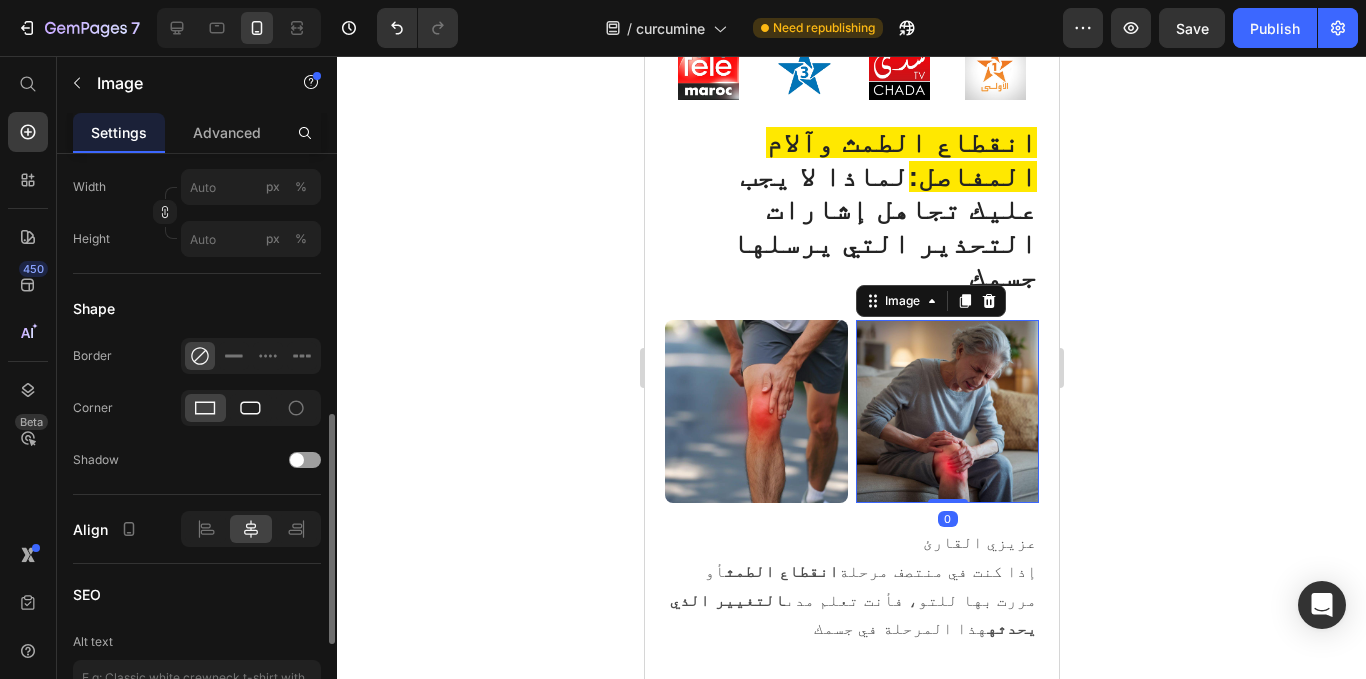 drag, startPoint x: 249, startPoint y: 403, endPoint x: 17, endPoint y: 314, distance: 248.48541 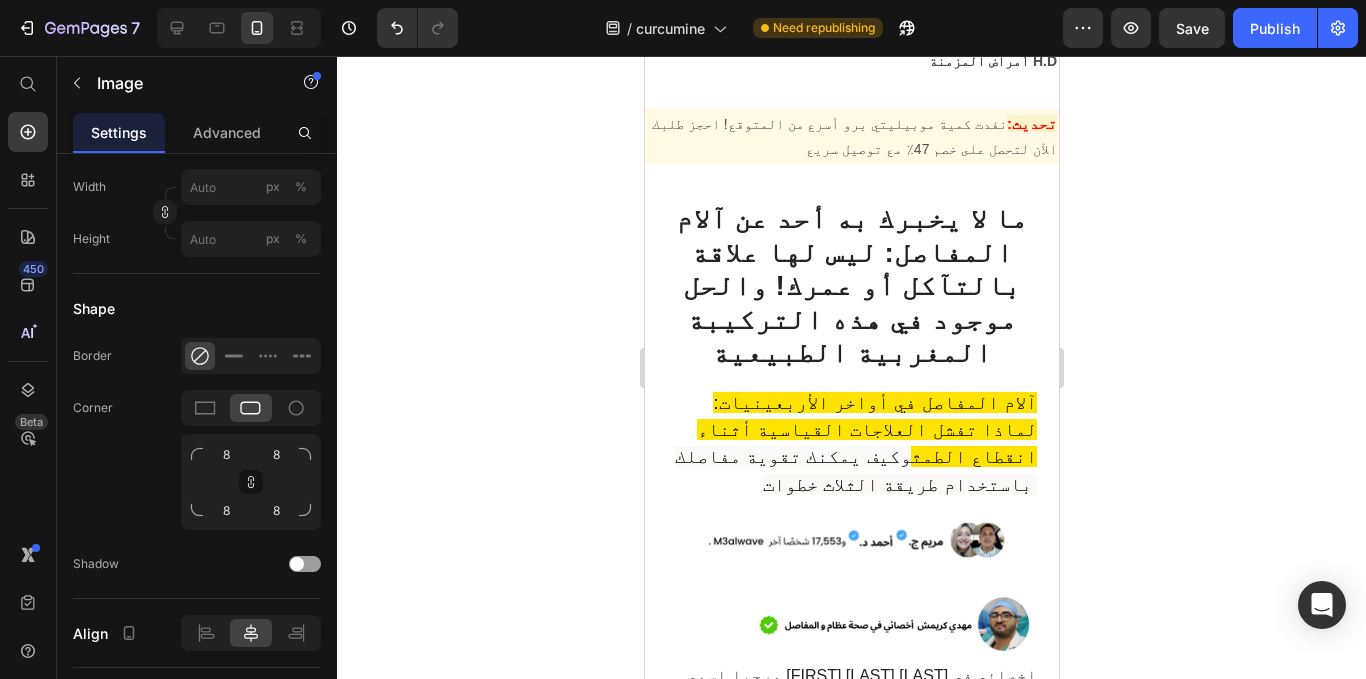 scroll, scrollTop: 131, scrollLeft: 0, axis: vertical 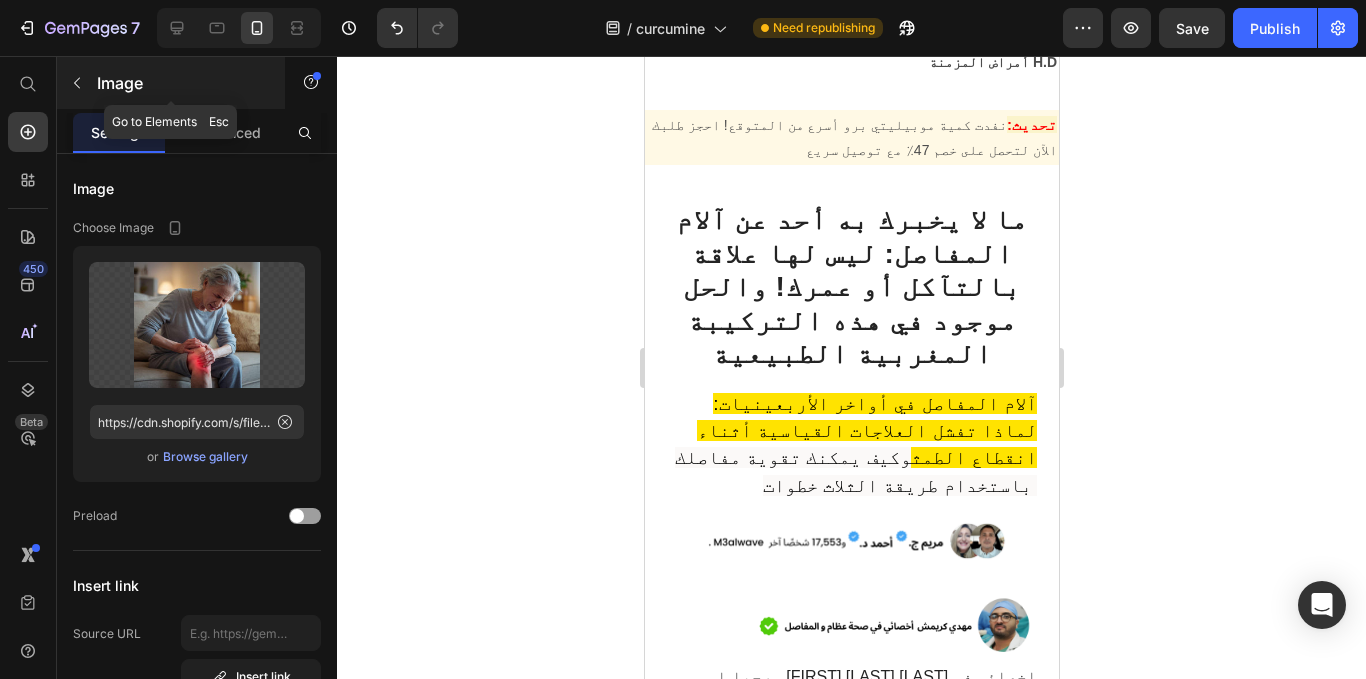 click 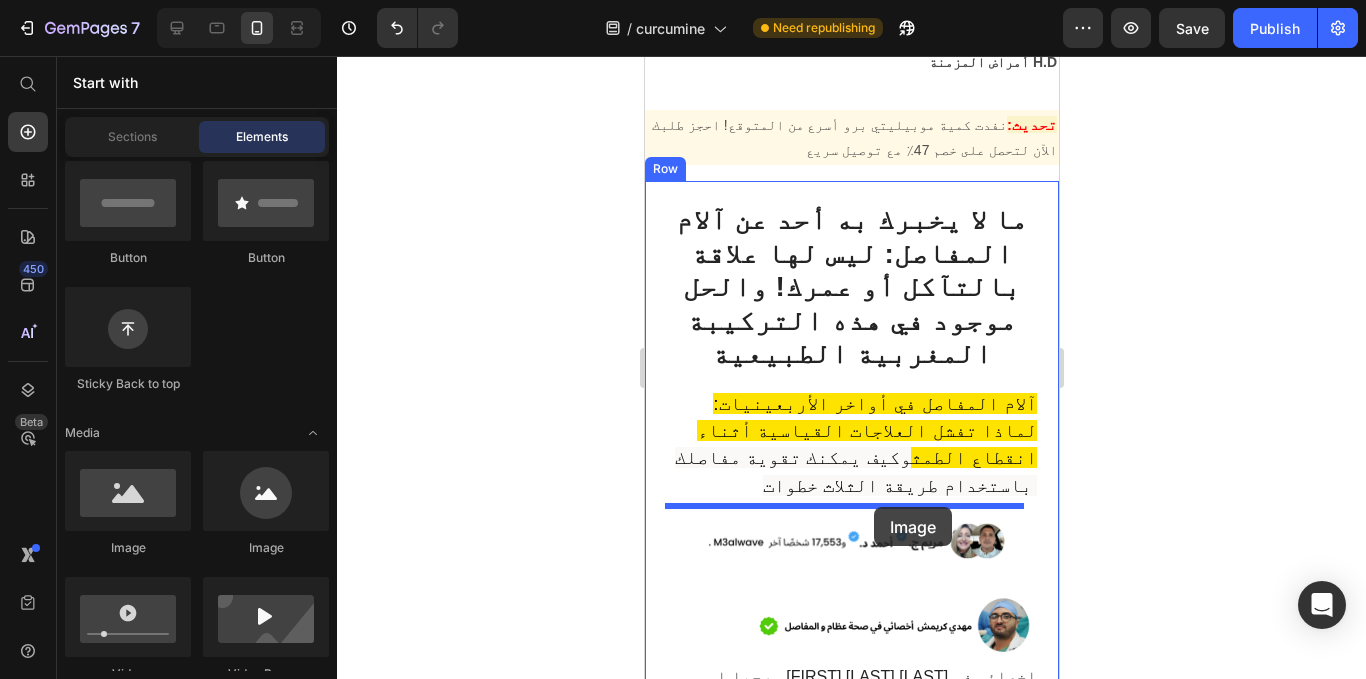 drag, startPoint x: 789, startPoint y: 582, endPoint x: 873, endPoint y: 507, distance: 112.60995 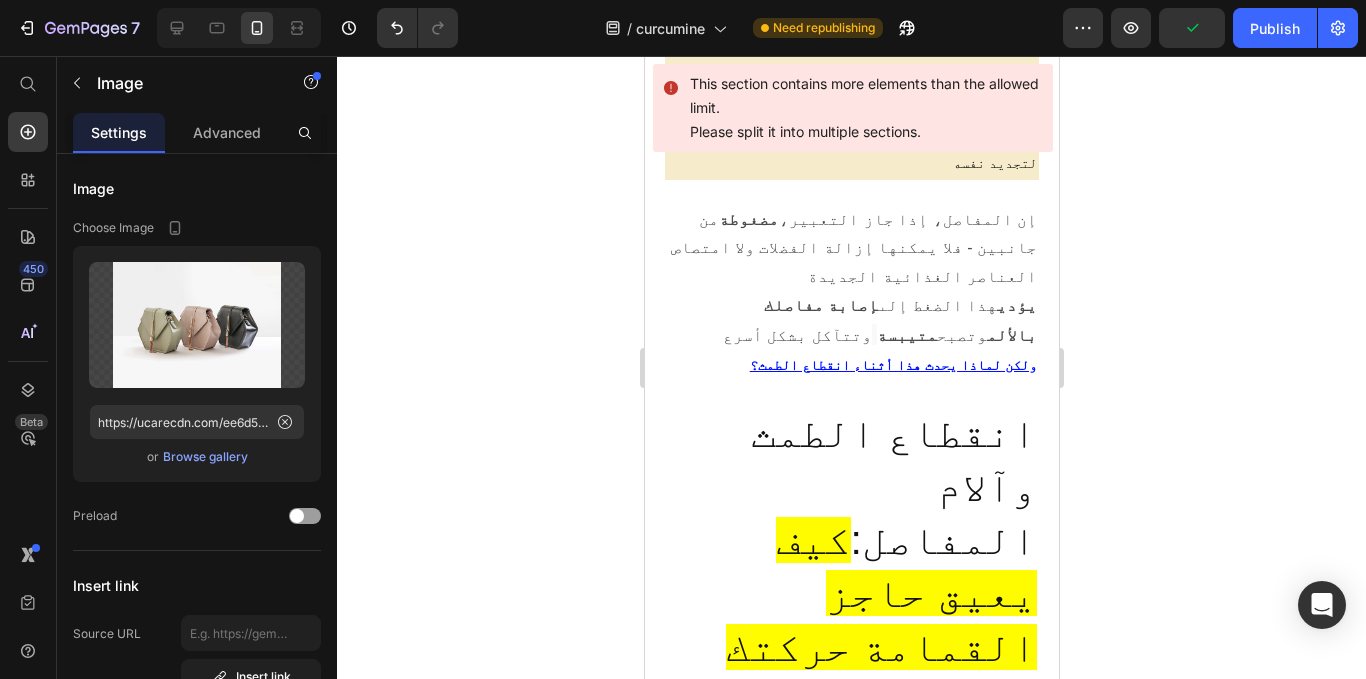 scroll, scrollTop: 5013, scrollLeft: 0, axis: vertical 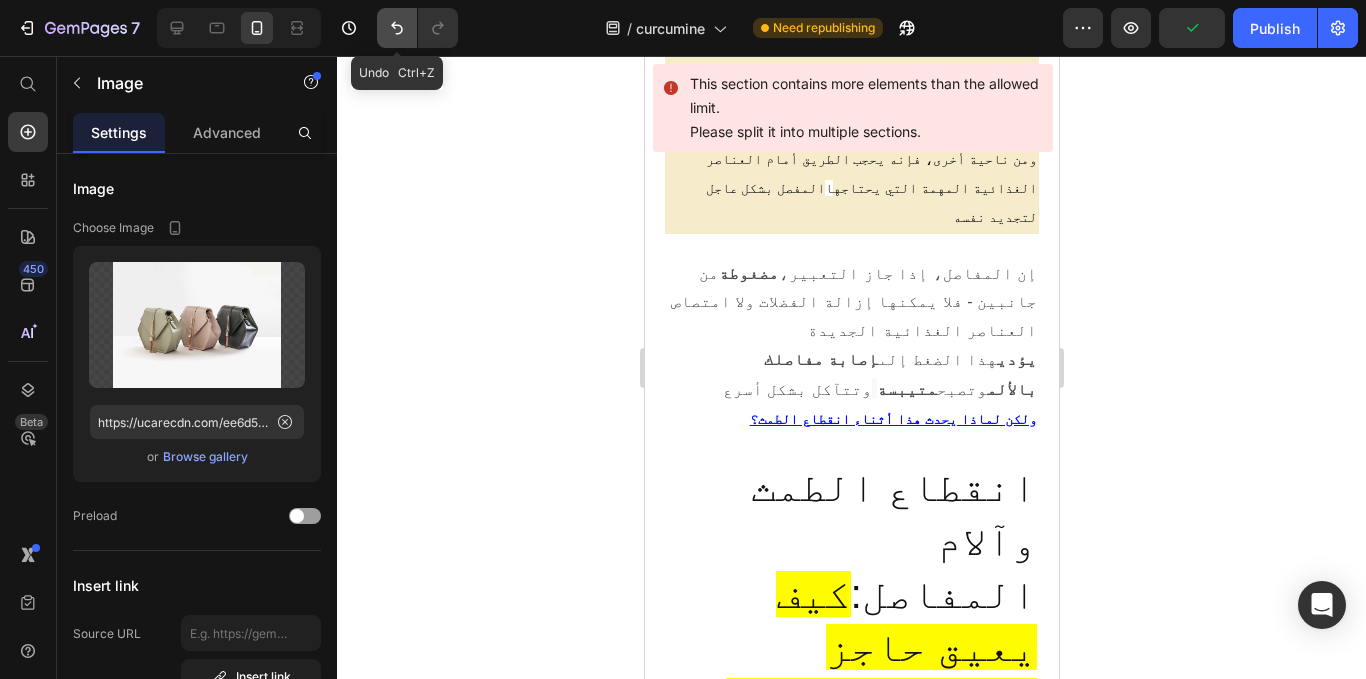 click 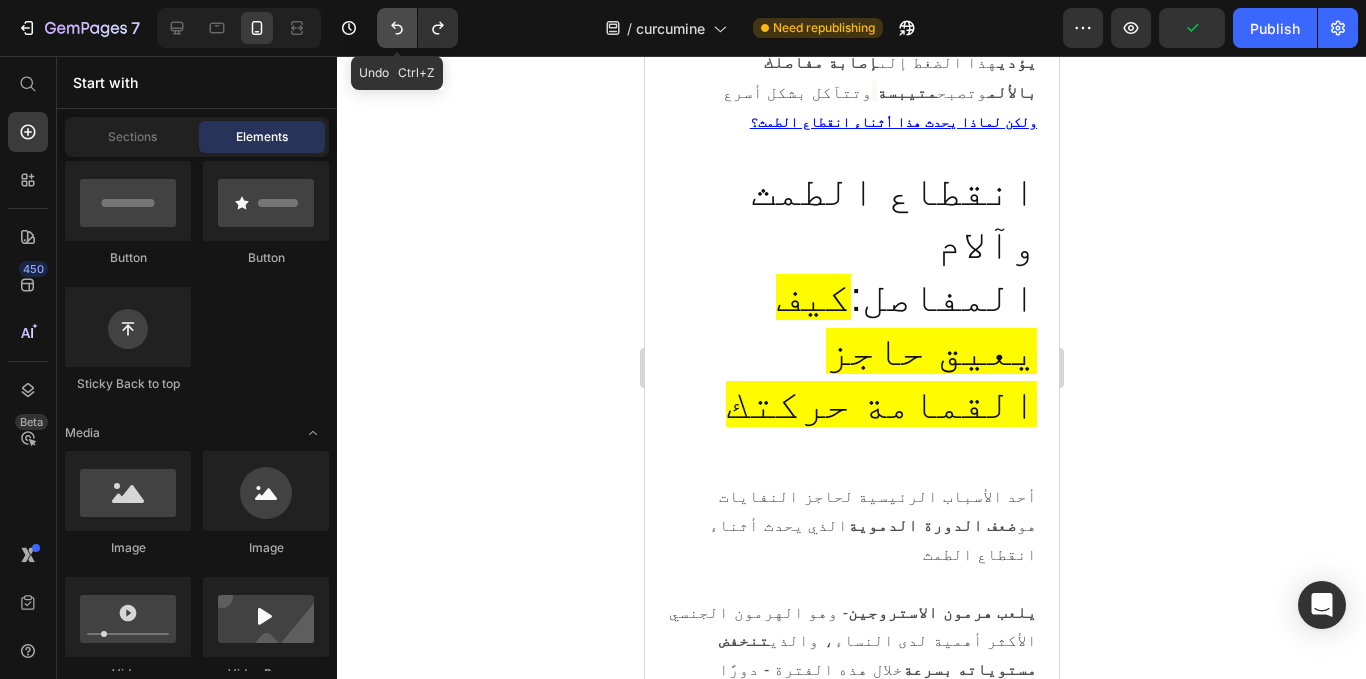 scroll, scrollTop: 4728, scrollLeft: 0, axis: vertical 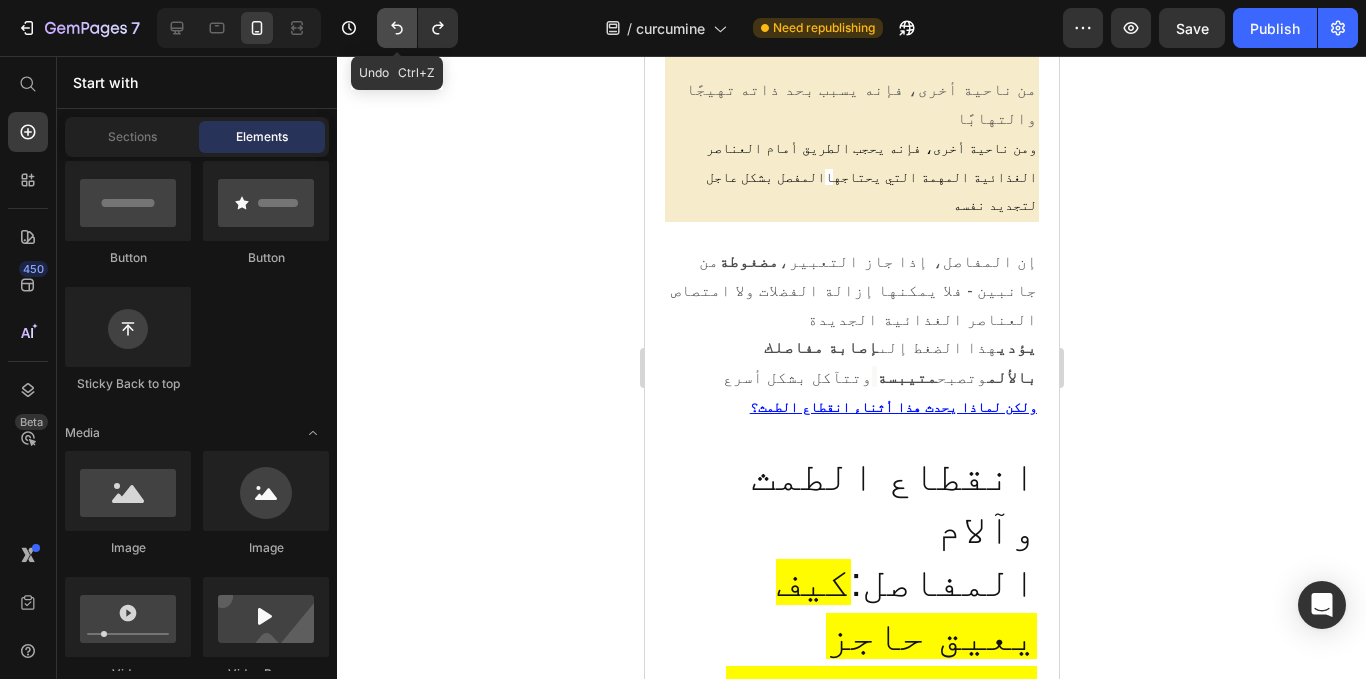 click 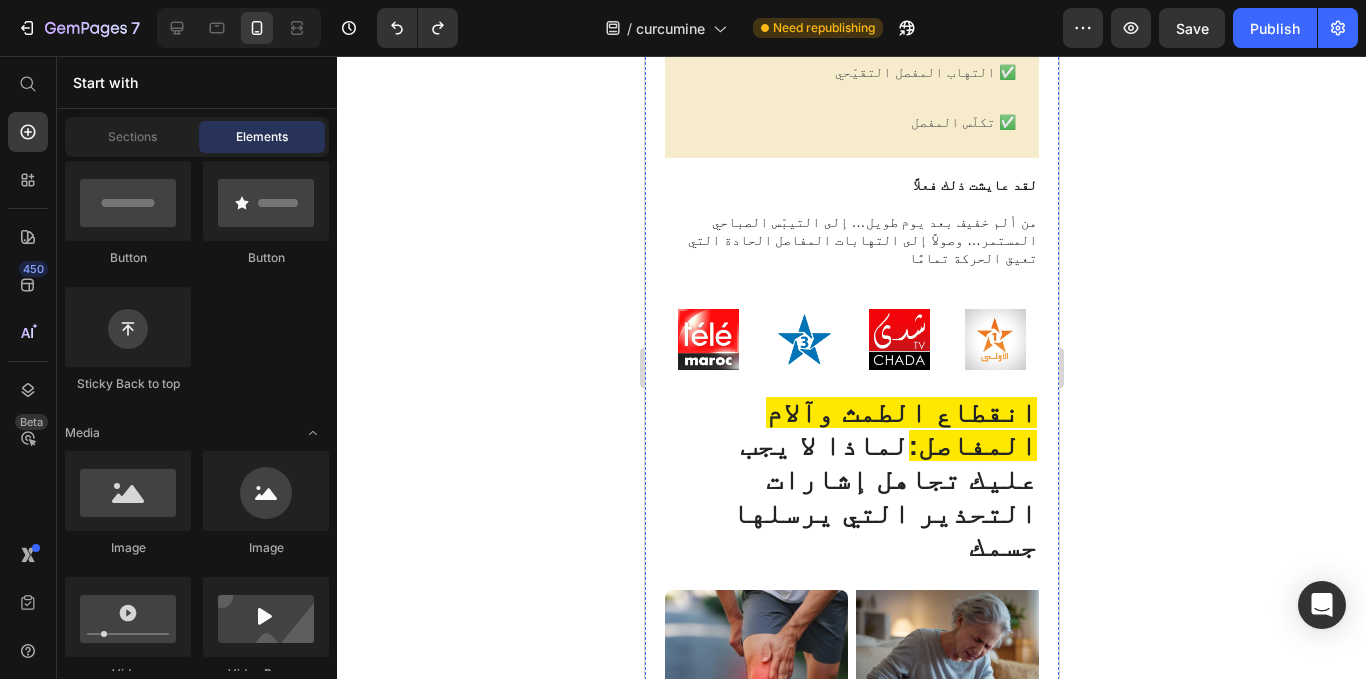 scroll, scrollTop: 1171, scrollLeft: 0, axis: vertical 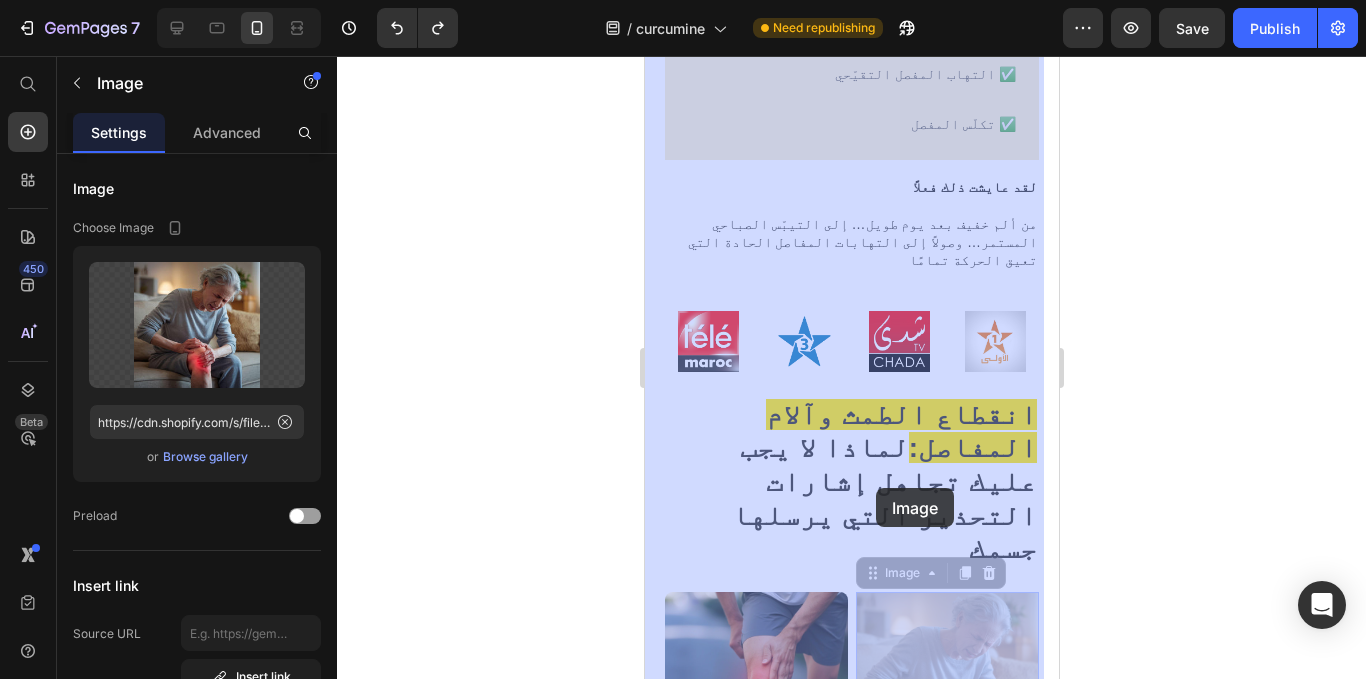 drag, startPoint x: 854, startPoint y: 450, endPoint x: 875, endPoint y: 488, distance: 43.416588 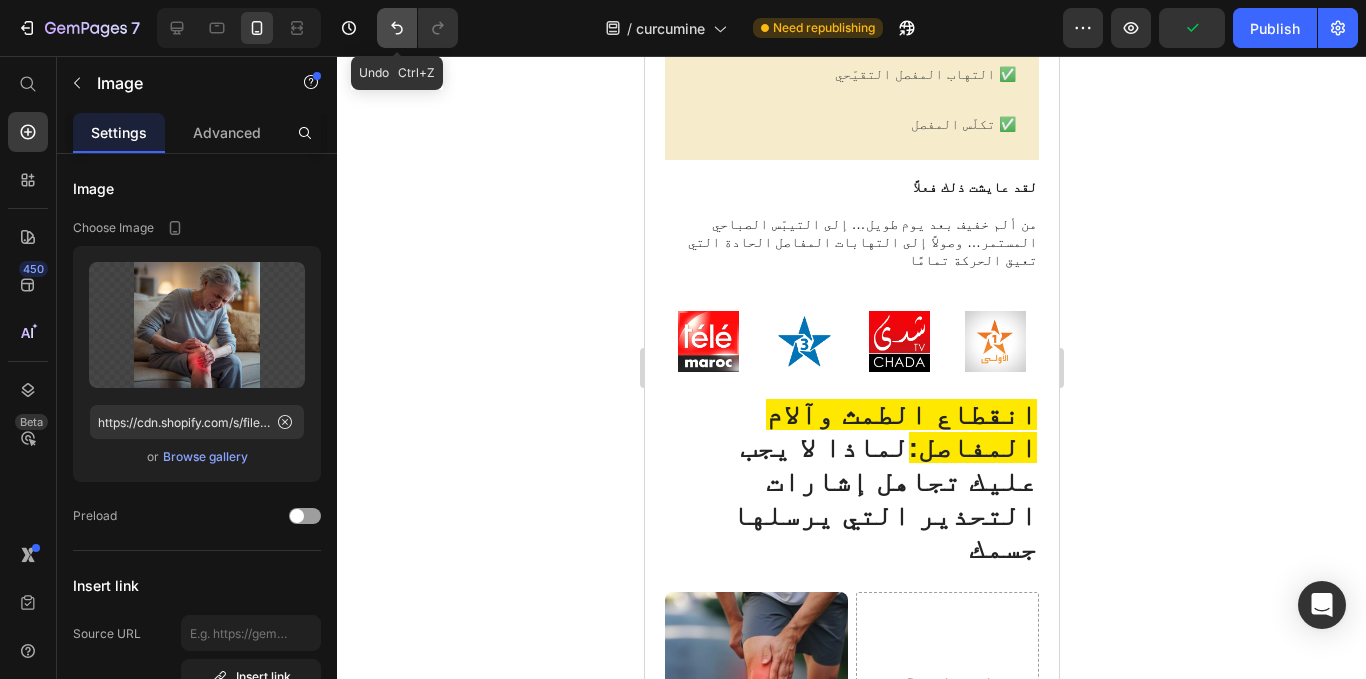click 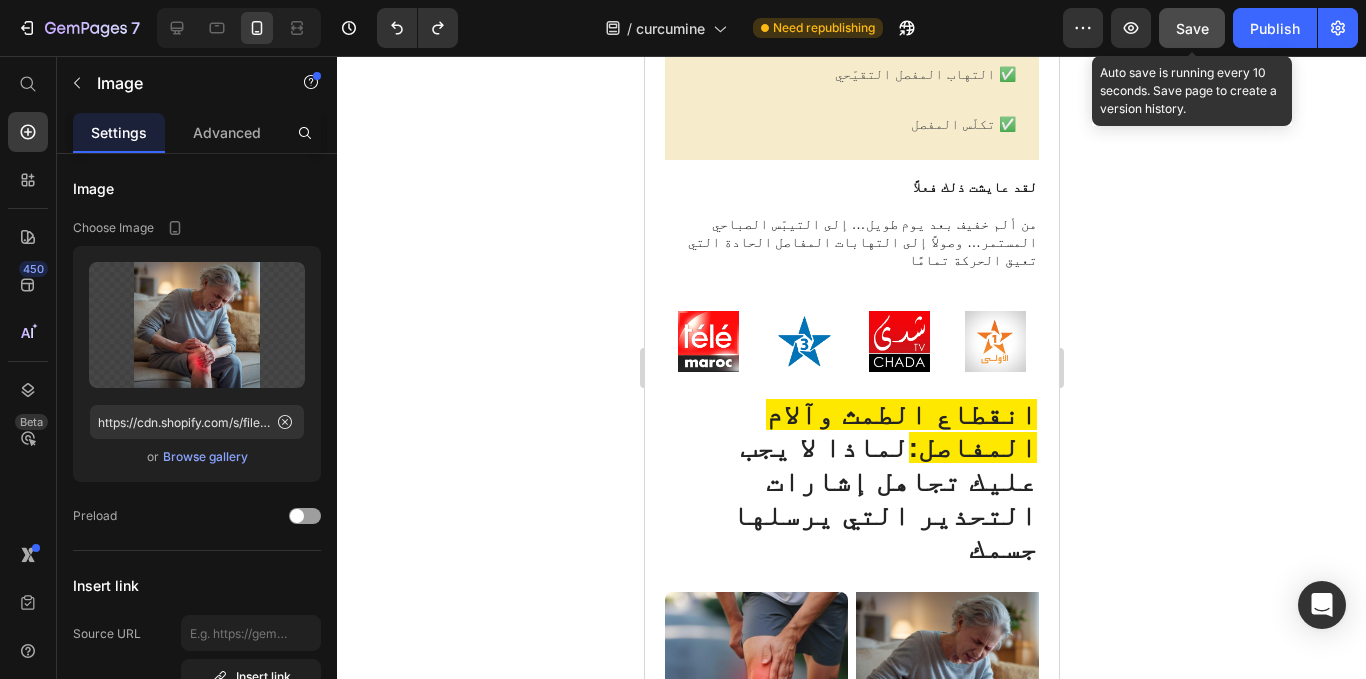 click on "Save" 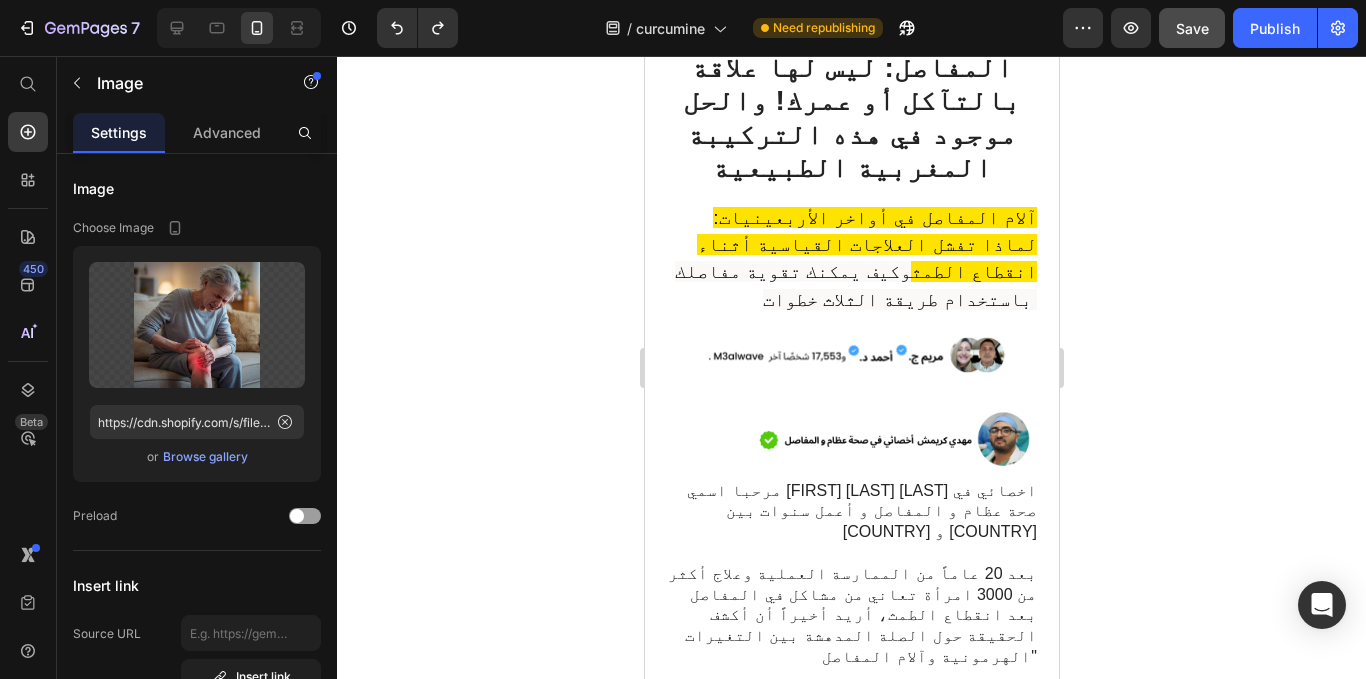 scroll, scrollTop: 319, scrollLeft: 0, axis: vertical 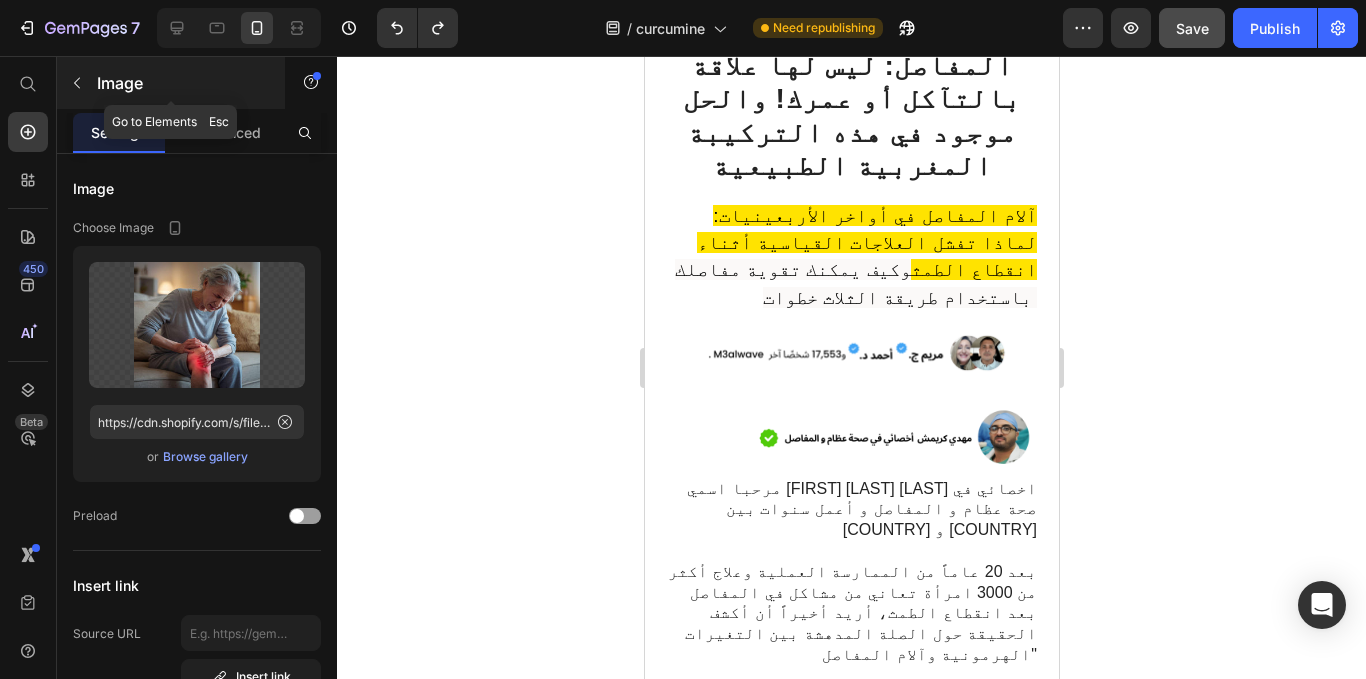 click 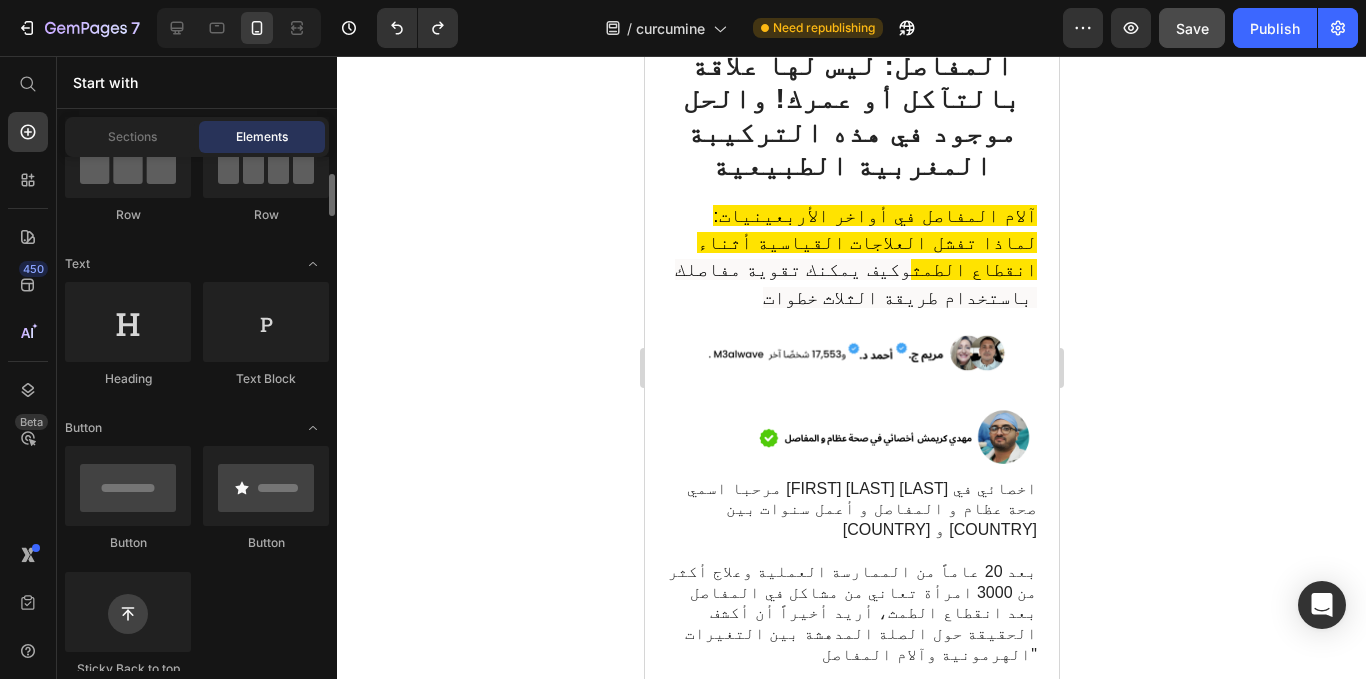 scroll, scrollTop: 0, scrollLeft: 0, axis: both 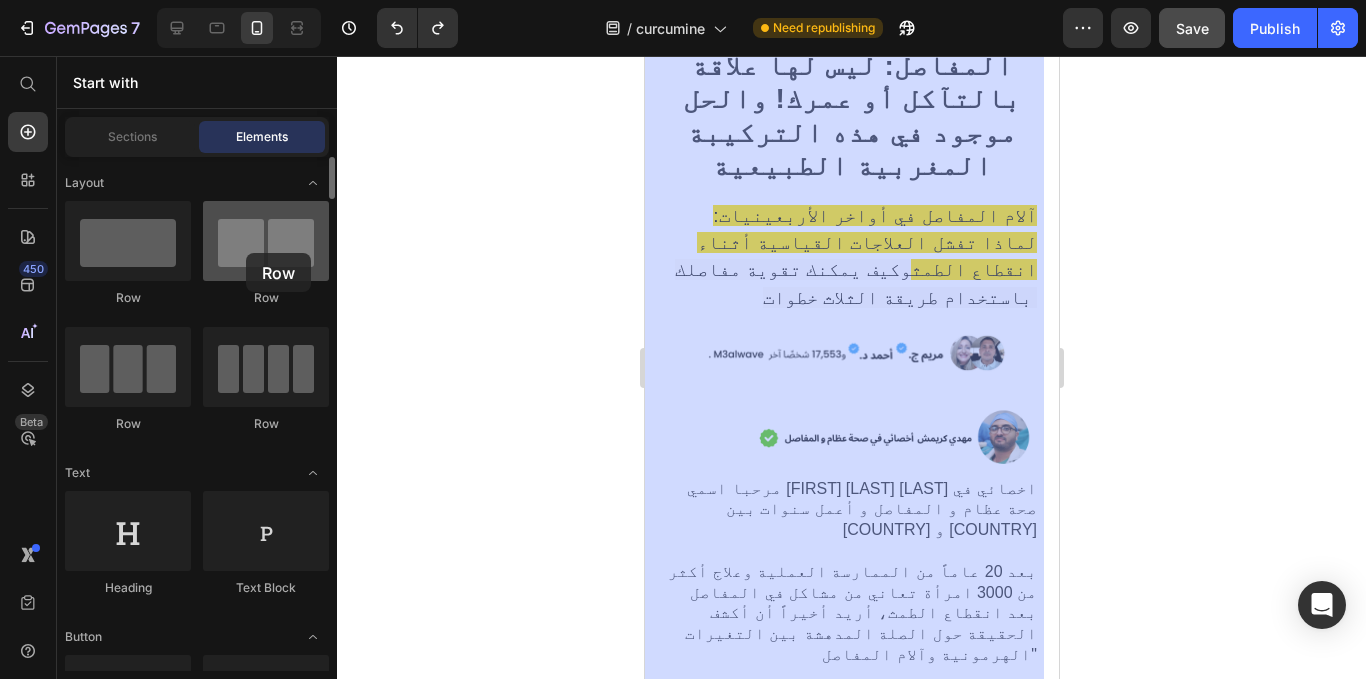 drag, startPoint x: 266, startPoint y: 261, endPoint x: 246, endPoint y: 253, distance: 21.540659 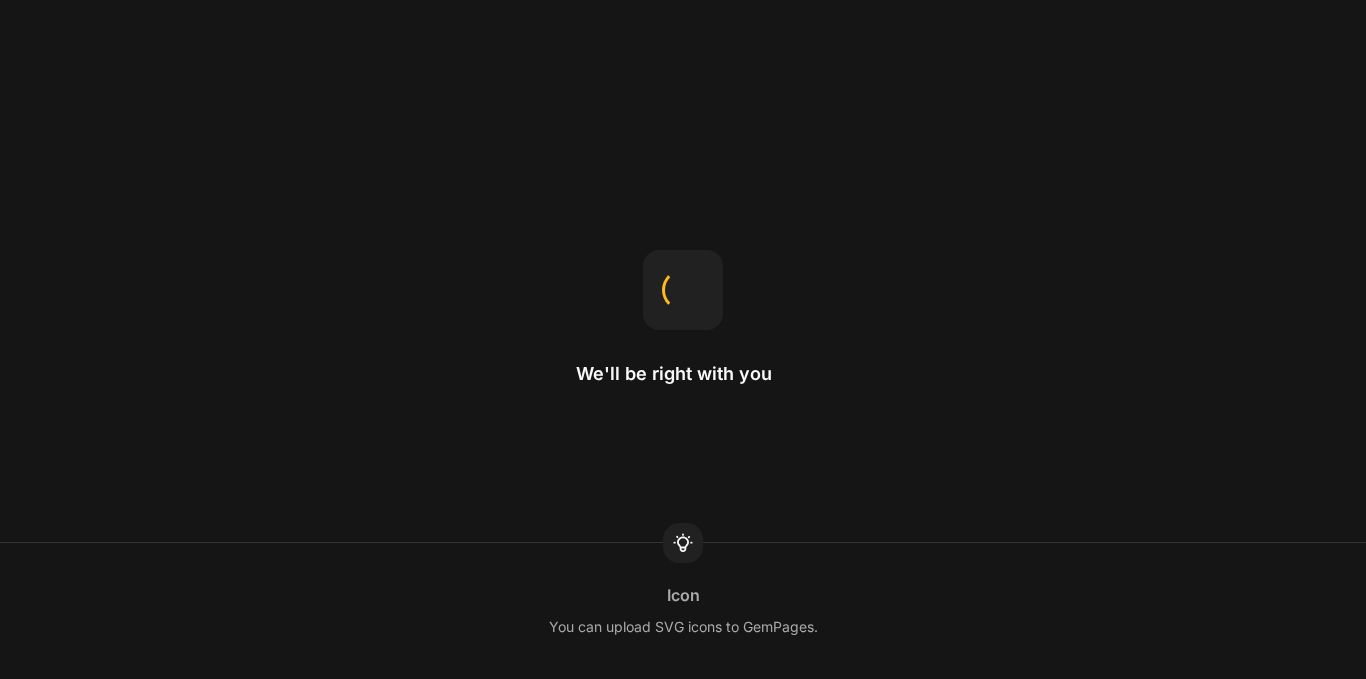 scroll, scrollTop: 0, scrollLeft: 0, axis: both 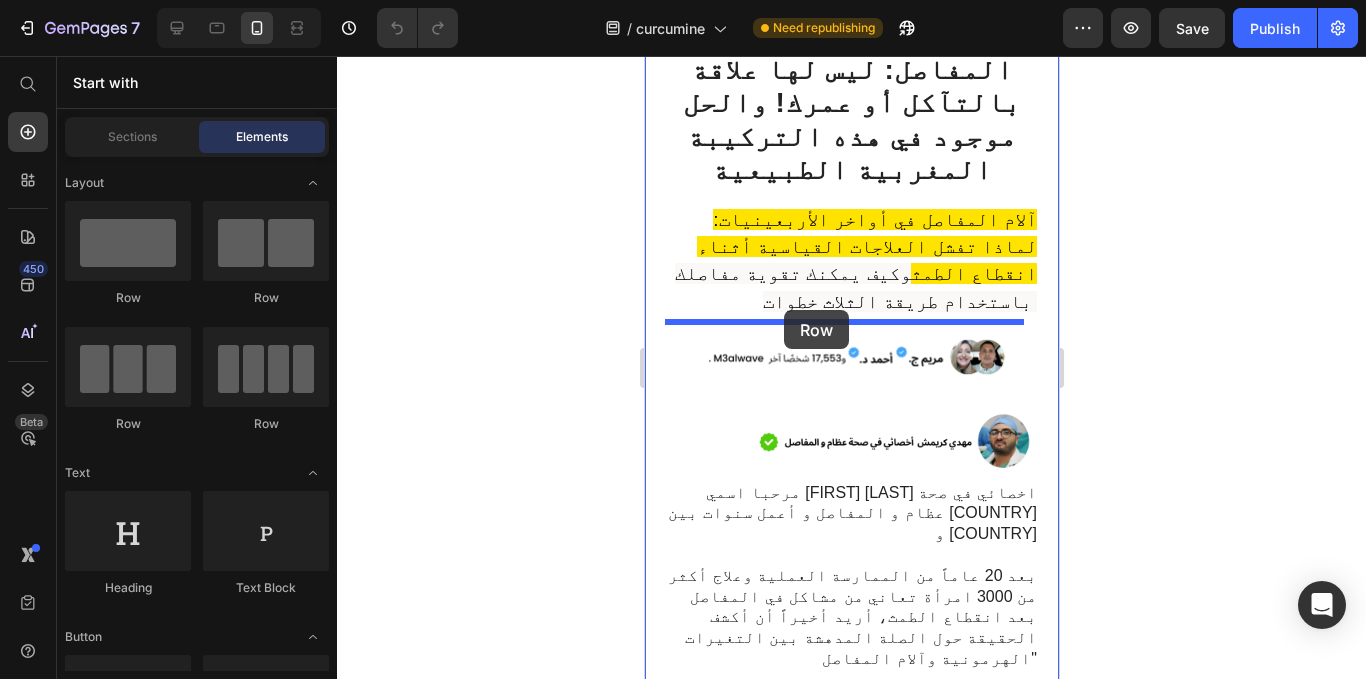 drag, startPoint x: 1428, startPoint y: 349, endPoint x: 783, endPoint y: 310, distance: 646.178 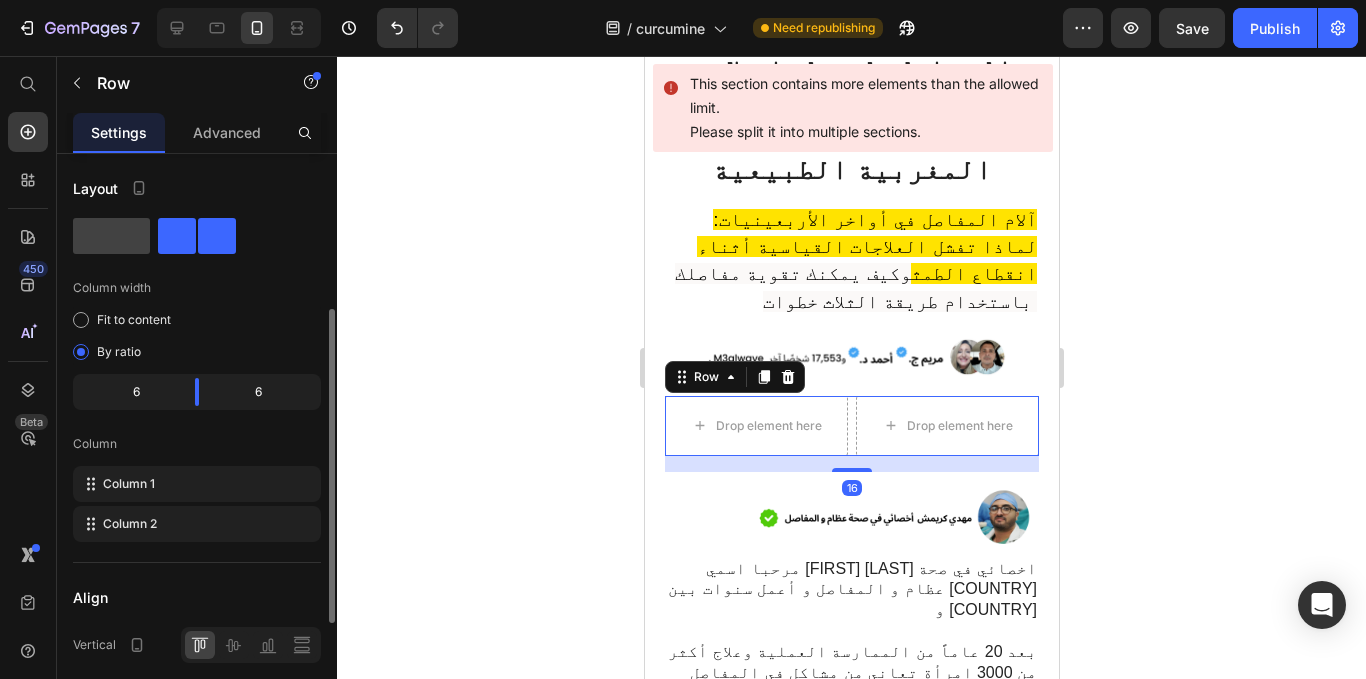 scroll, scrollTop: 104, scrollLeft: 0, axis: vertical 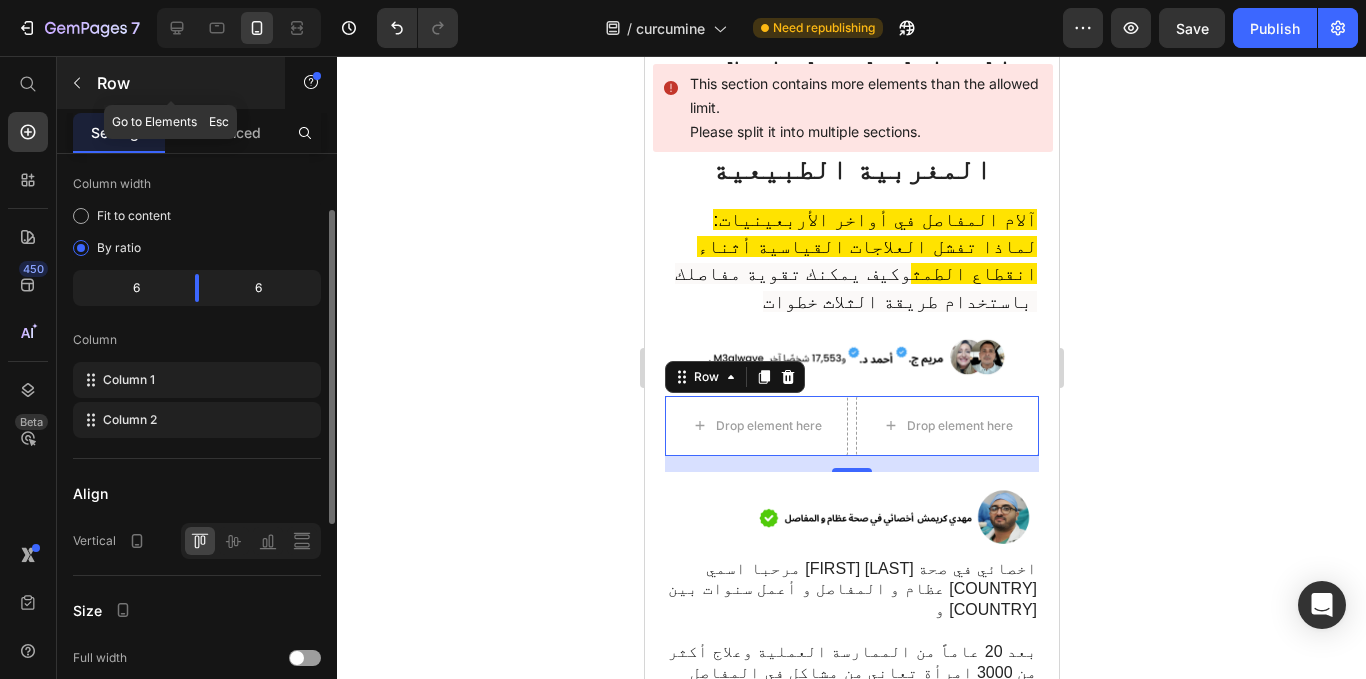 click 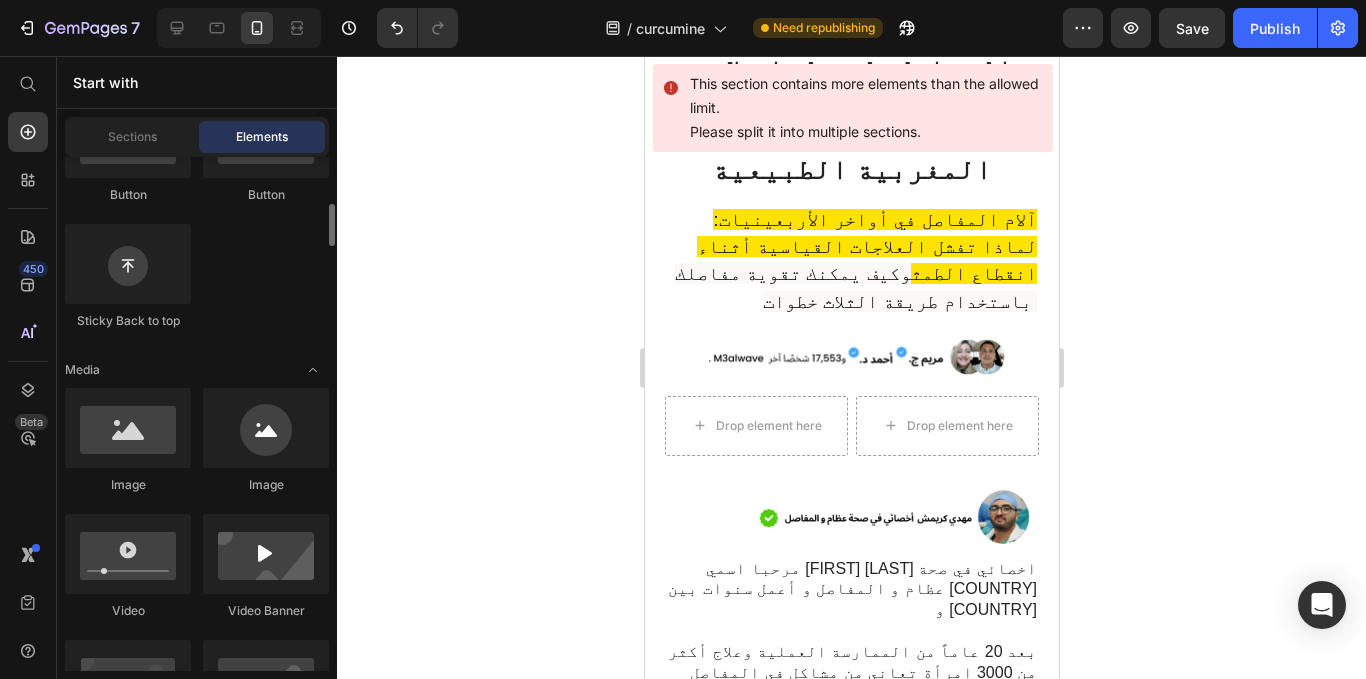 scroll, scrollTop: 627, scrollLeft: 0, axis: vertical 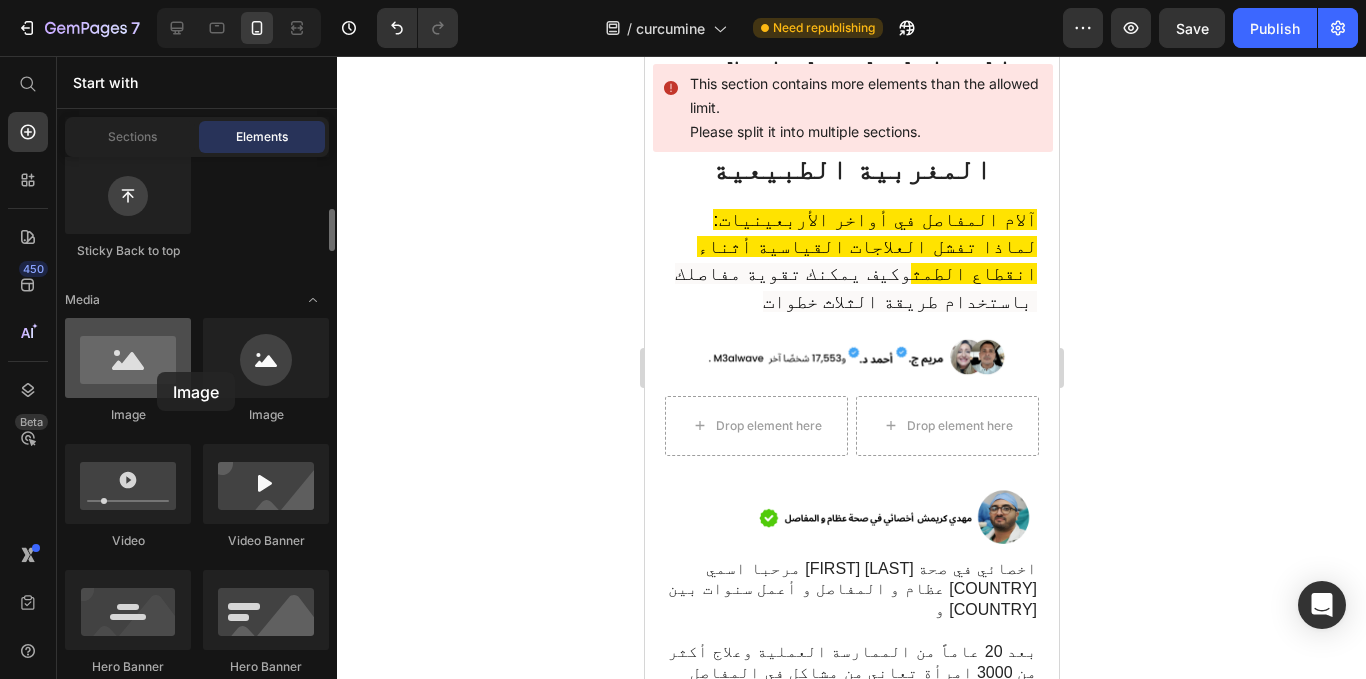 drag, startPoint x: 127, startPoint y: 379, endPoint x: 121, endPoint y: 367, distance: 13.416408 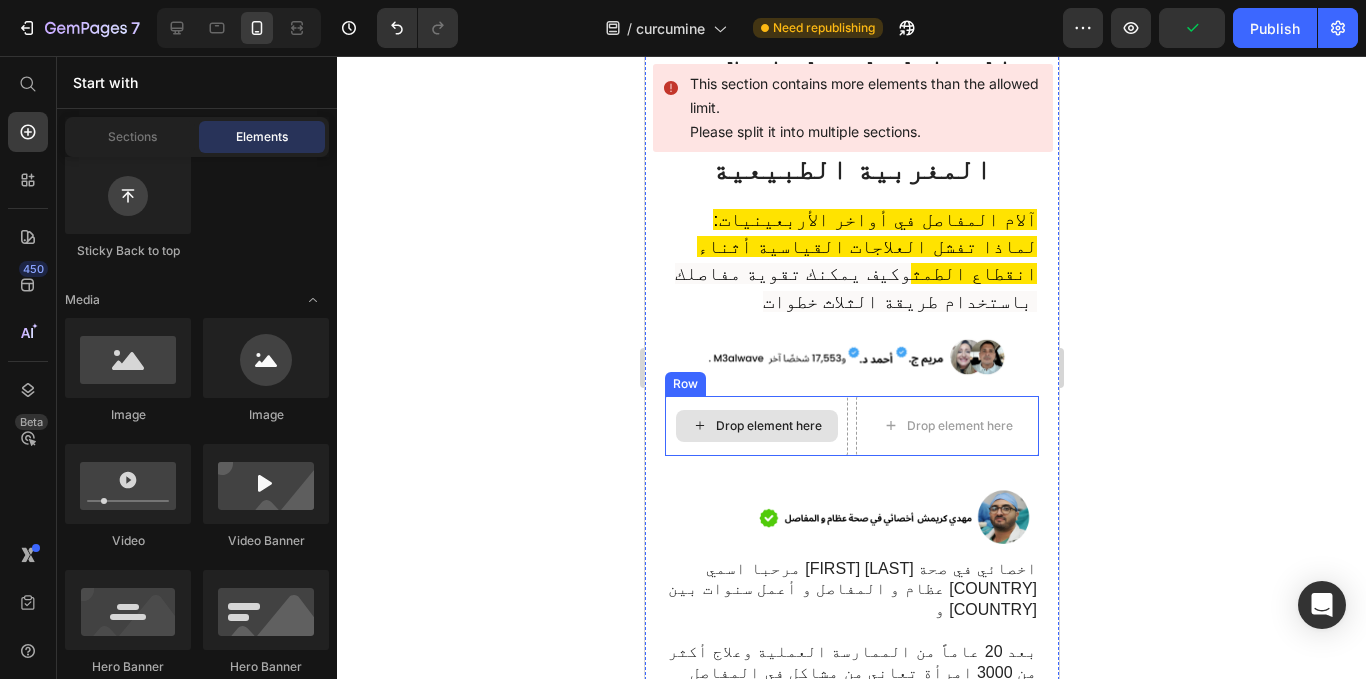 click on "Drop element here" at bounding box center (756, 426) 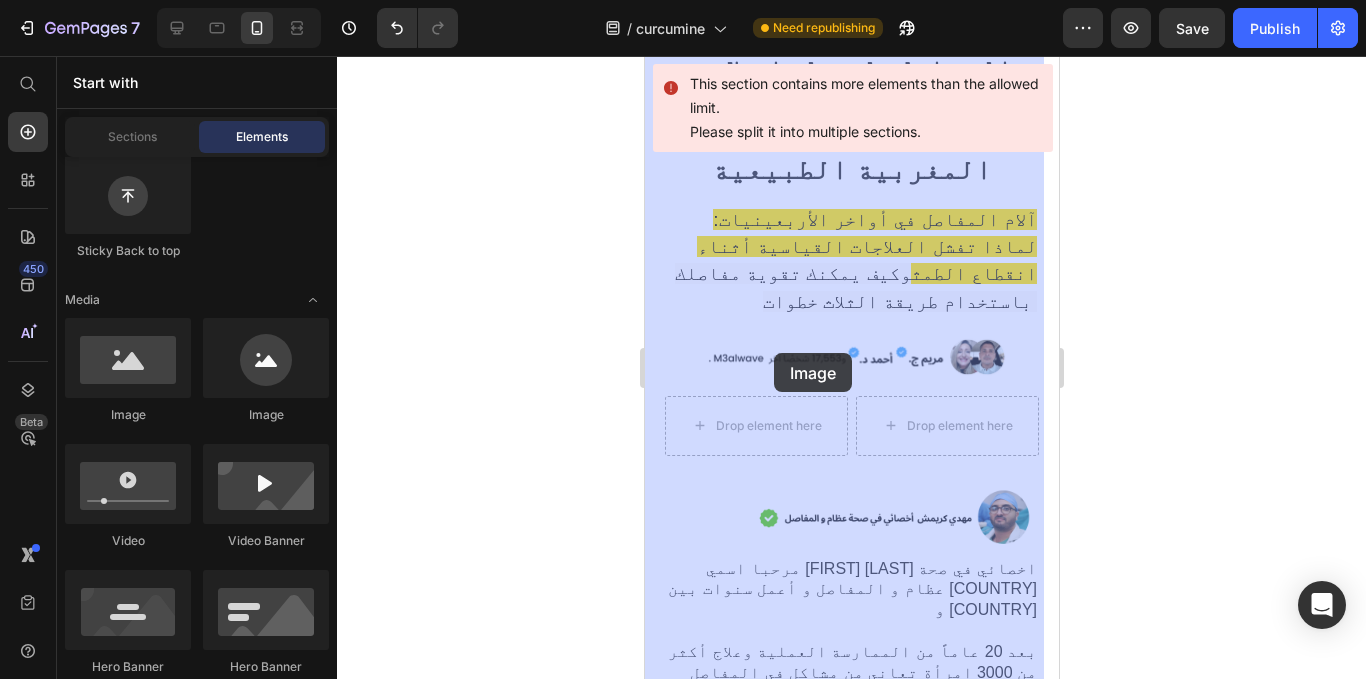 drag, startPoint x: 1464, startPoint y: 393, endPoint x: 773, endPoint y: 353, distance: 692.1568 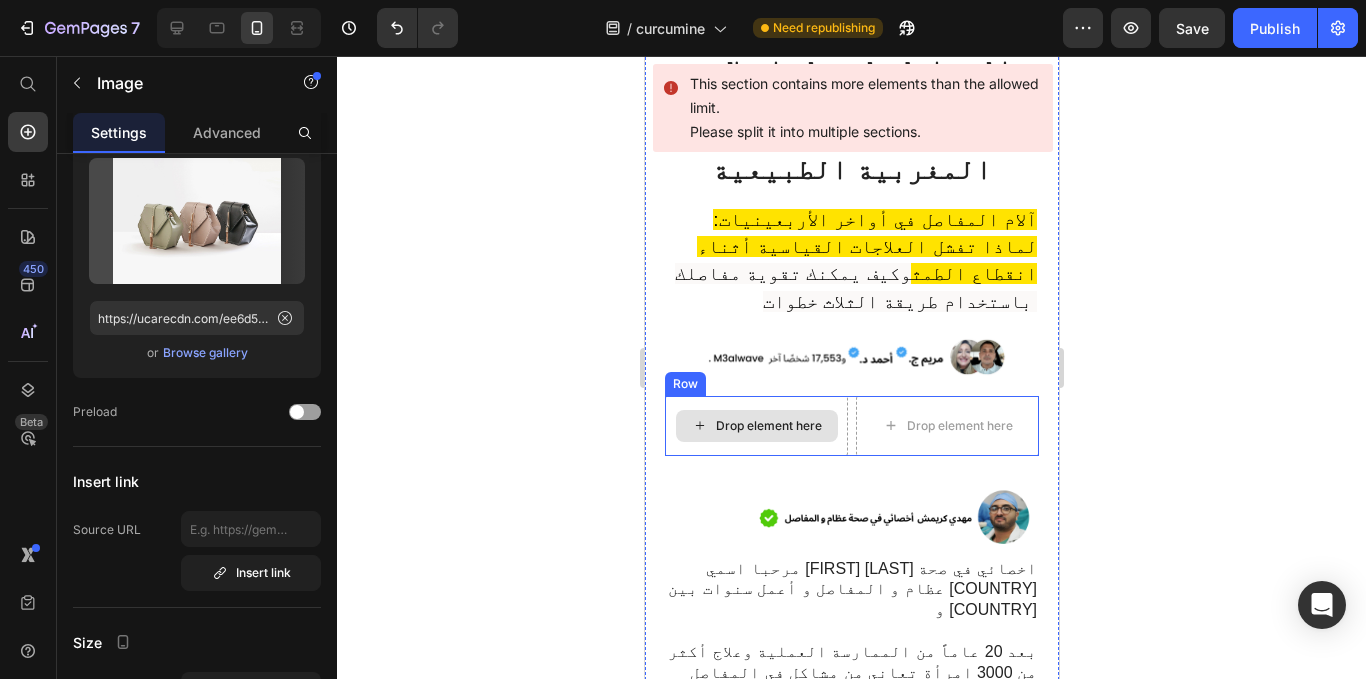 scroll, scrollTop: 0, scrollLeft: 0, axis: both 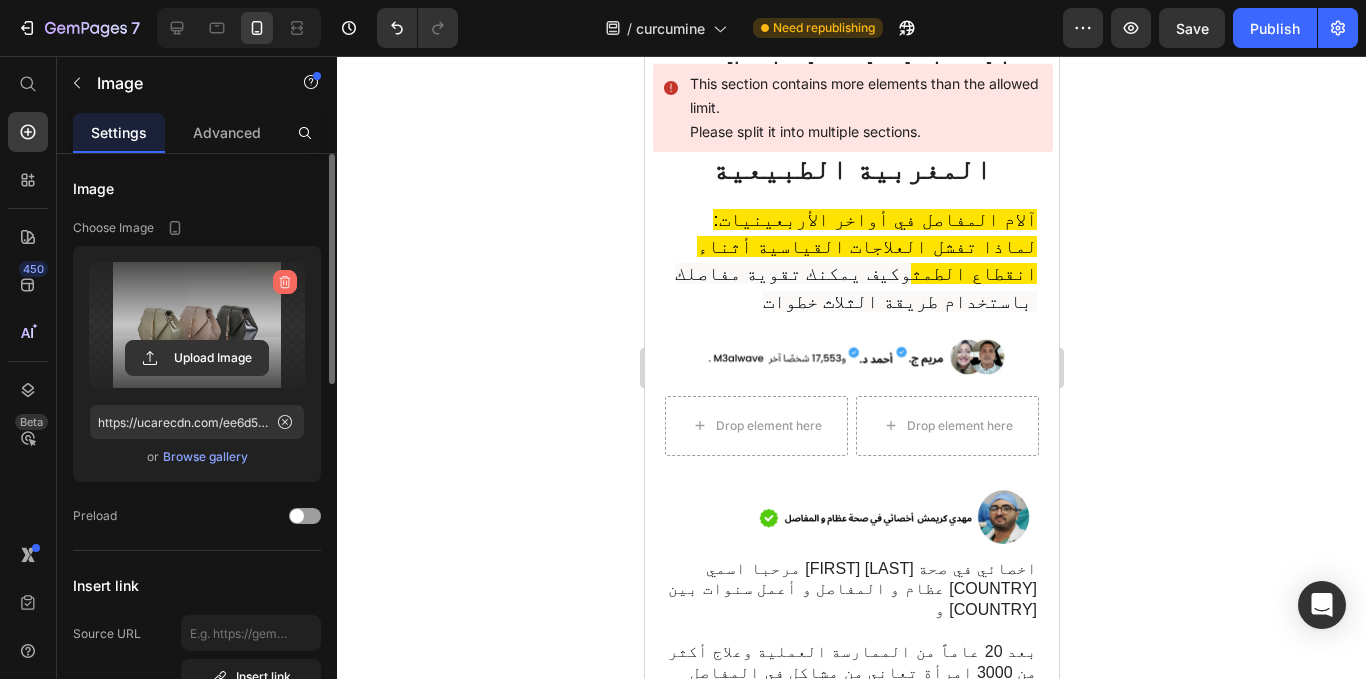 click 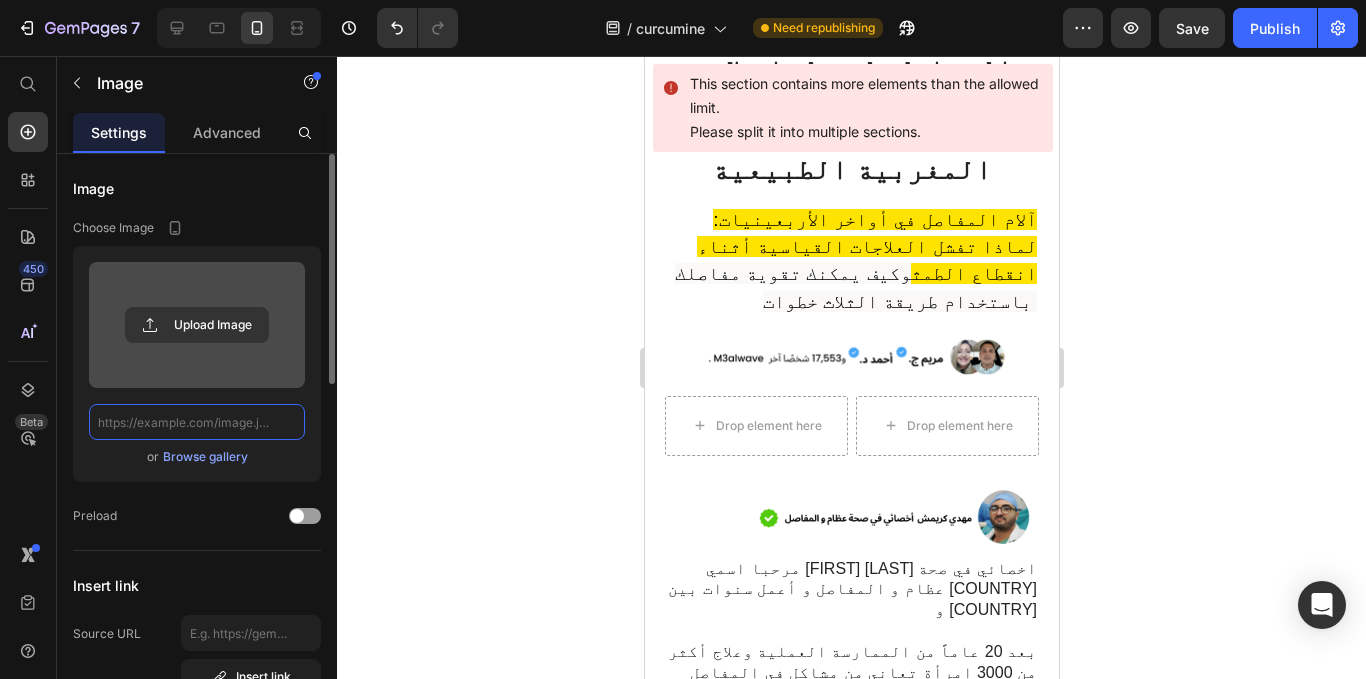 scroll, scrollTop: 0, scrollLeft: 0, axis: both 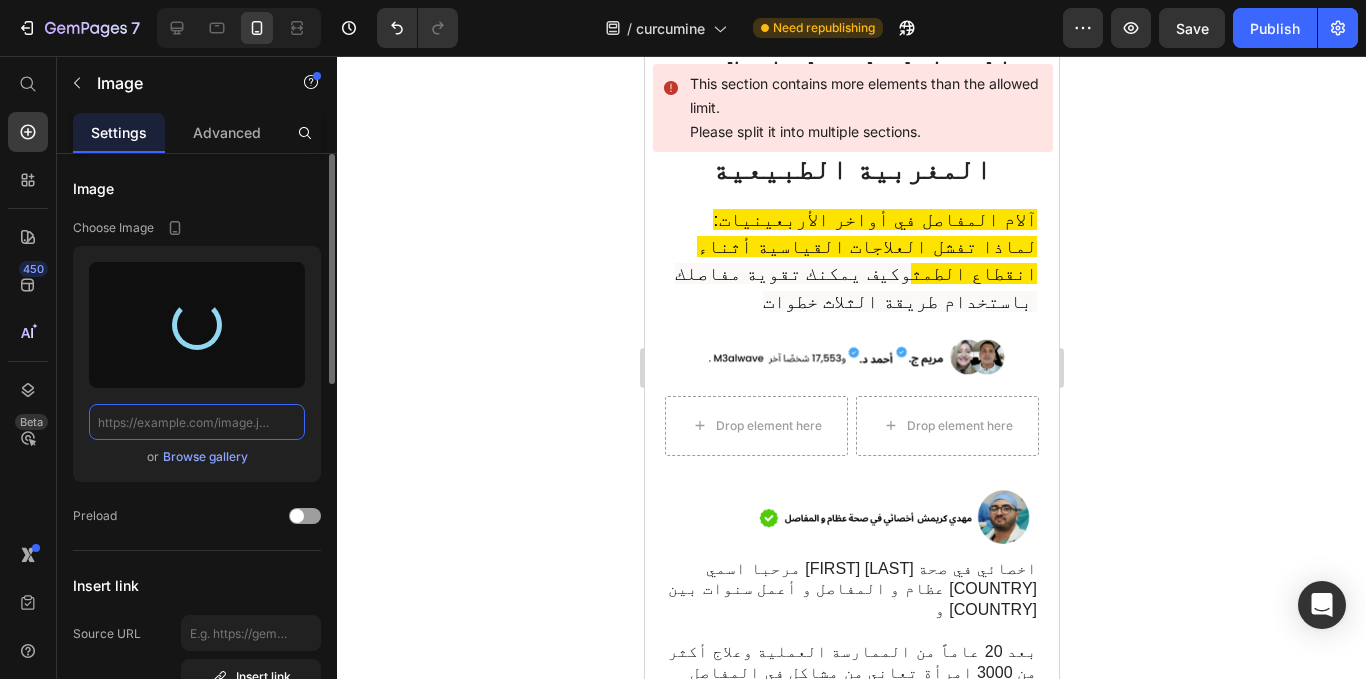 type on "https://cdn.shopify.com/s/files/1/0944/3370/6293/files/gempages_568890246704399381-02d00fdb-37ab-40e6-b24c-0c66dc03f302.jpg" 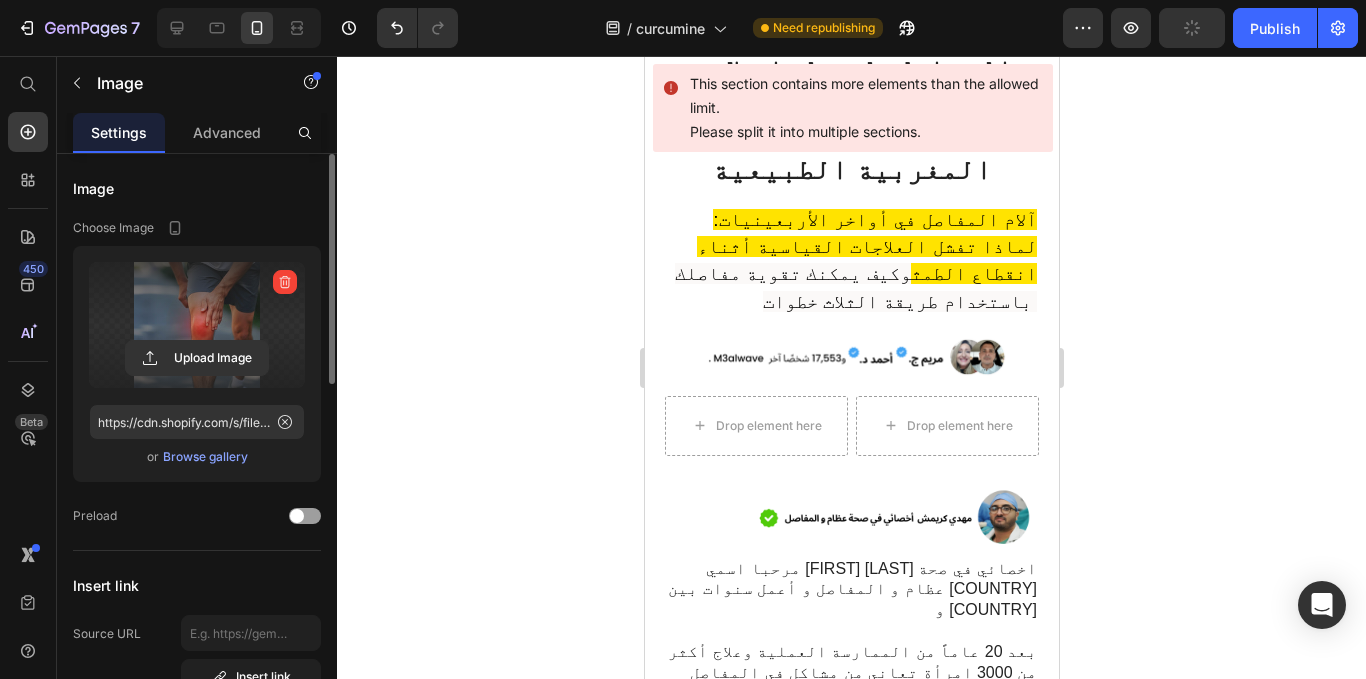 click 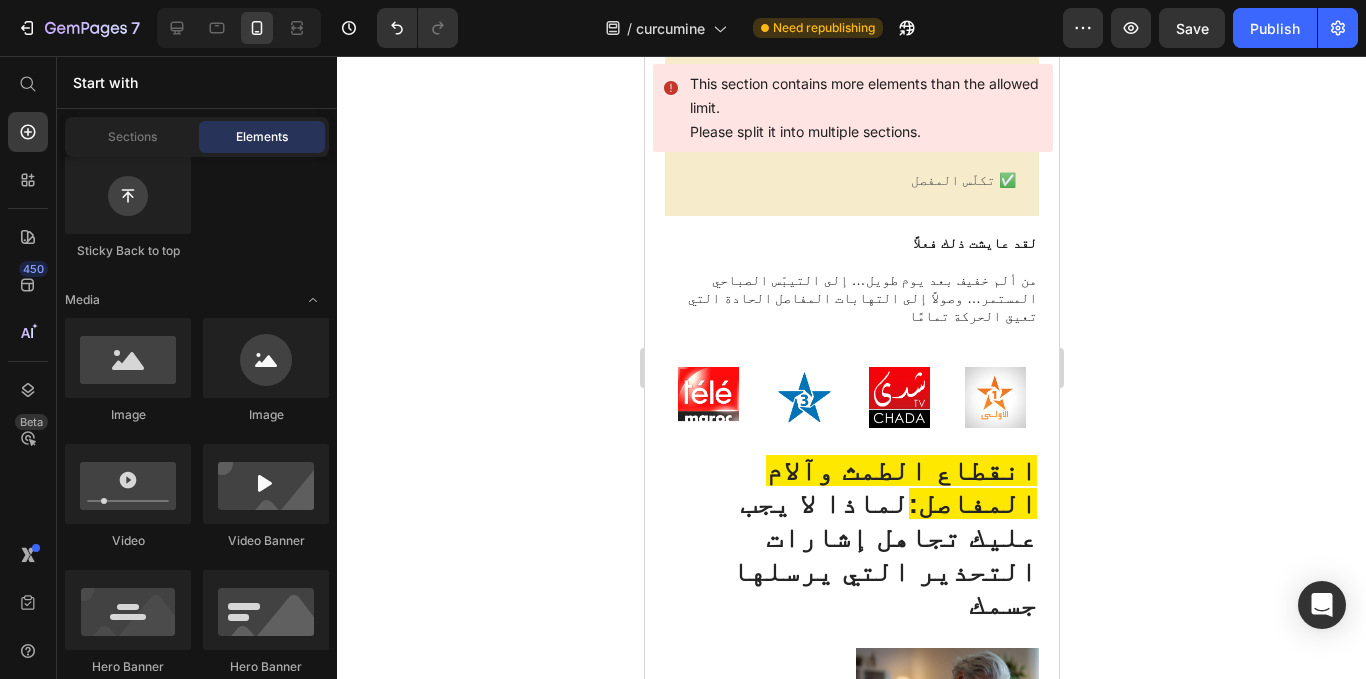 scroll, scrollTop: 1193, scrollLeft: 0, axis: vertical 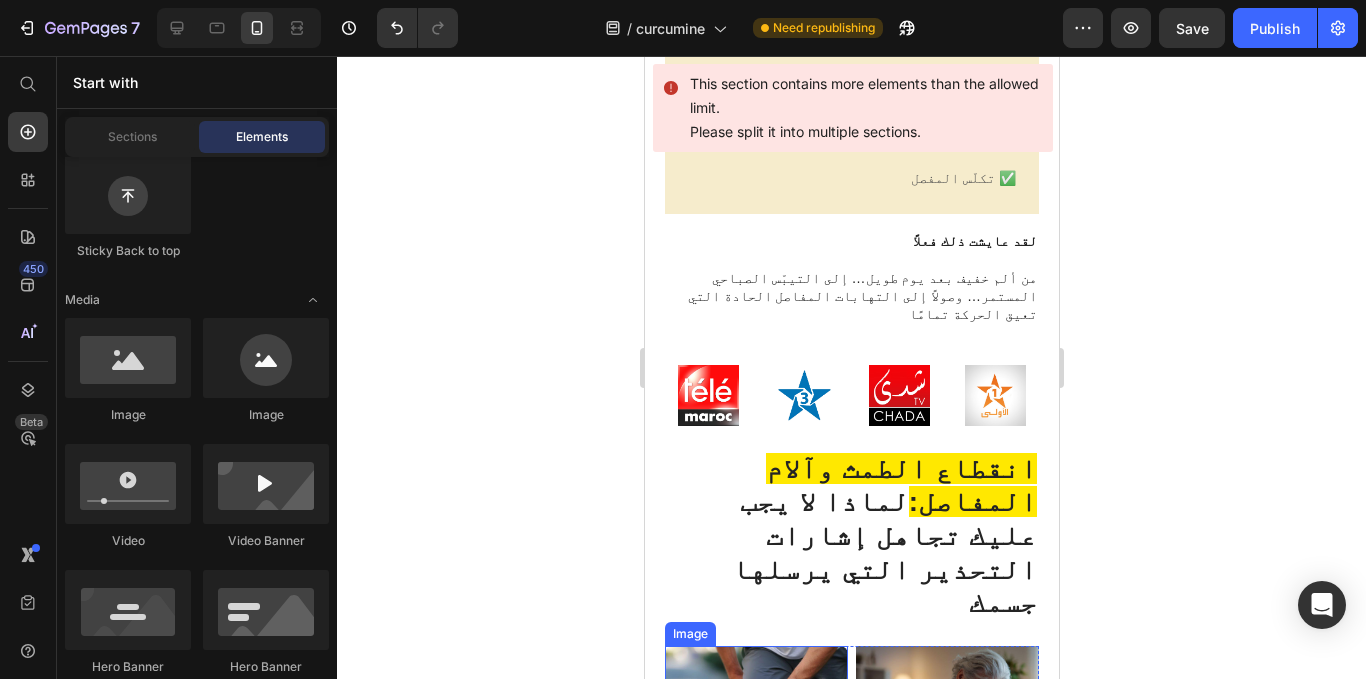 click at bounding box center [755, 737] 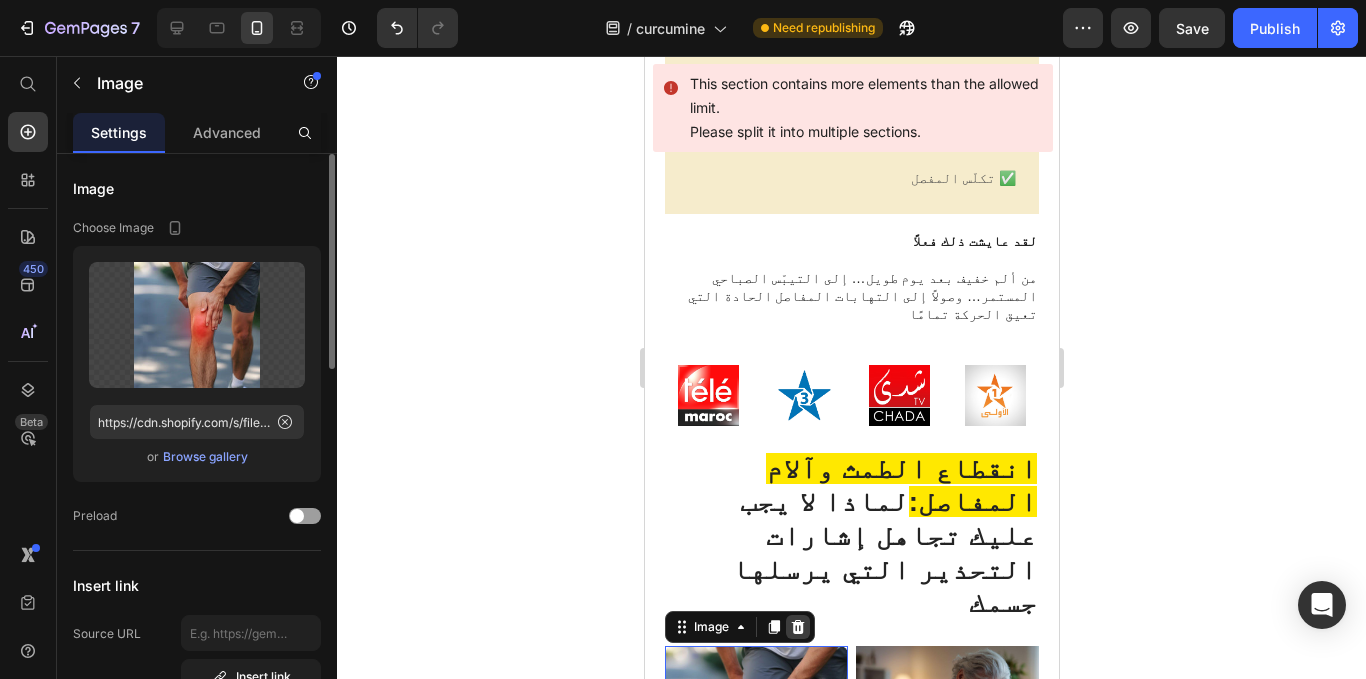 click 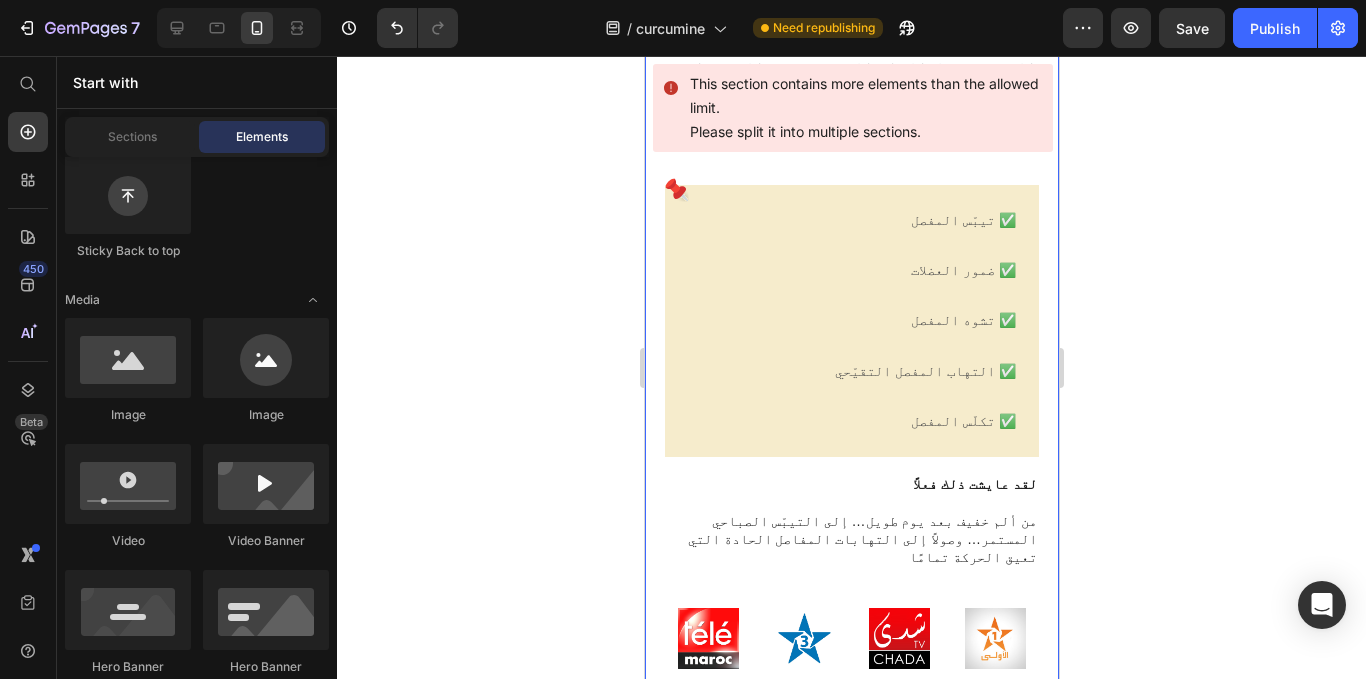 scroll, scrollTop: 1272, scrollLeft: 0, axis: vertical 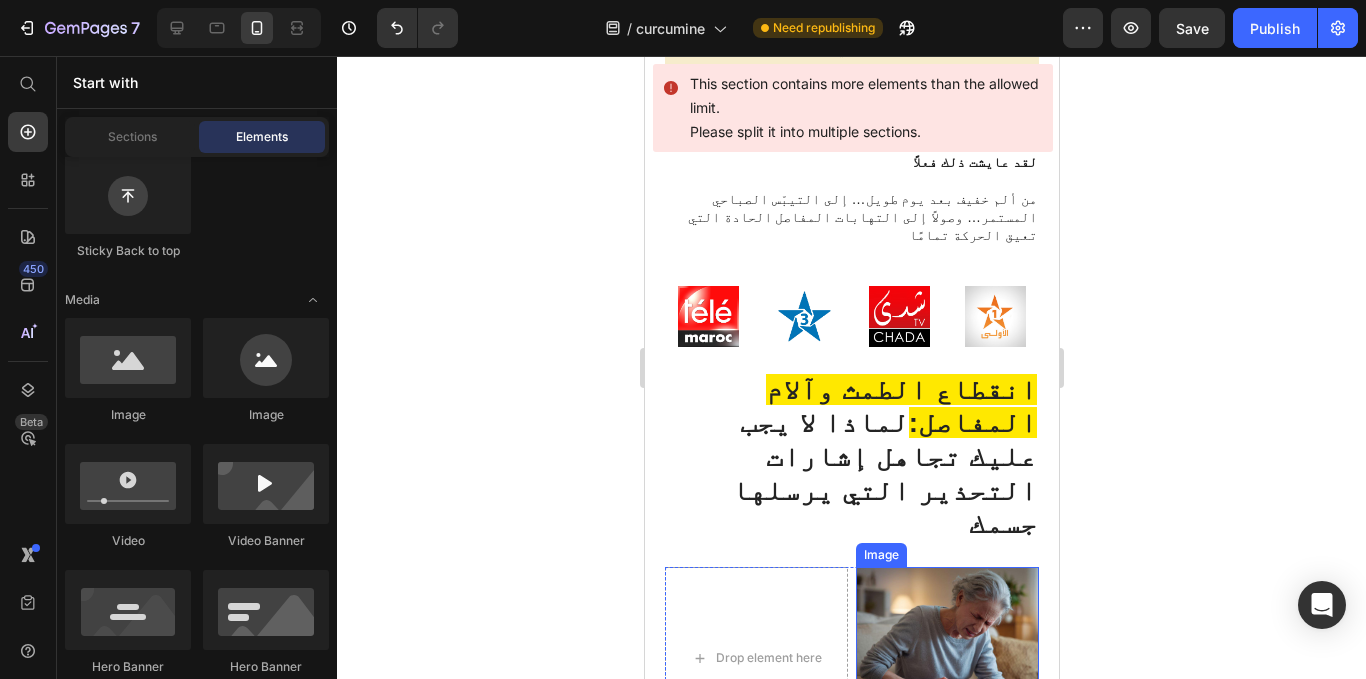 click at bounding box center [946, 658] 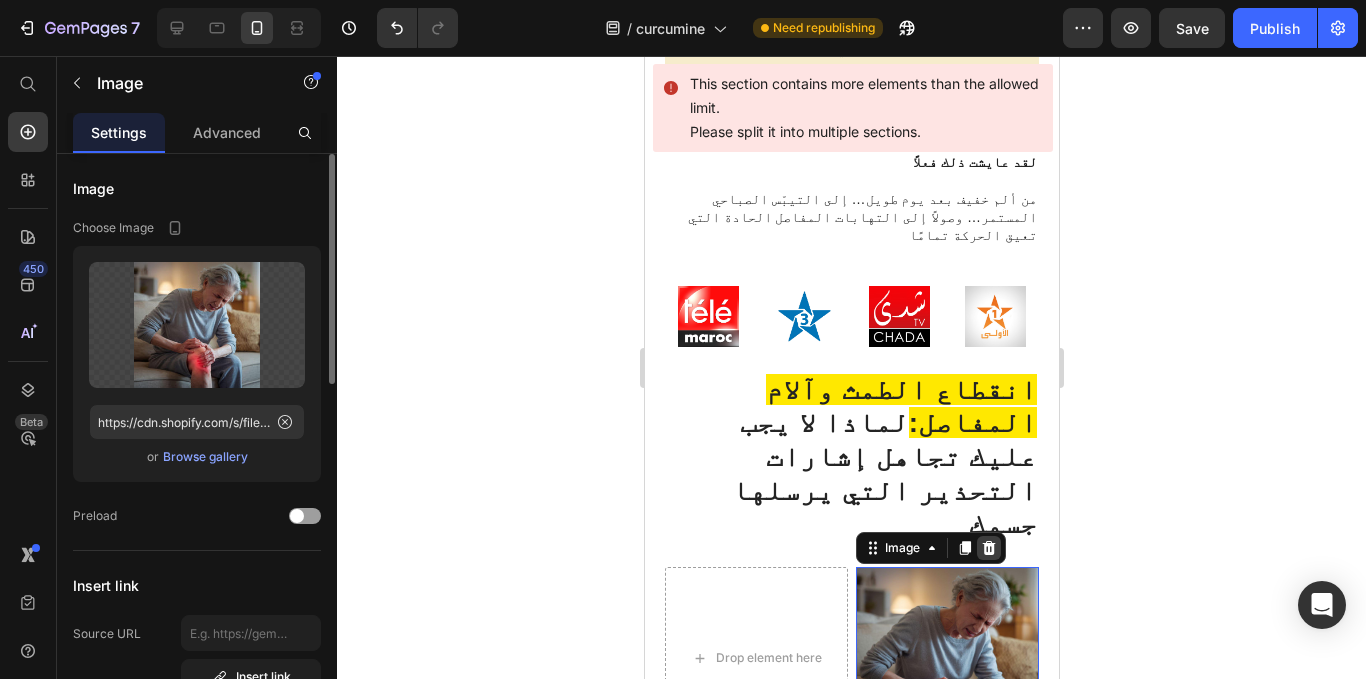 click 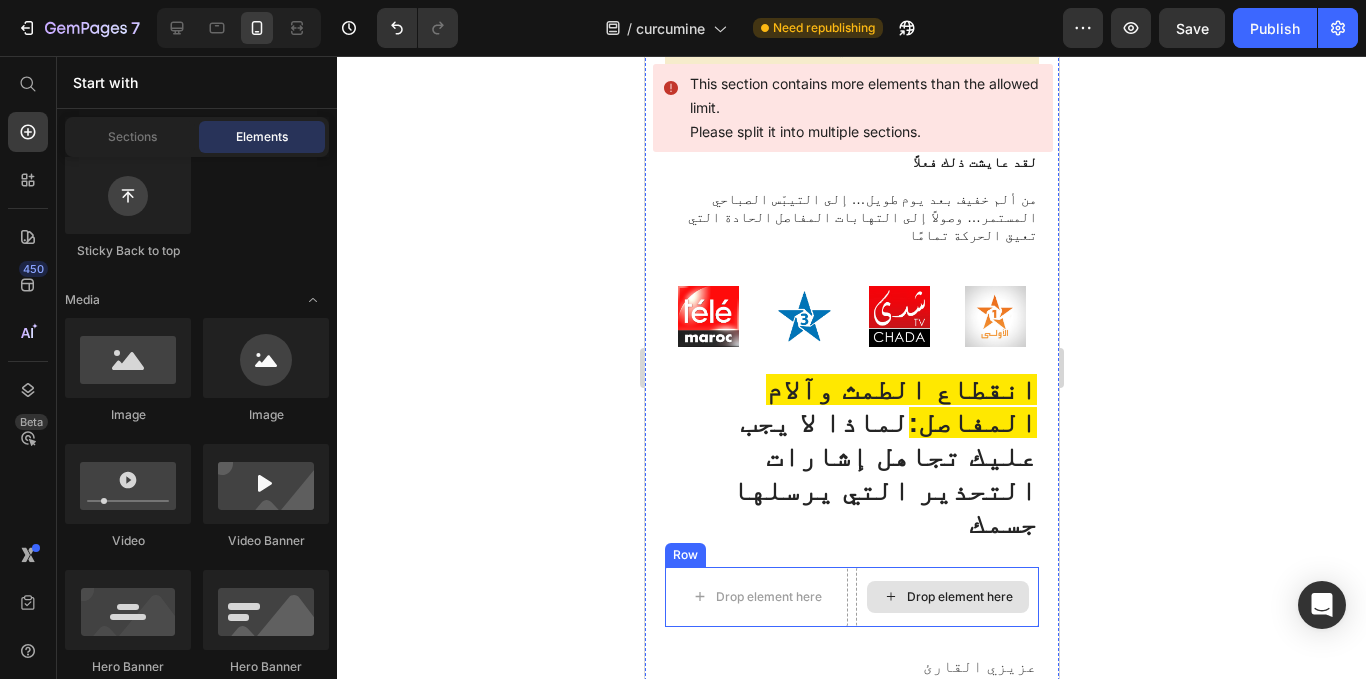 click on "Drop element here" at bounding box center (946, 597) 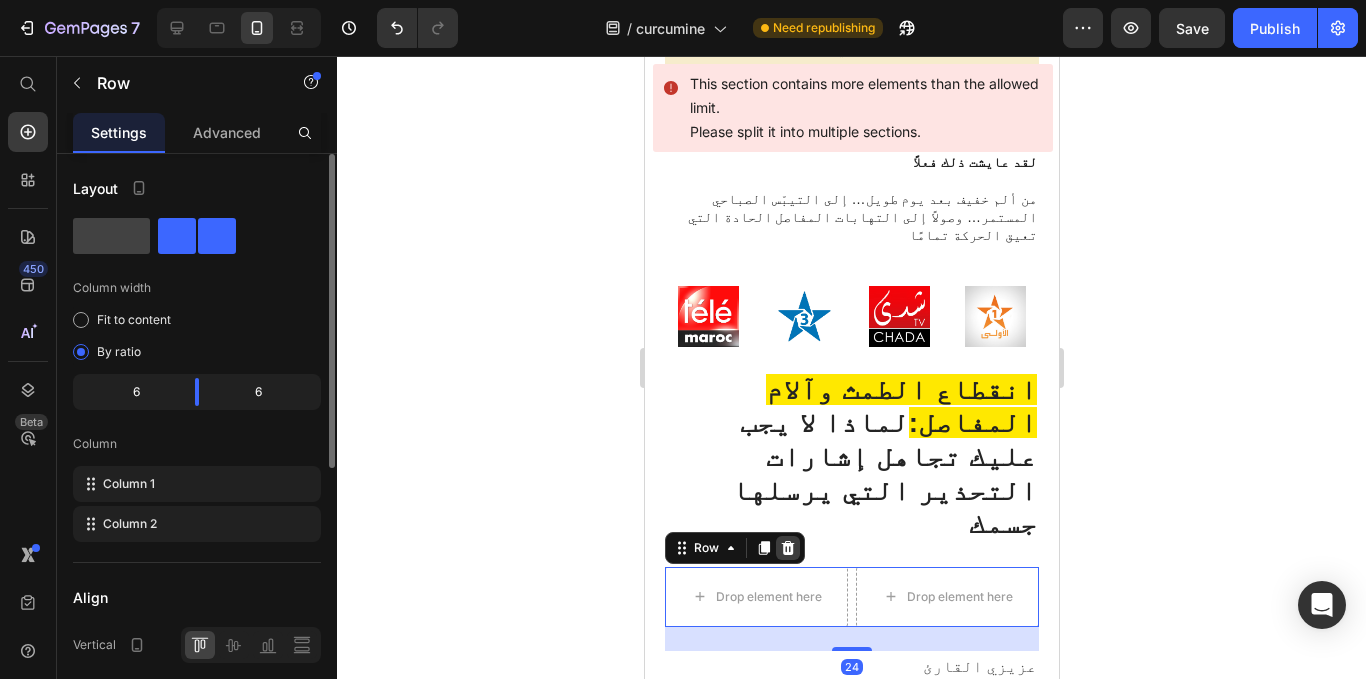click 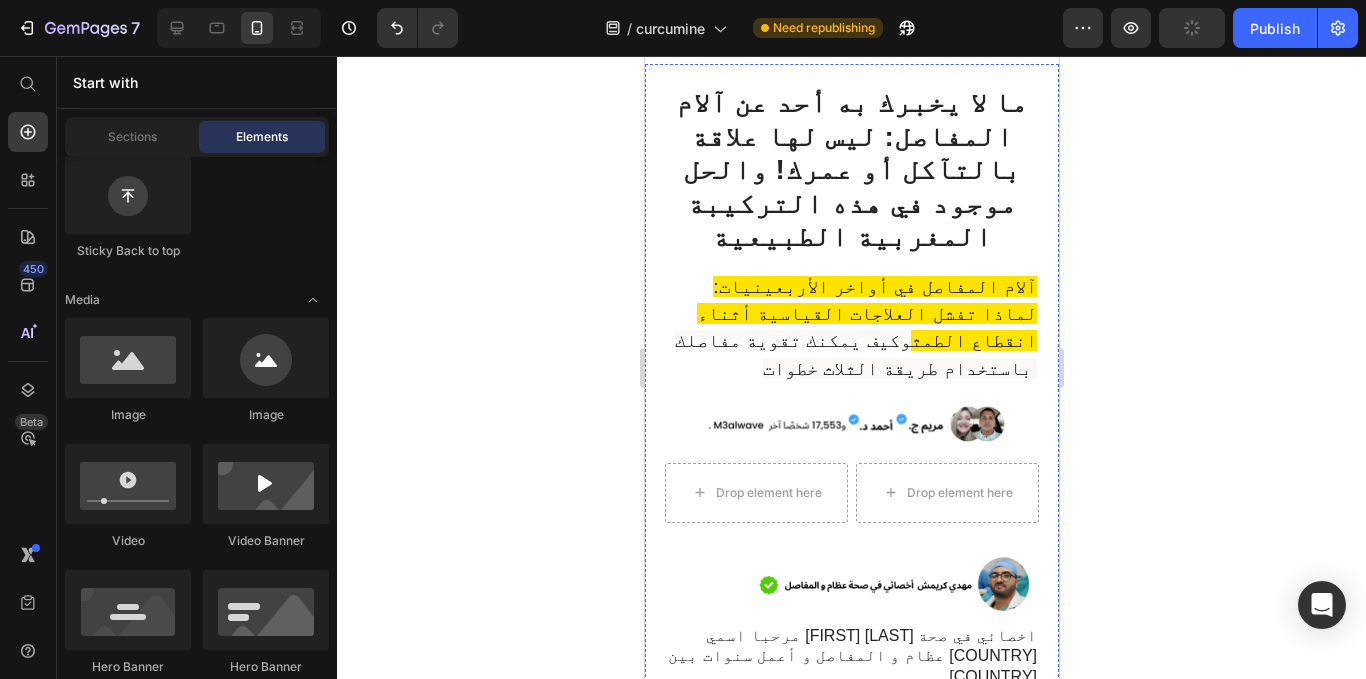 scroll, scrollTop: 247, scrollLeft: 0, axis: vertical 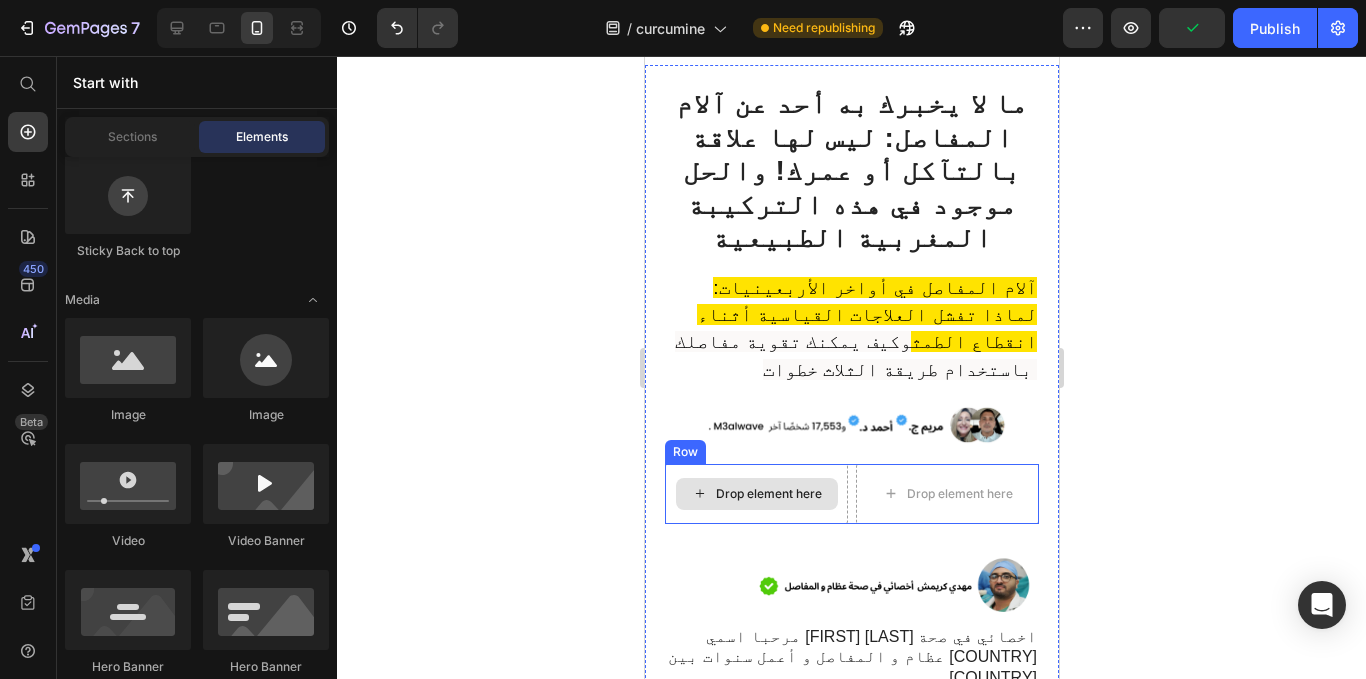 click on "Drop element here" at bounding box center [756, 494] 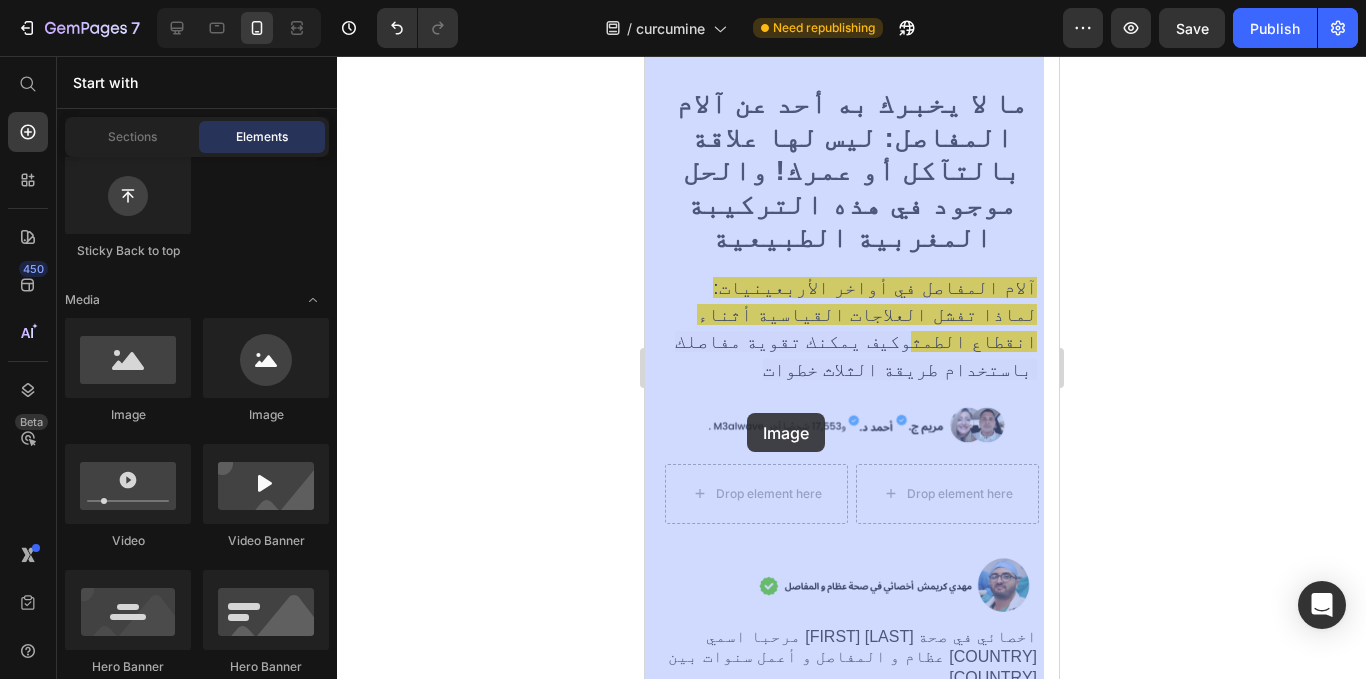 drag, startPoint x: 804, startPoint y: 438, endPoint x: 746, endPoint y: 412, distance: 63.560993 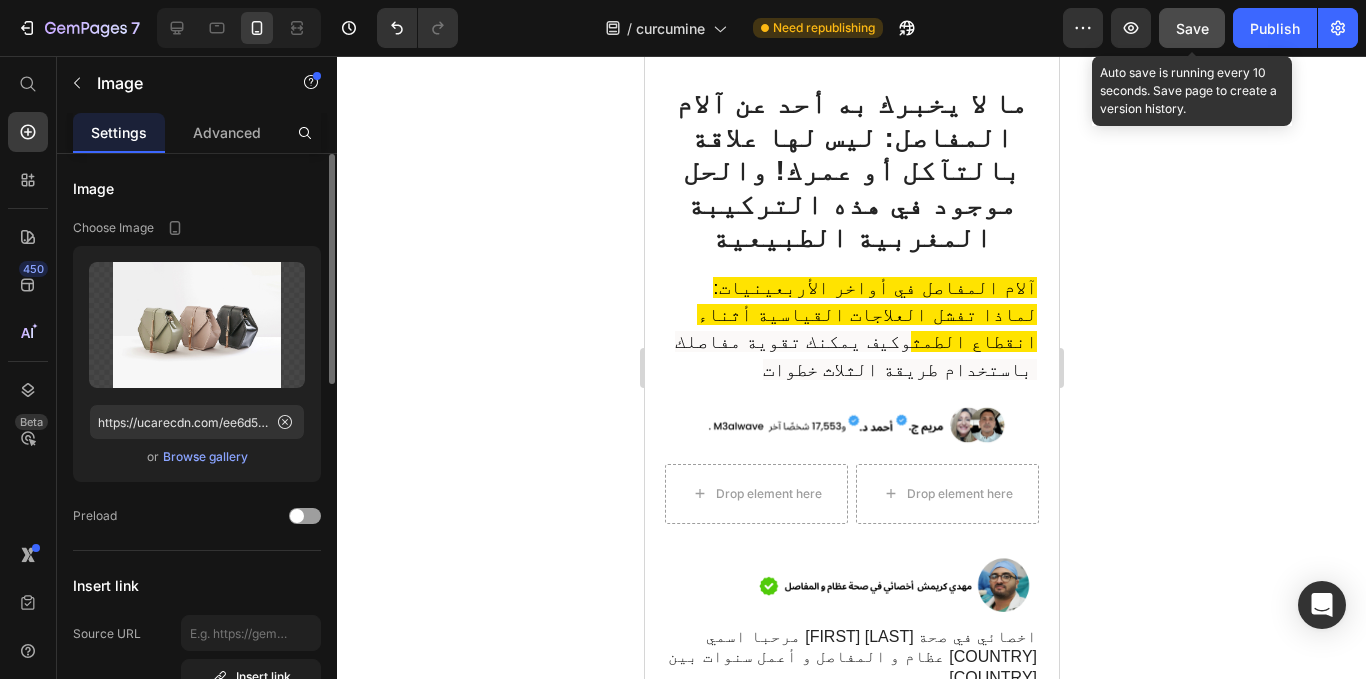 click on "Save" at bounding box center [1192, 28] 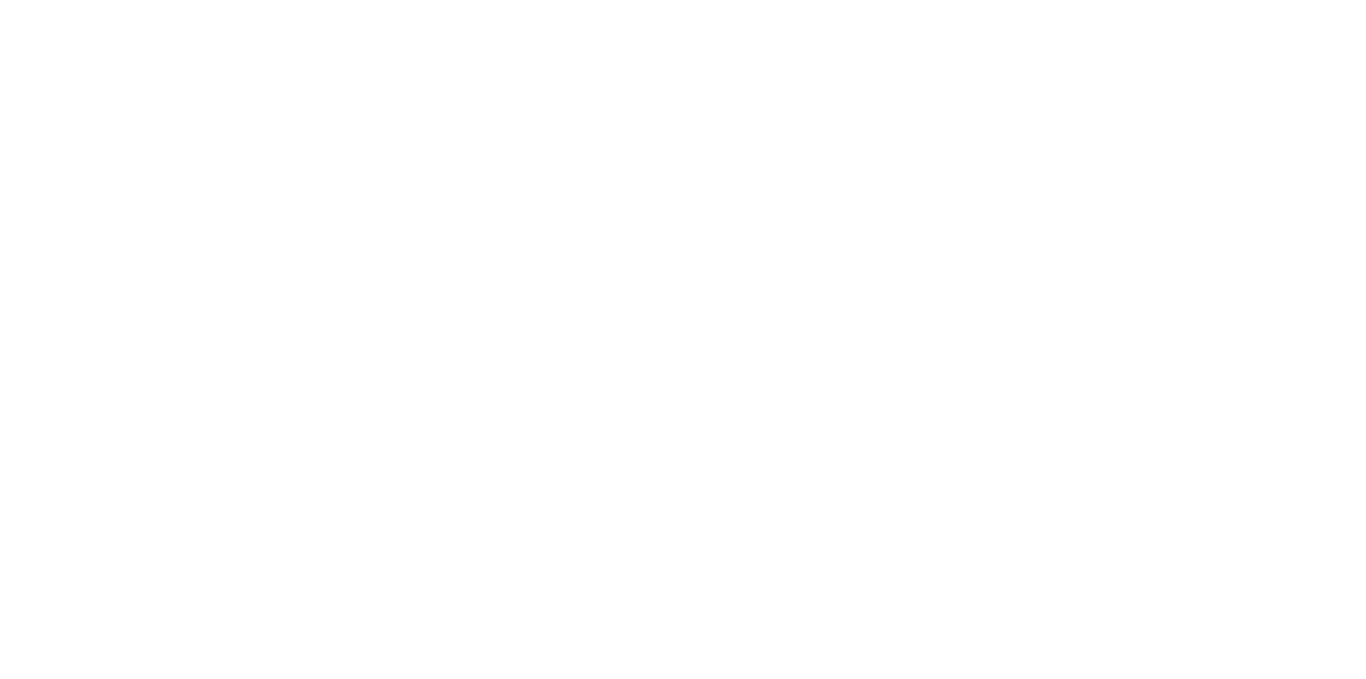 scroll, scrollTop: 0, scrollLeft: 0, axis: both 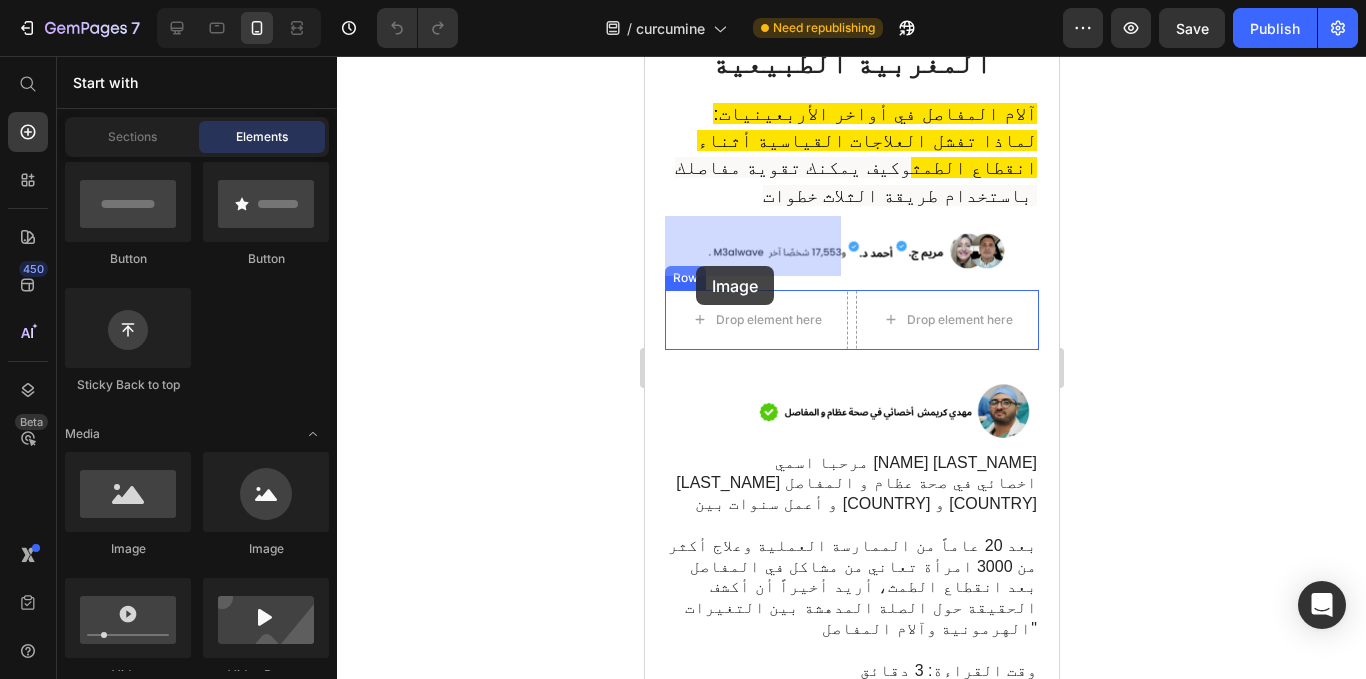 drag, startPoint x: 784, startPoint y: 572, endPoint x: 695, endPoint y: 266, distance: 318.68008 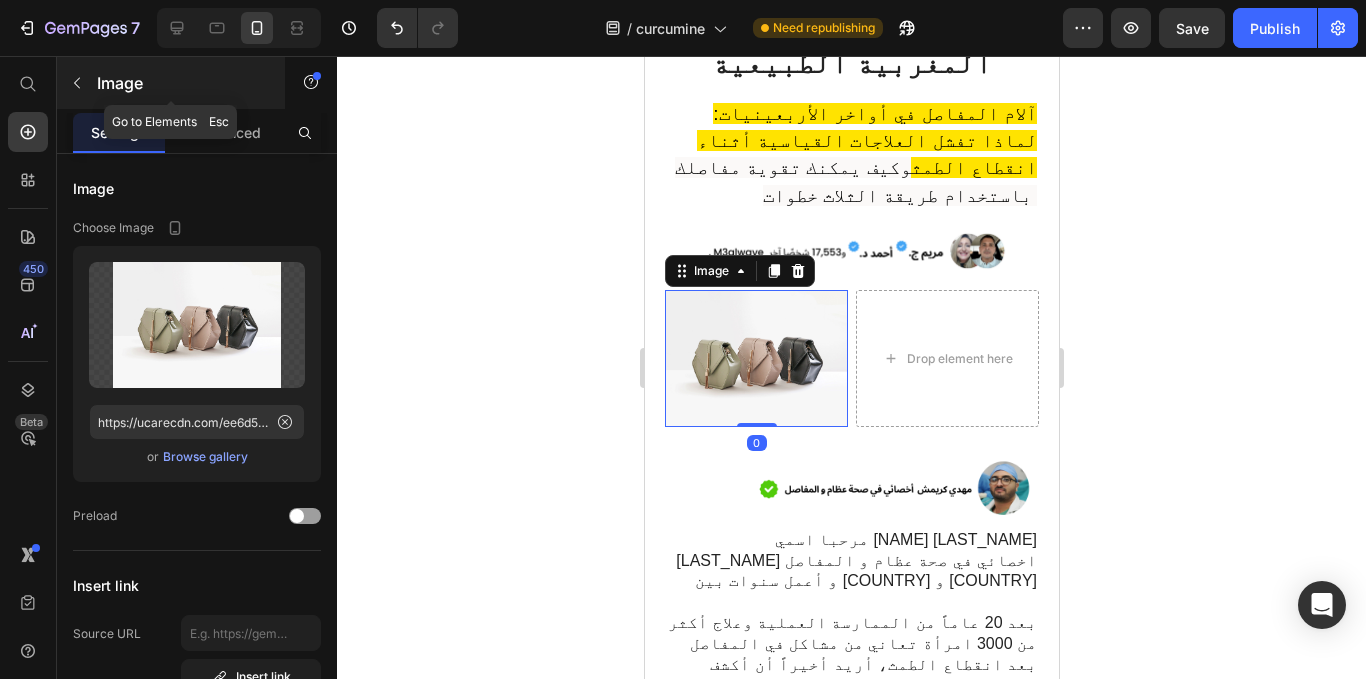 click 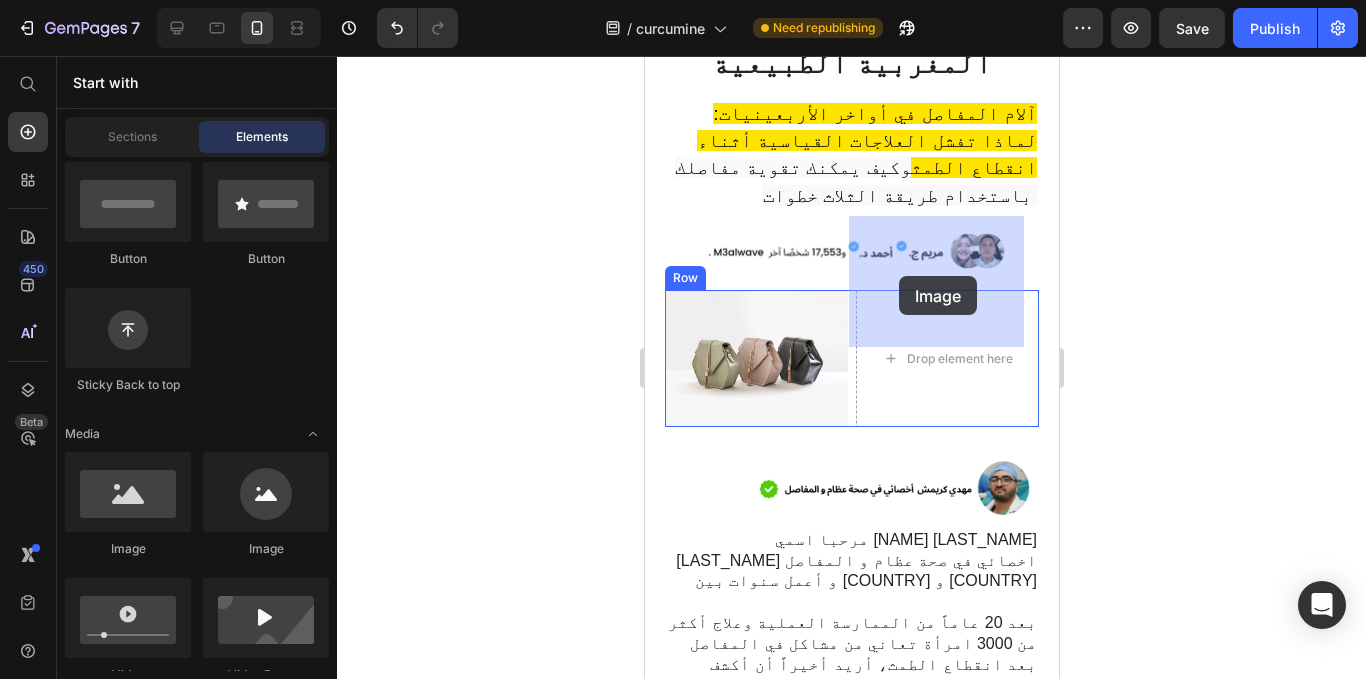 drag, startPoint x: 770, startPoint y: 544, endPoint x: 993, endPoint y: 411, distance: 259.64975 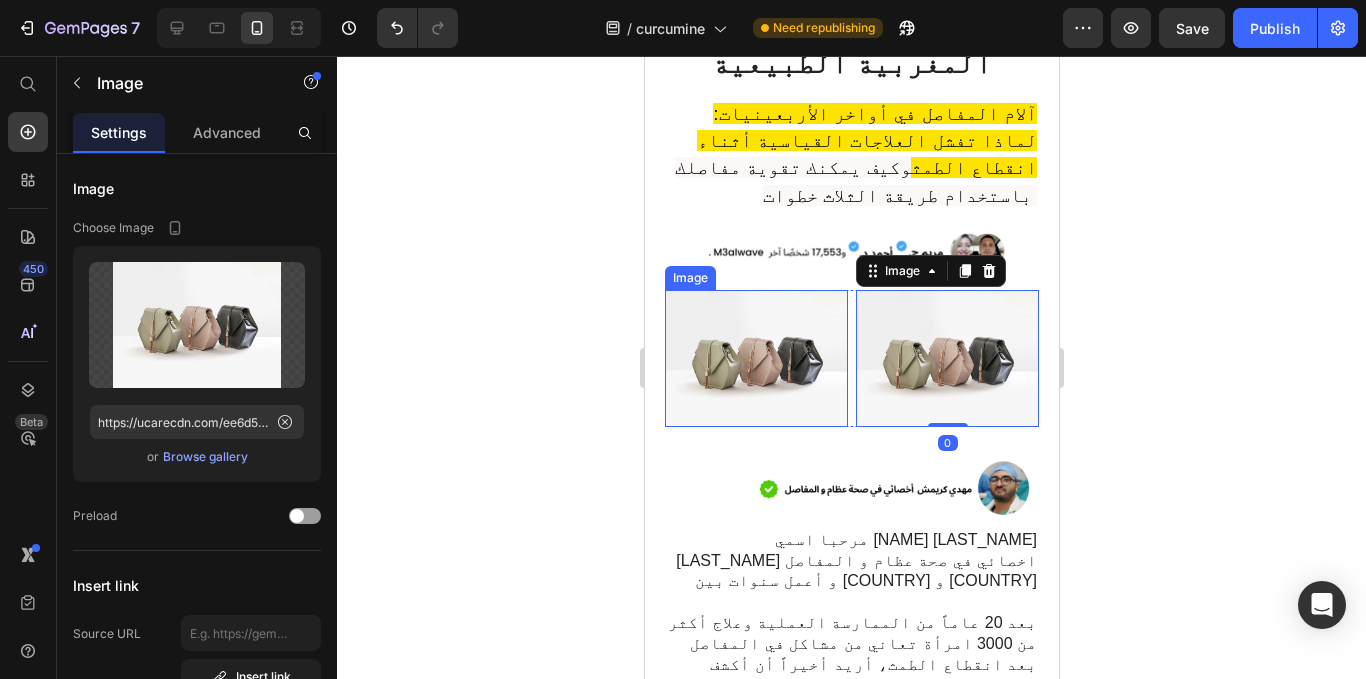 click at bounding box center [755, 358] 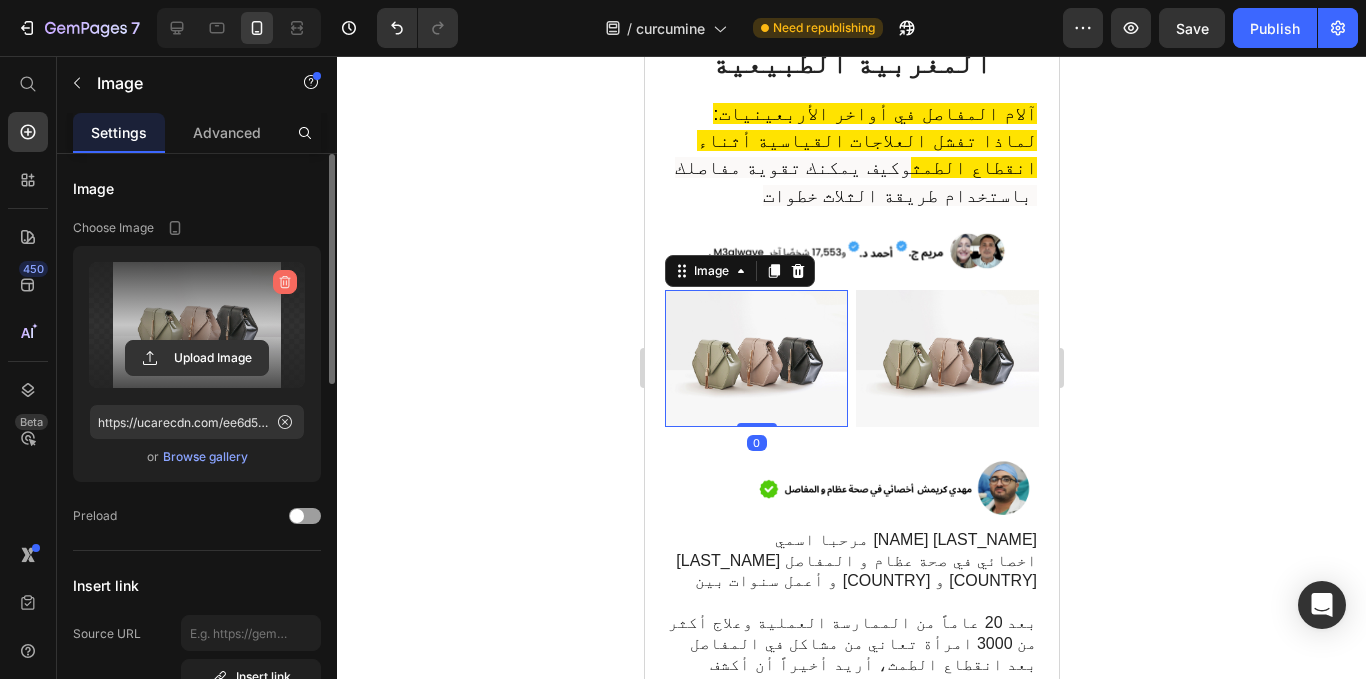 click at bounding box center (285, 282) 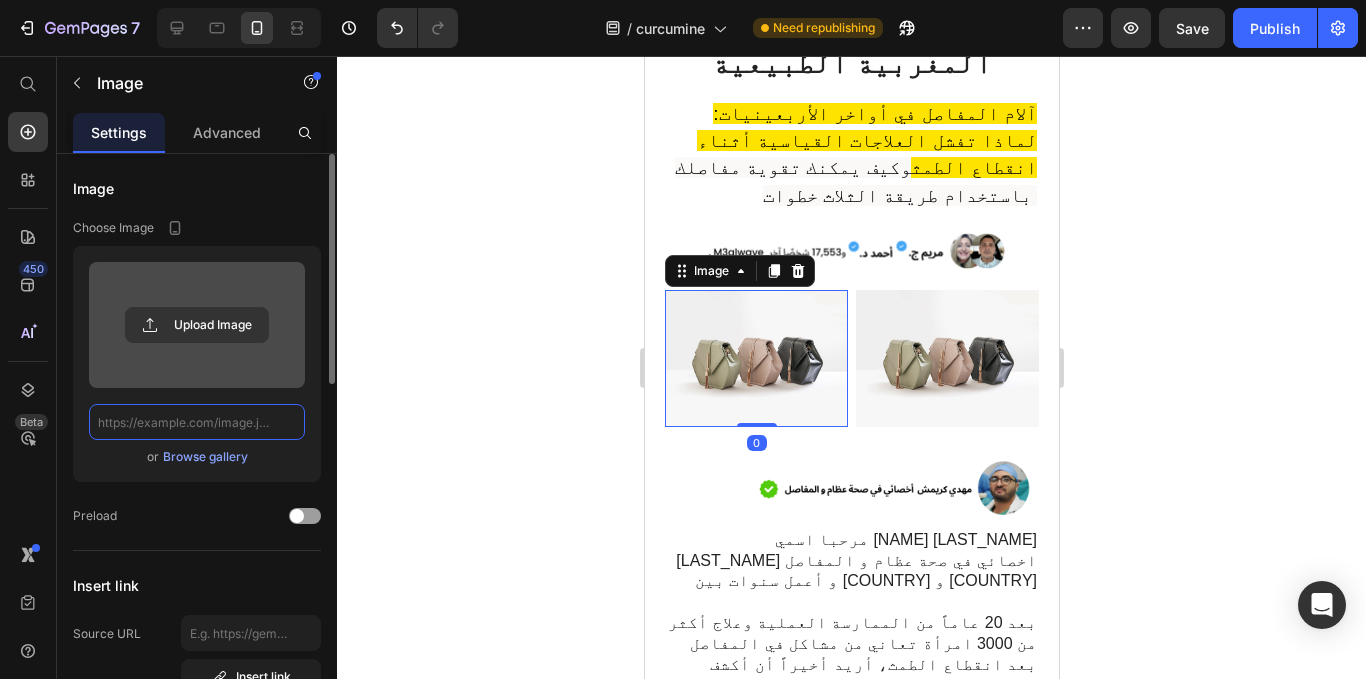 scroll, scrollTop: 0, scrollLeft: 0, axis: both 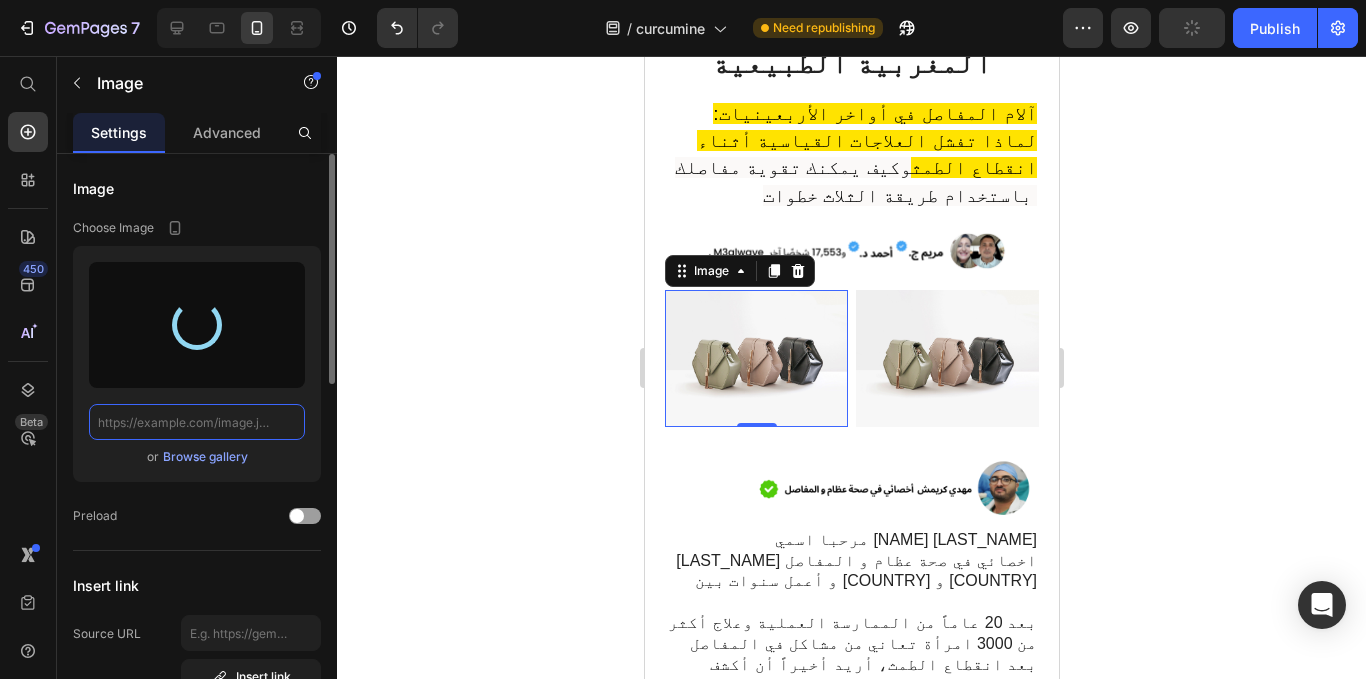 type on "https://cdn.shopify.com/s/files/1/0944/3370/6293/files/gempages_568890246704399381-02d00fdb-37ab-40e6-b24c-0c66dc03f302.jpg" 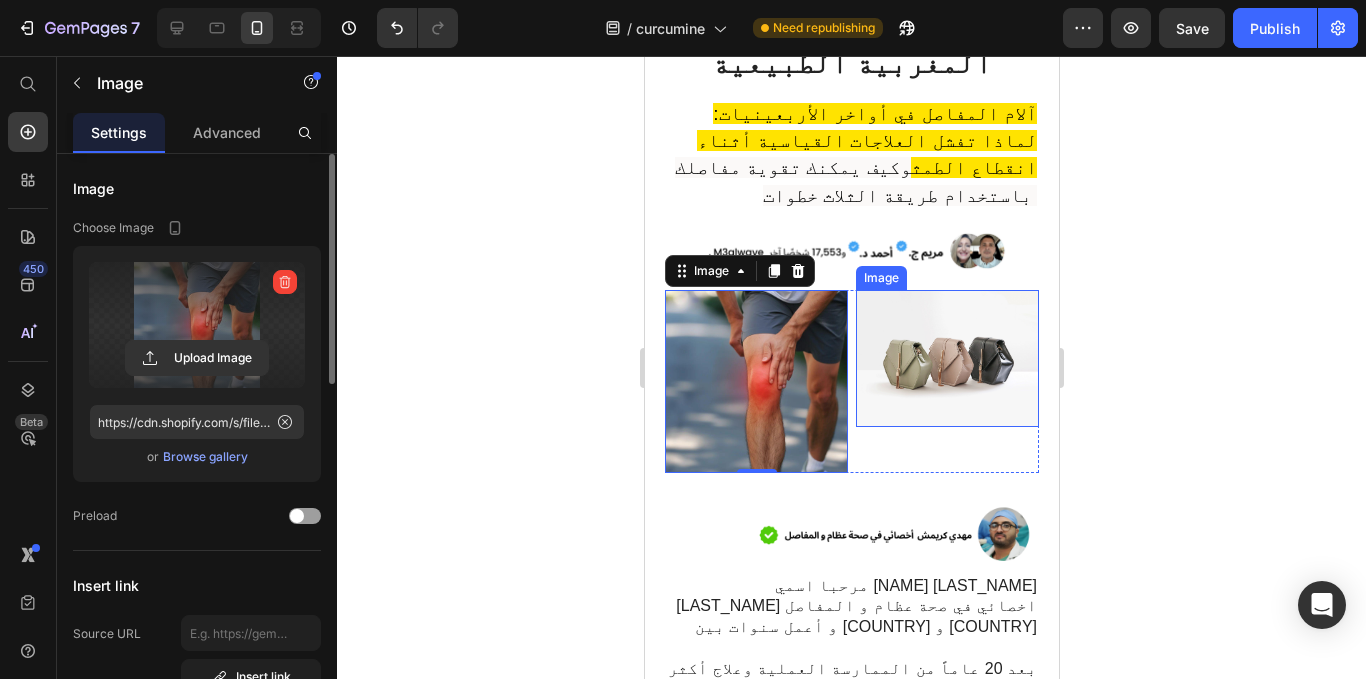 click at bounding box center (946, 358) 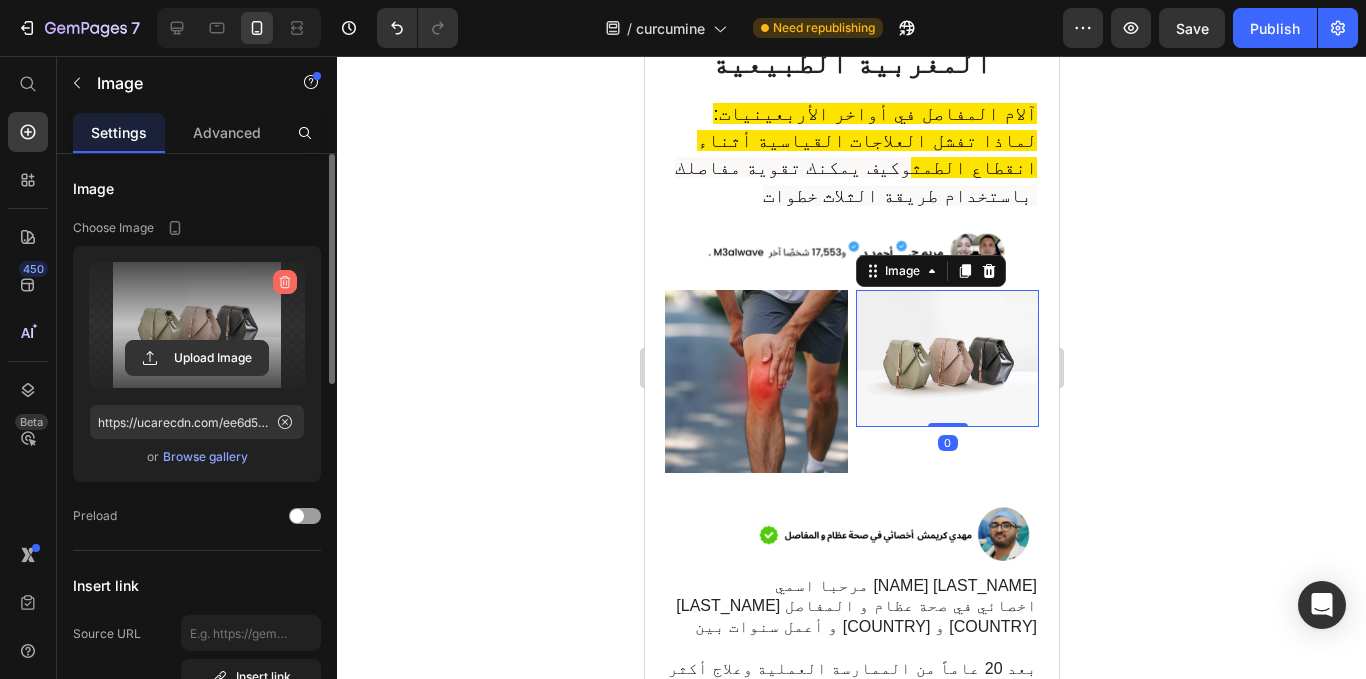 click 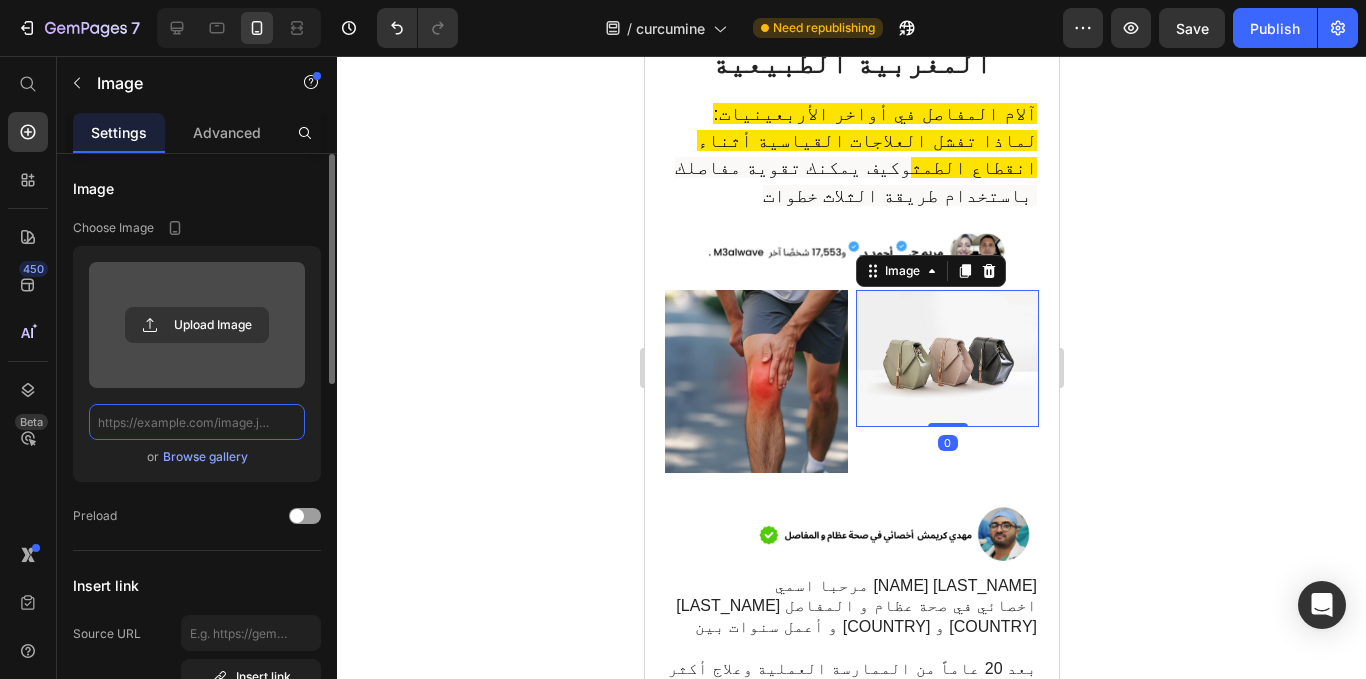 scroll, scrollTop: 0, scrollLeft: 0, axis: both 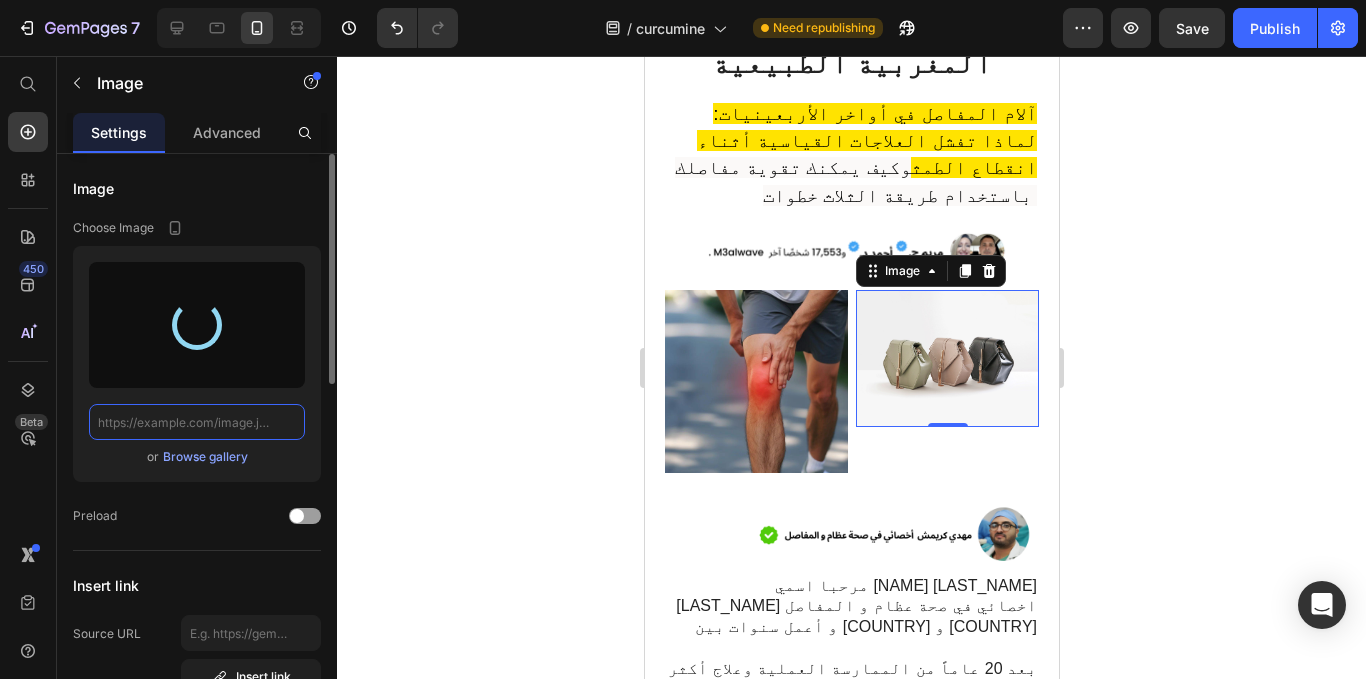 type on "https://cdn.shopify.com/s/files/1/0944/3370/6293/files/gempages_568890246704399381-feb59769-c92c-468b-9648-ace66b91a949.jpg" 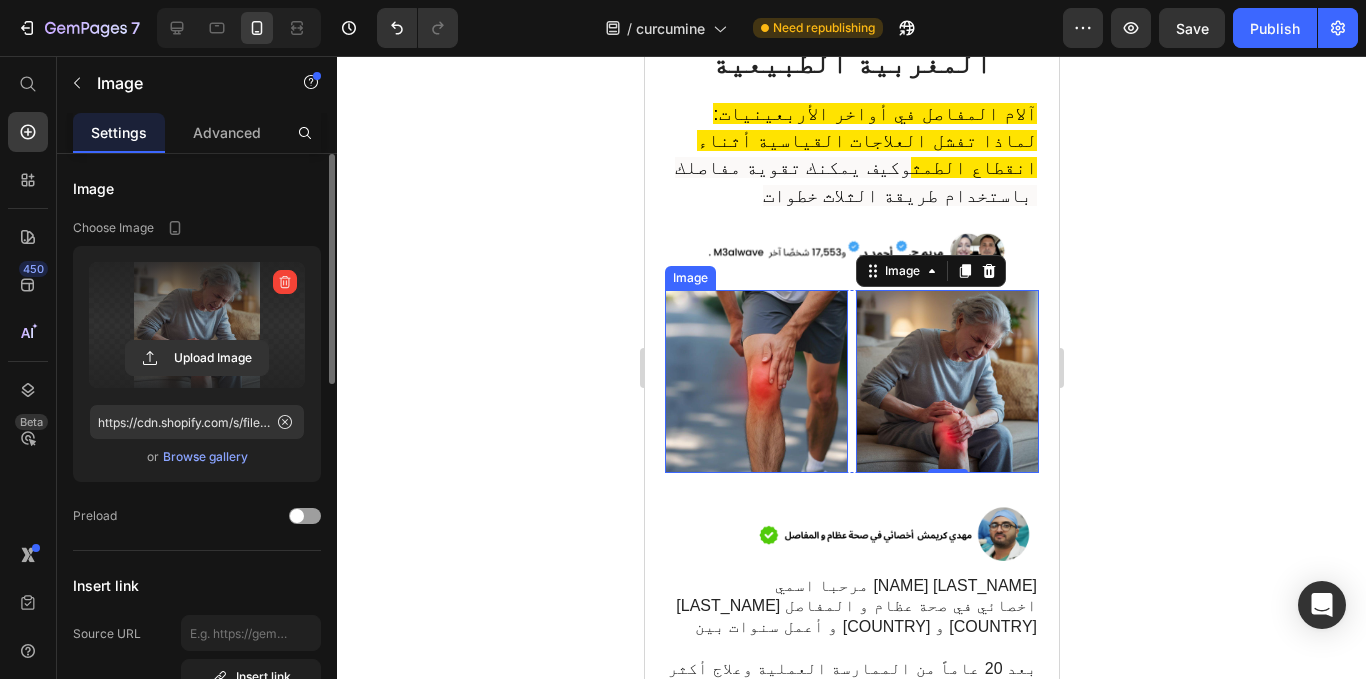 click at bounding box center (755, 381) 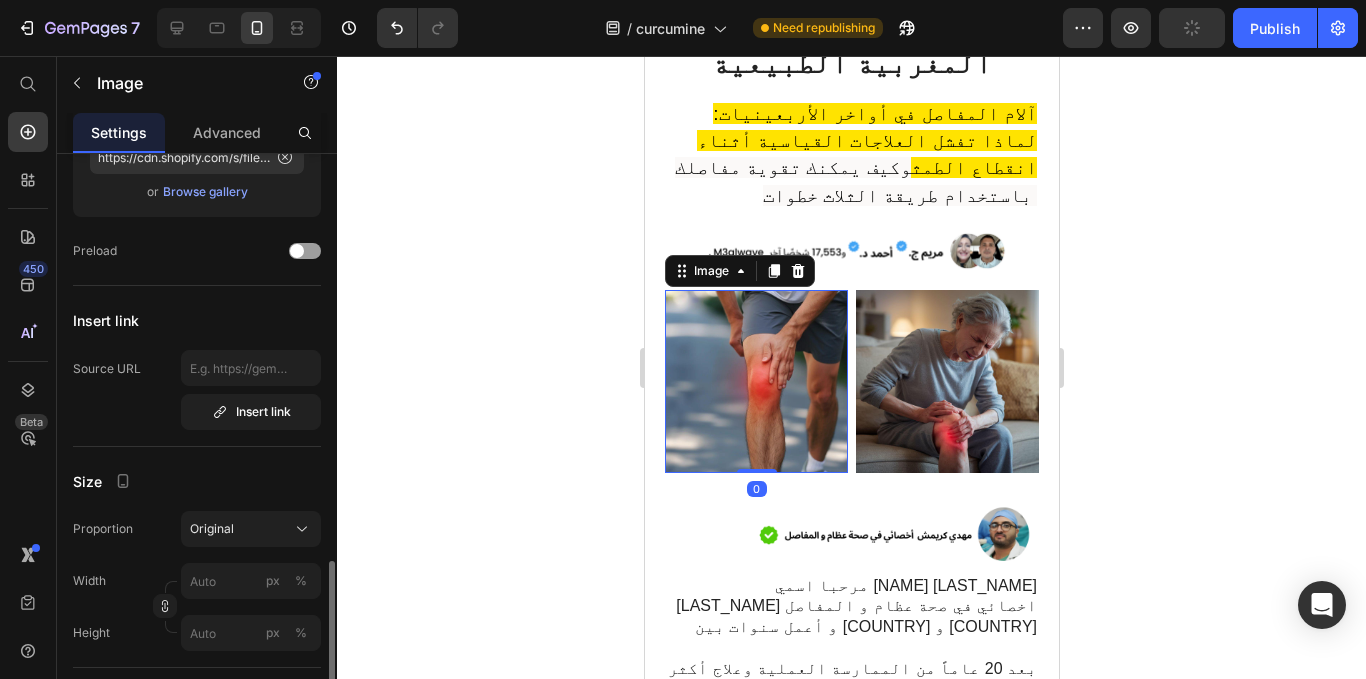 scroll, scrollTop: 494, scrollLeft: 0, axis: vertical 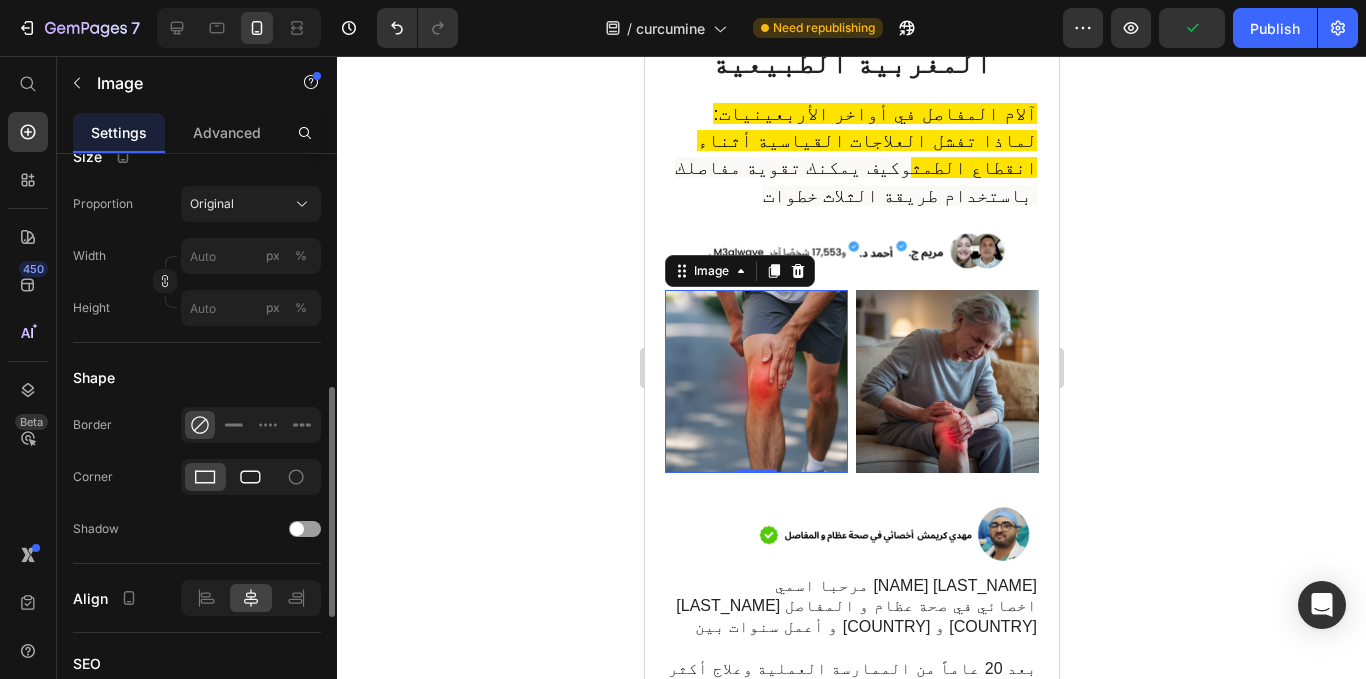 click on "Shape Border Corner Shadow" 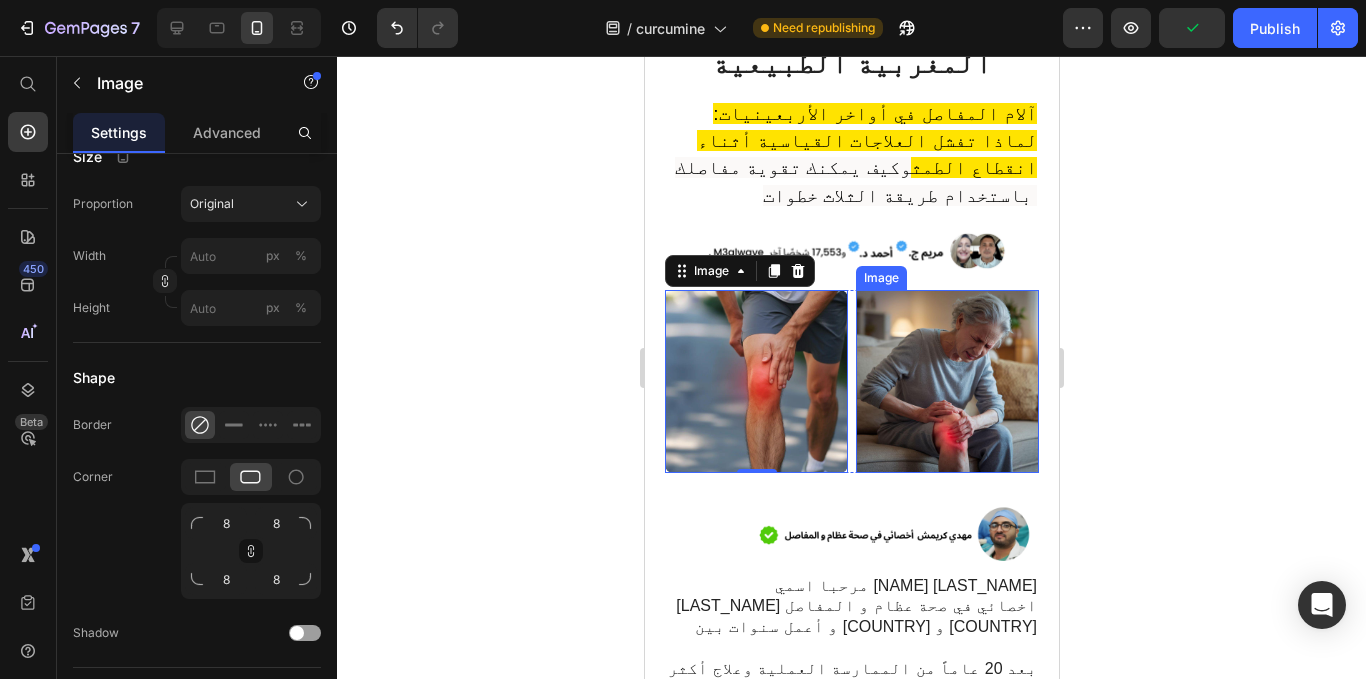 click at bounding box center (946, 381) 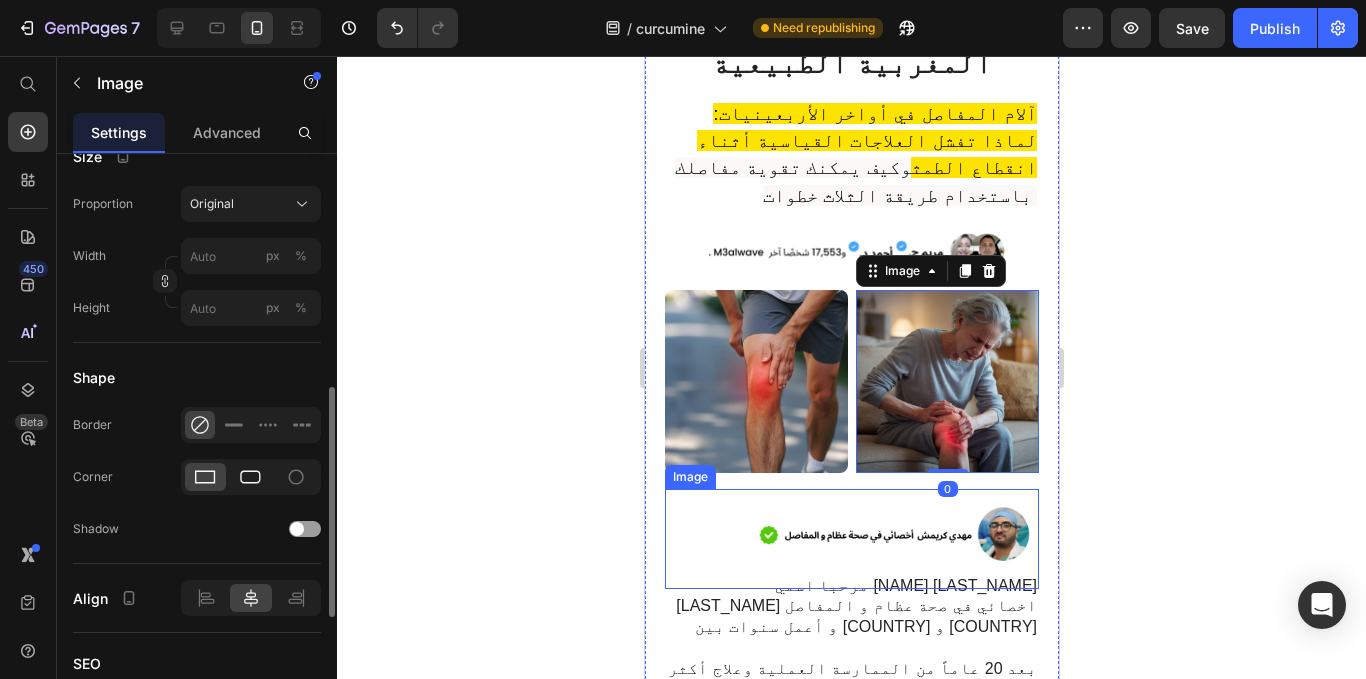 click 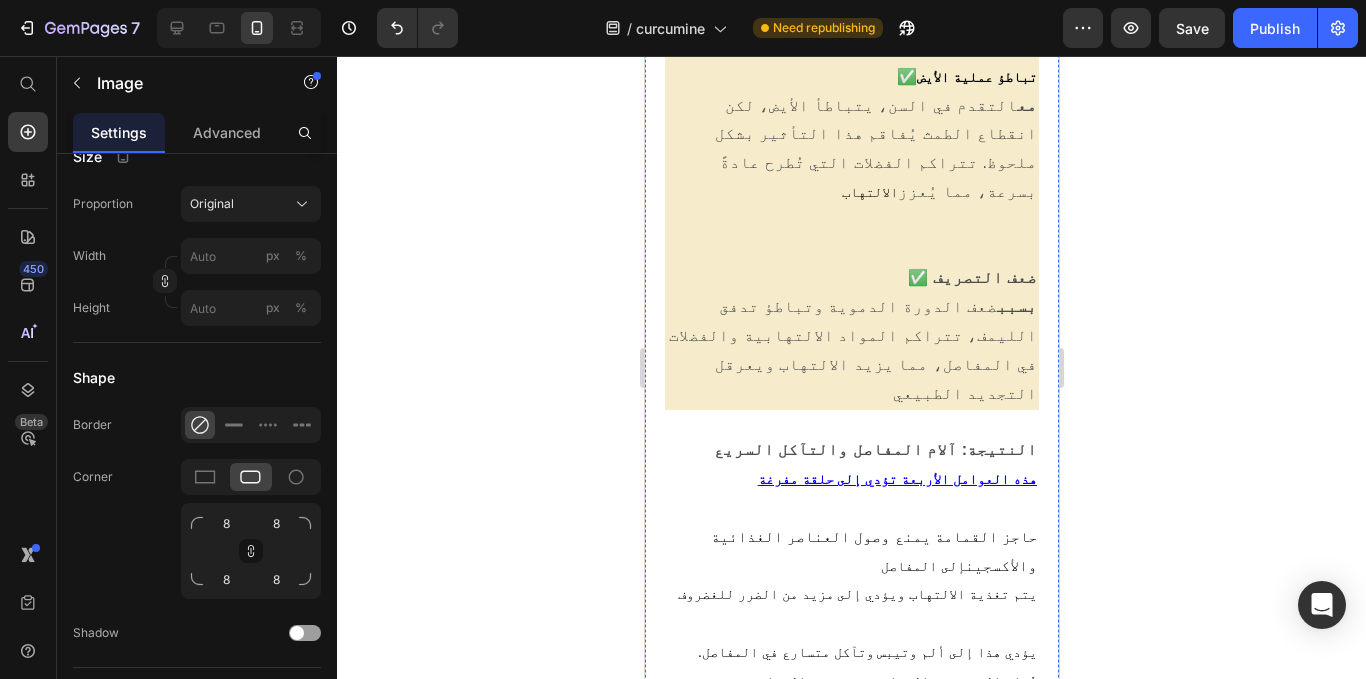 scroll, scrollTop: 6634, scrollLeft: 0, axis: vertical 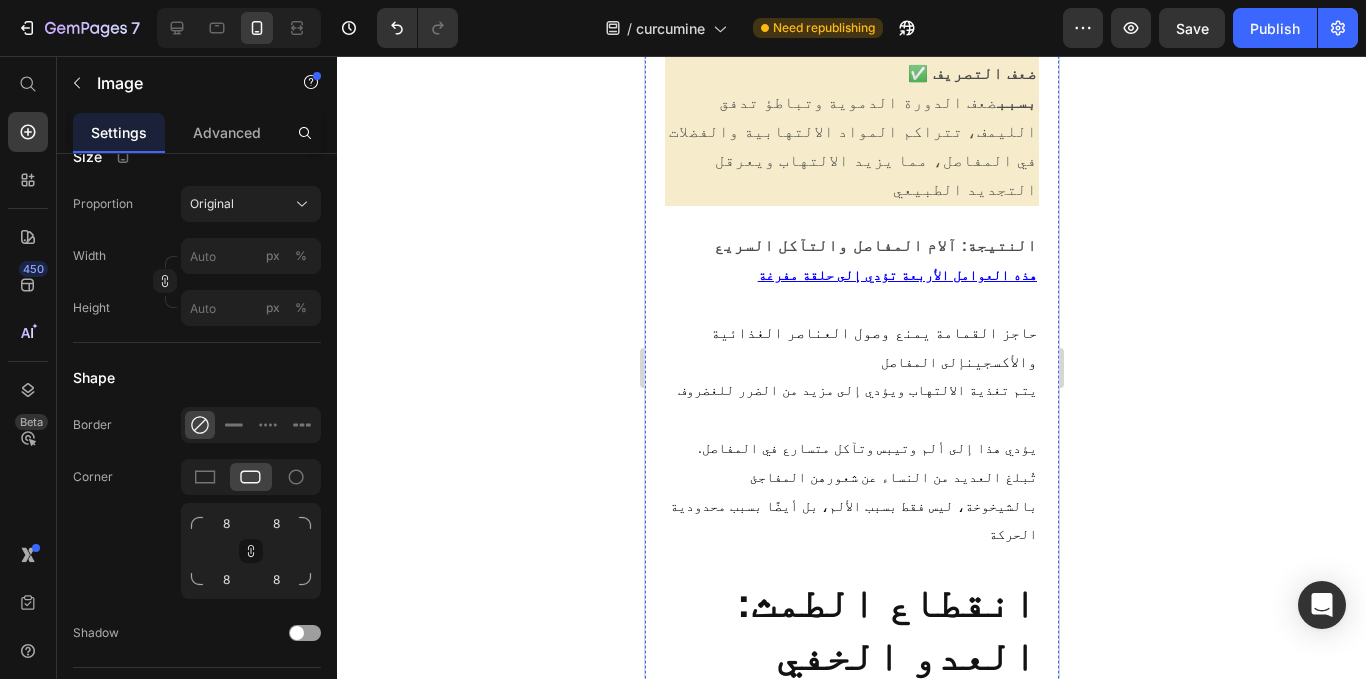 click at bounding box center (851, 763) 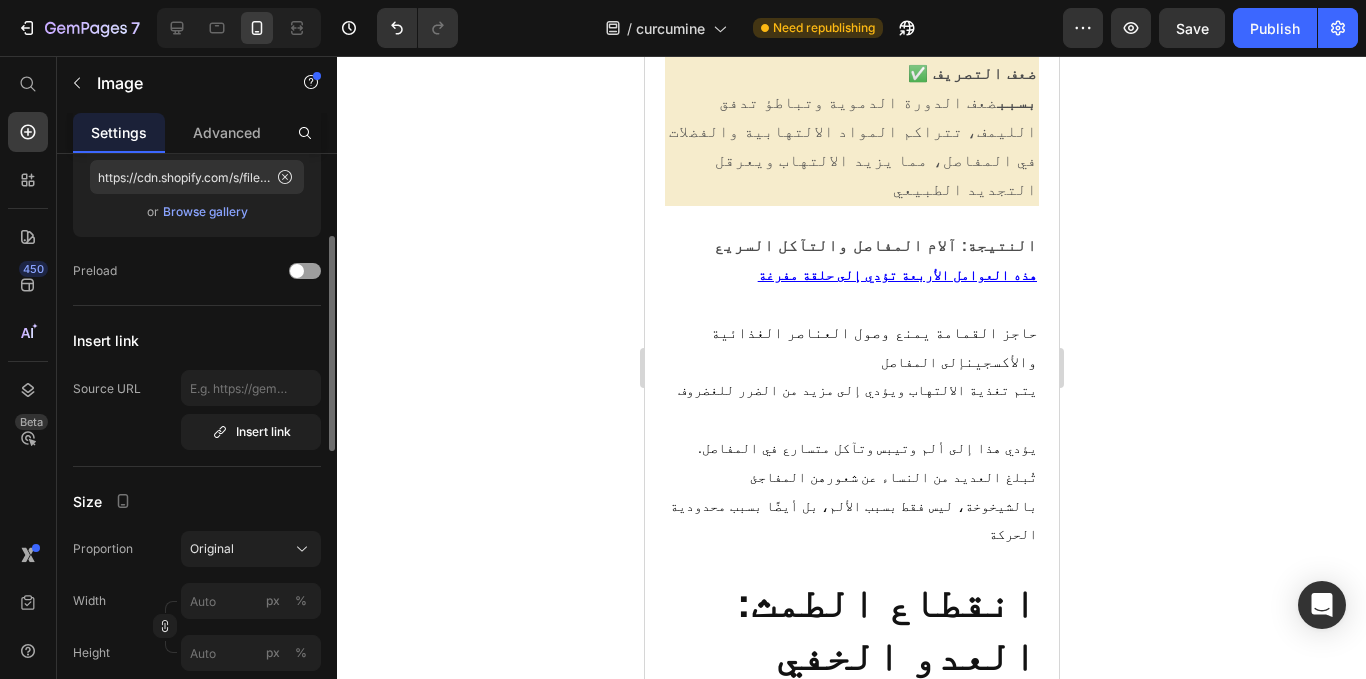 scroll, scrollTop: 0, scrollLeft: 0, axis: both 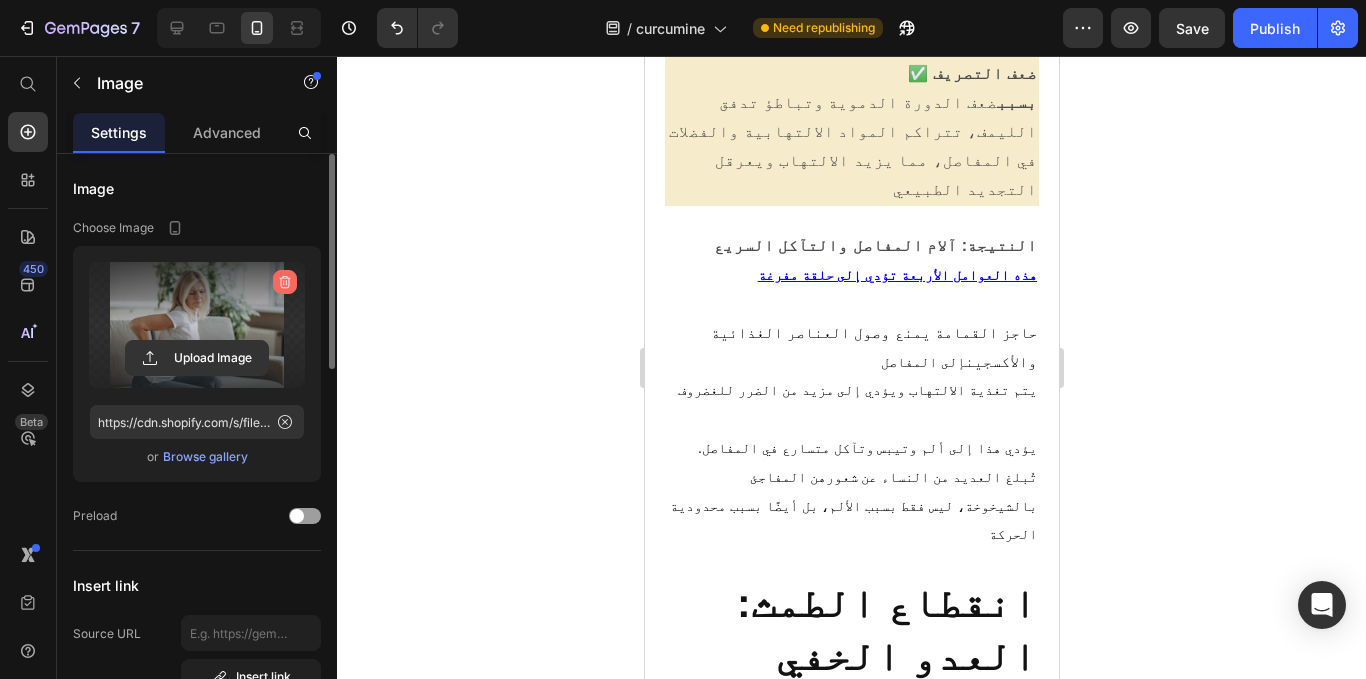 click 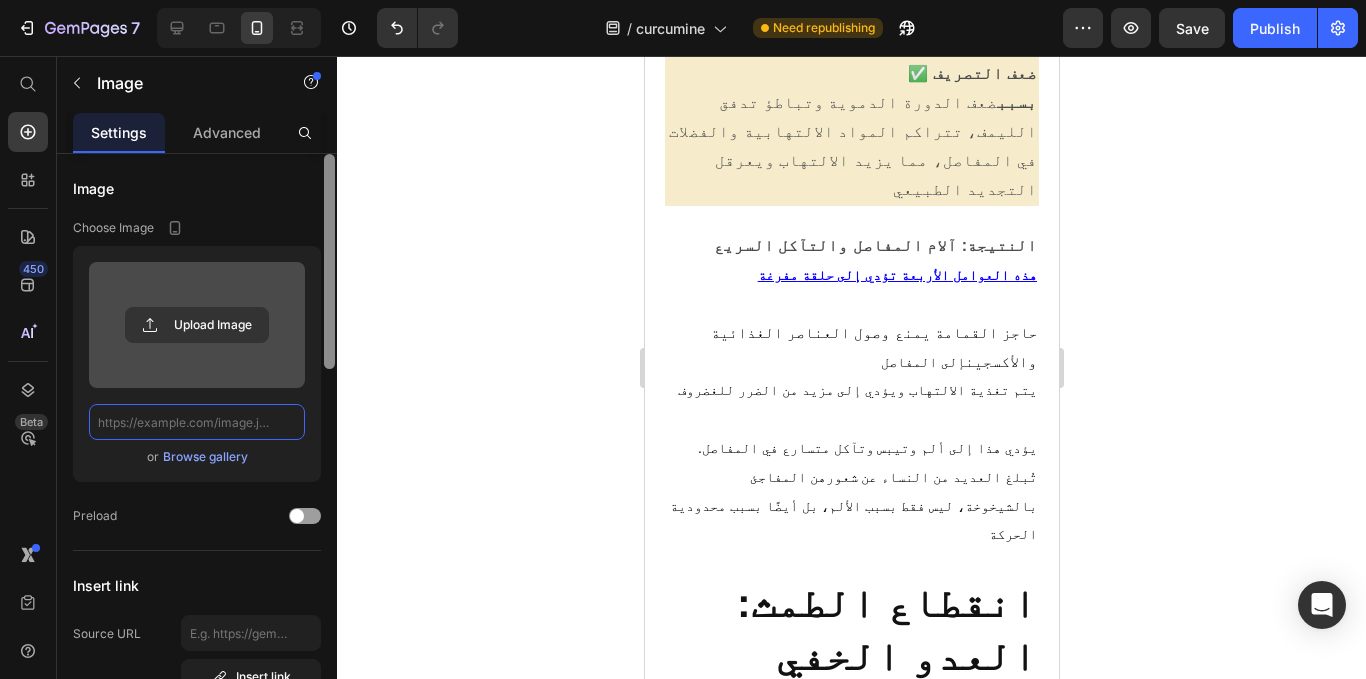 scroll, scrollTop: 0, scrollLeft: 0, axis: both 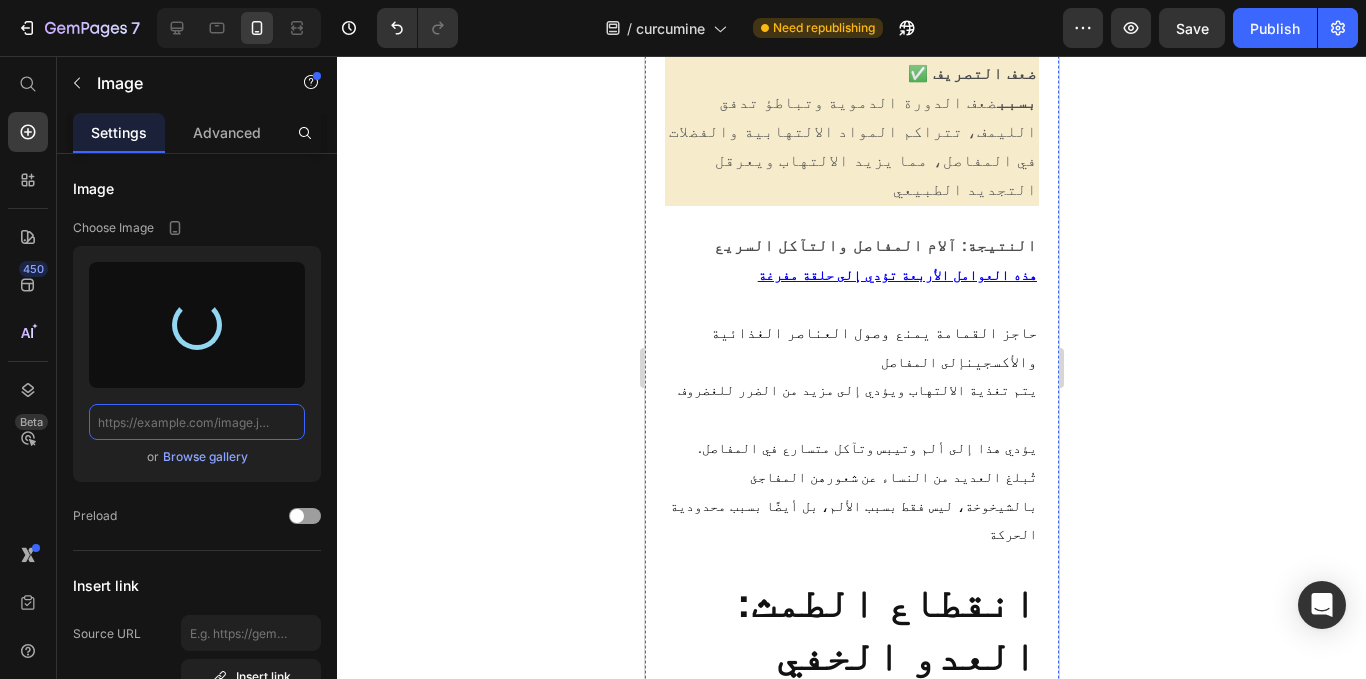 type on "https://cdn.shopify.com/s/files/1/0944/3370/6293/files/gempages_568890246704399381-4b6f3088-fbb1-437d-a645-b9ef3c69c191.webp" 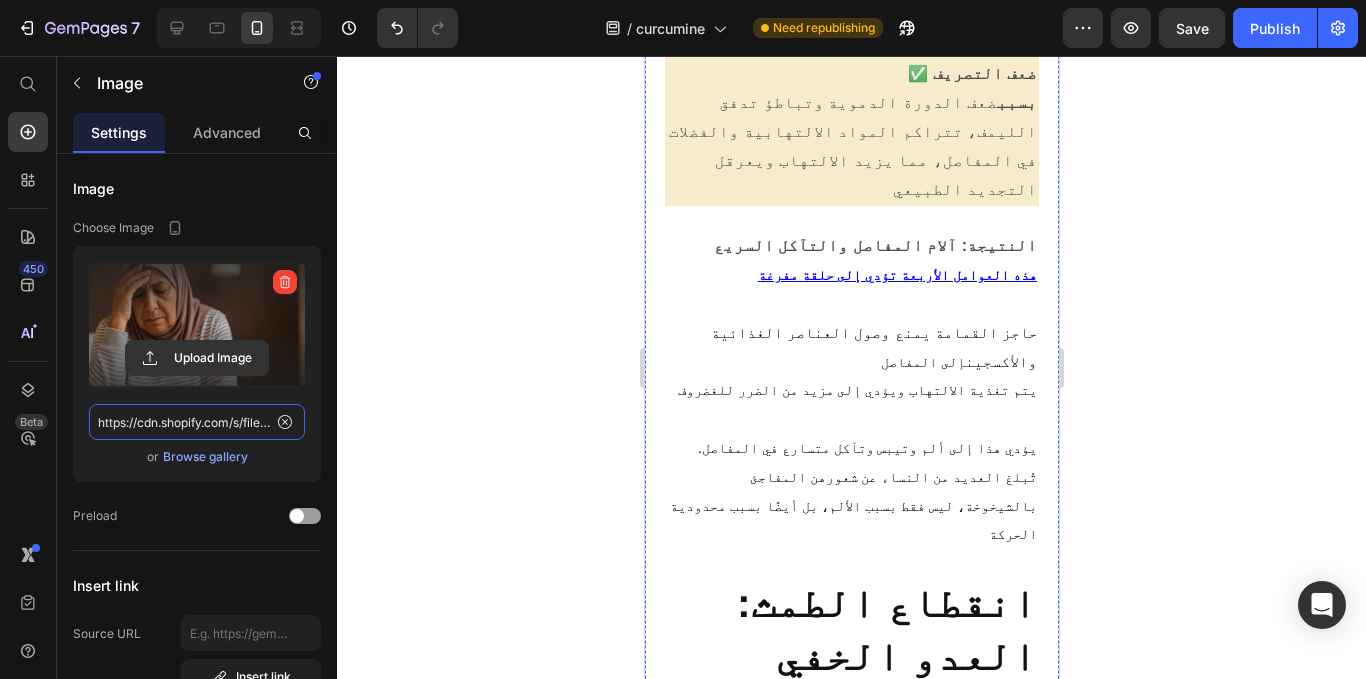 scroll, scrollTop: 6497, scrollLeft: 0, axis: vertical 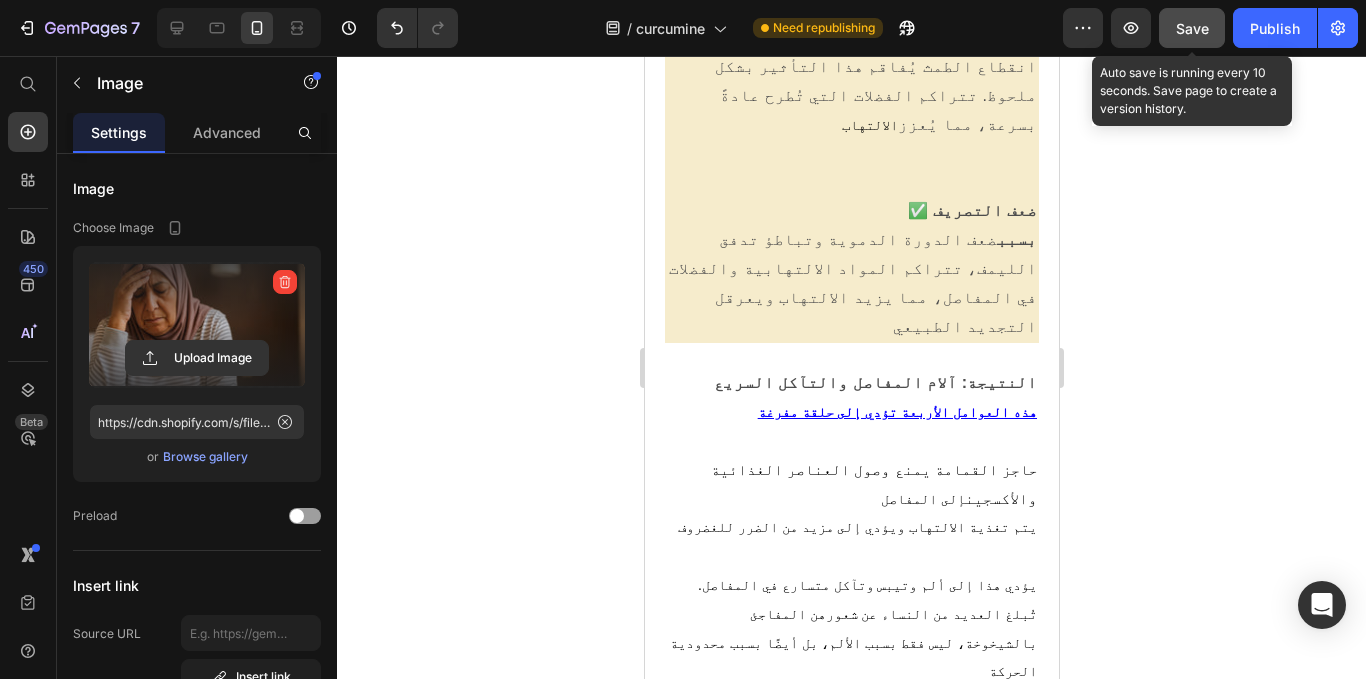 click on "Save" 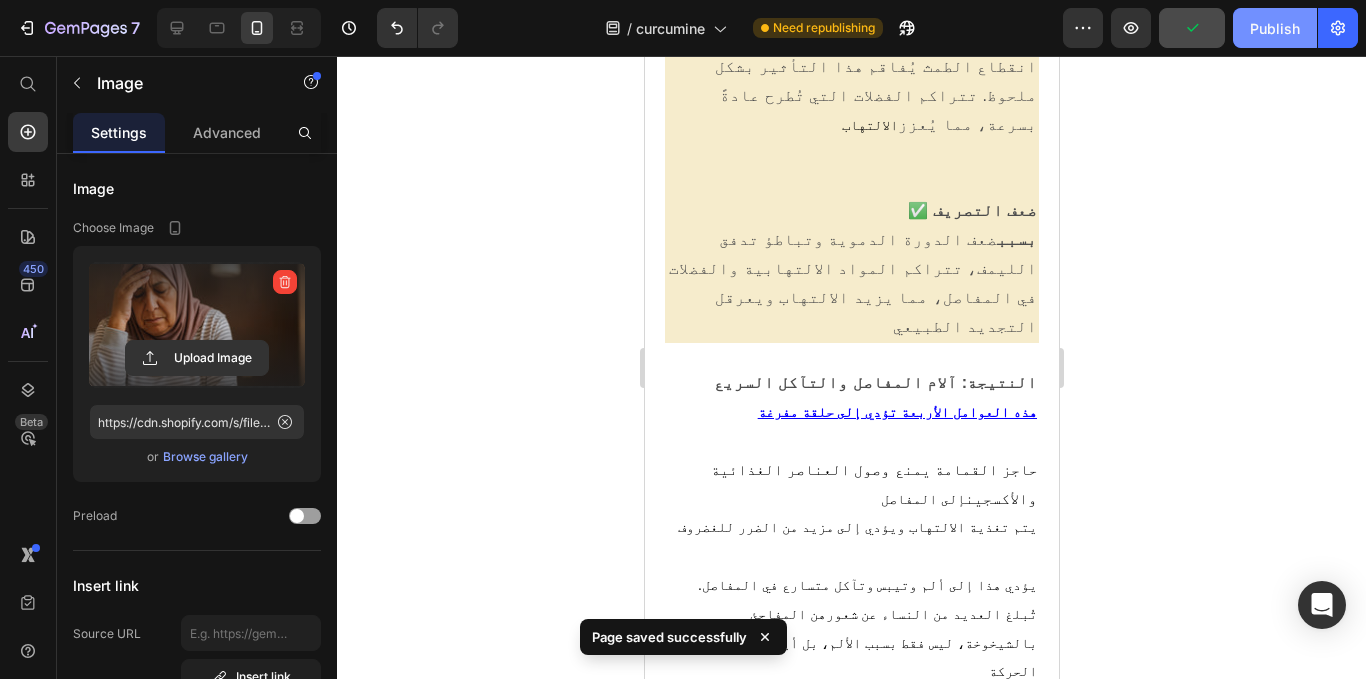 click on "Publish" 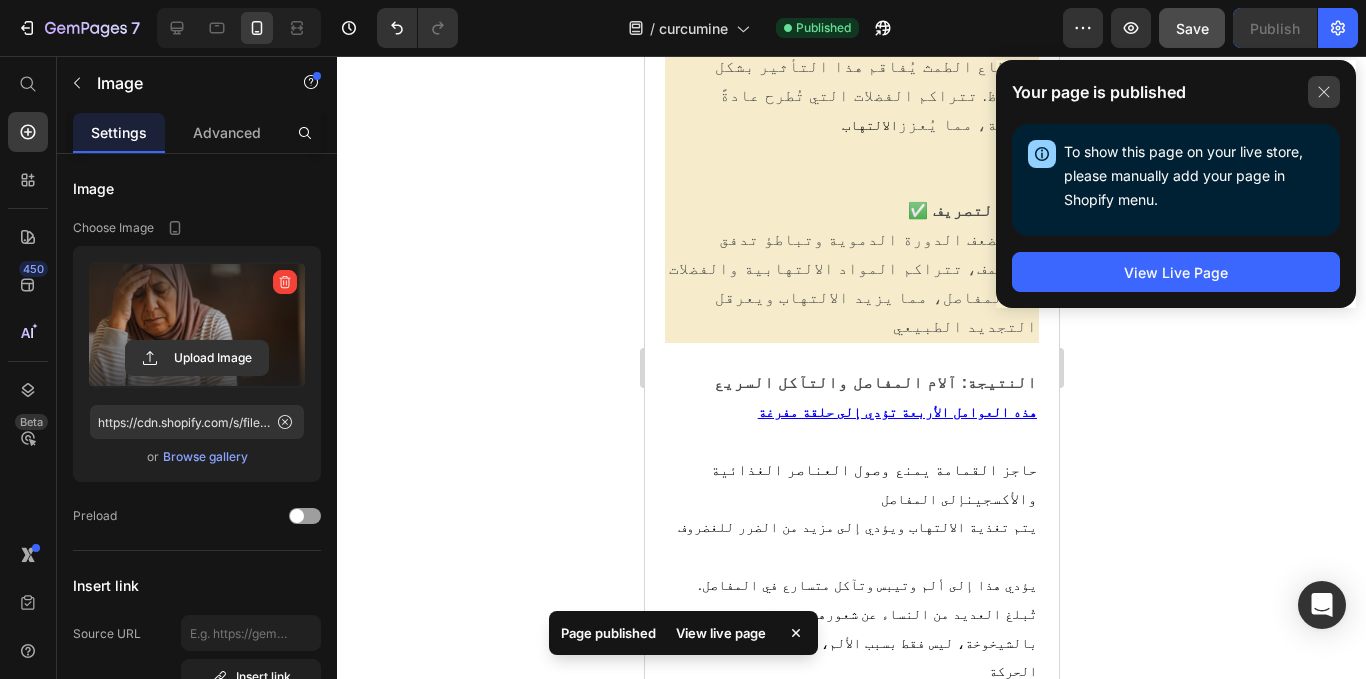 click 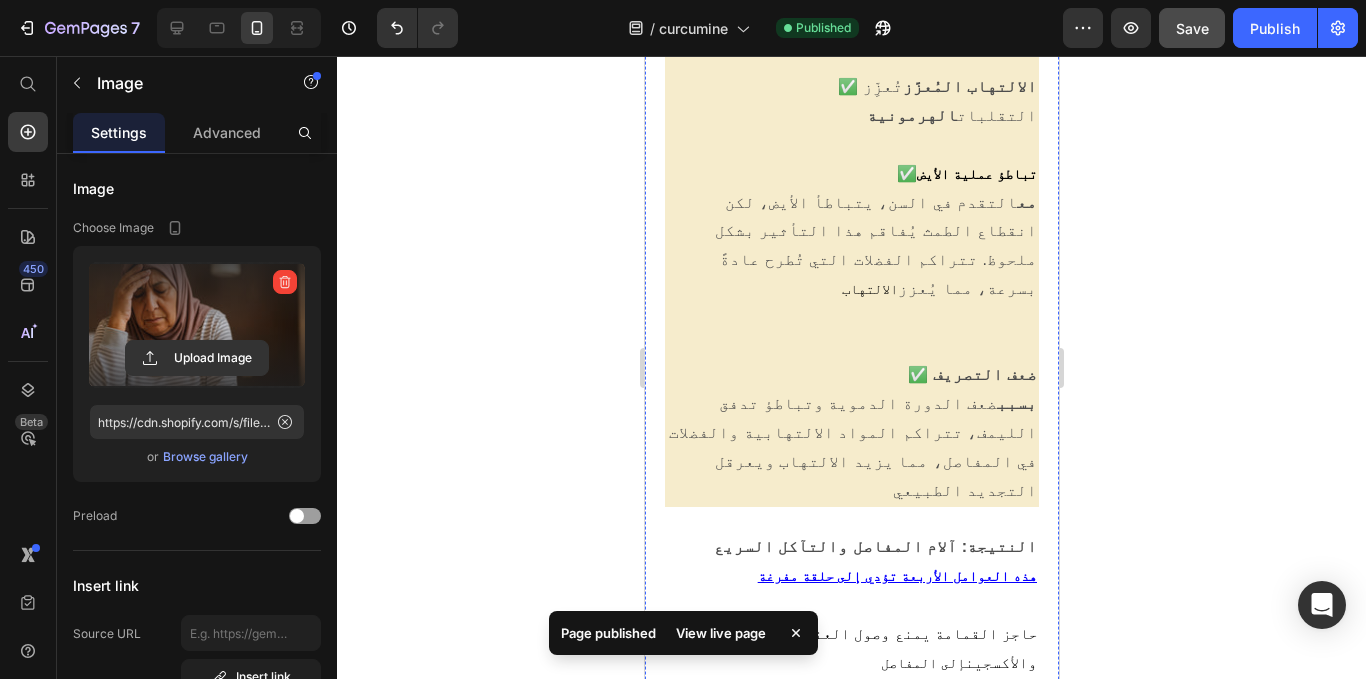 scroll, scrollTop: 6417, scrollLeft: 0, axis: vertical 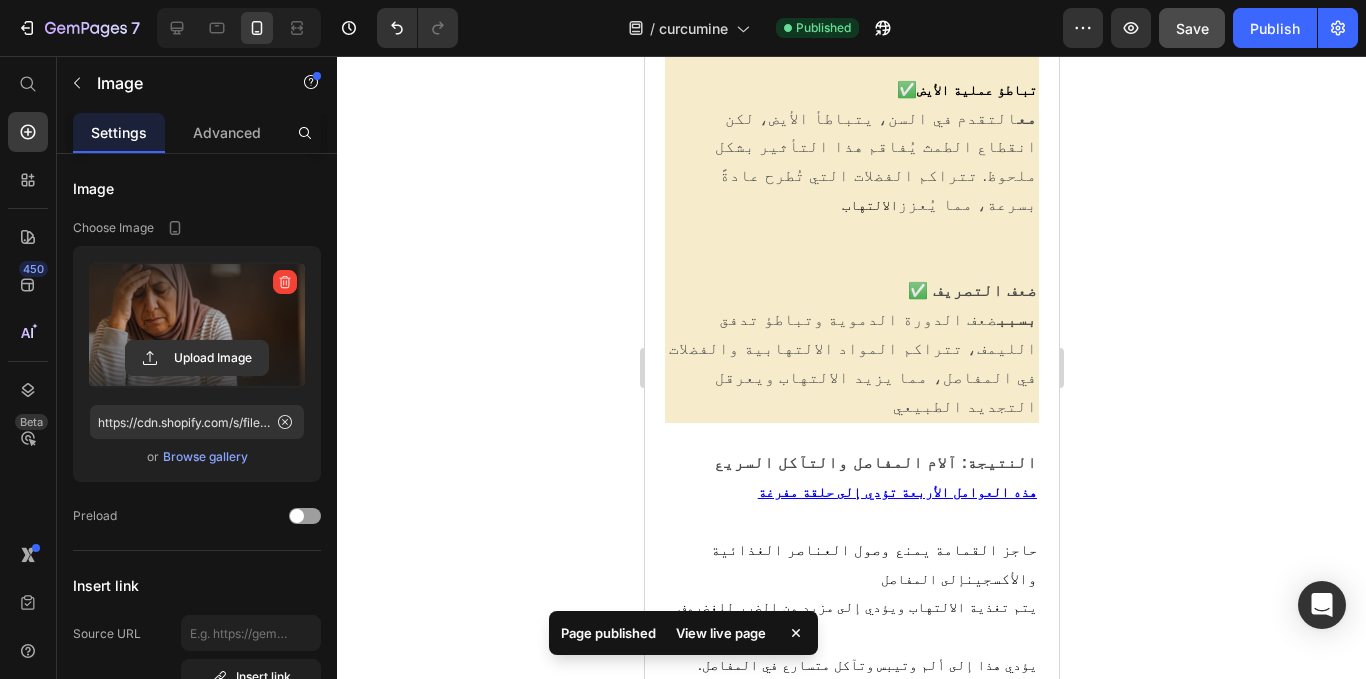 click 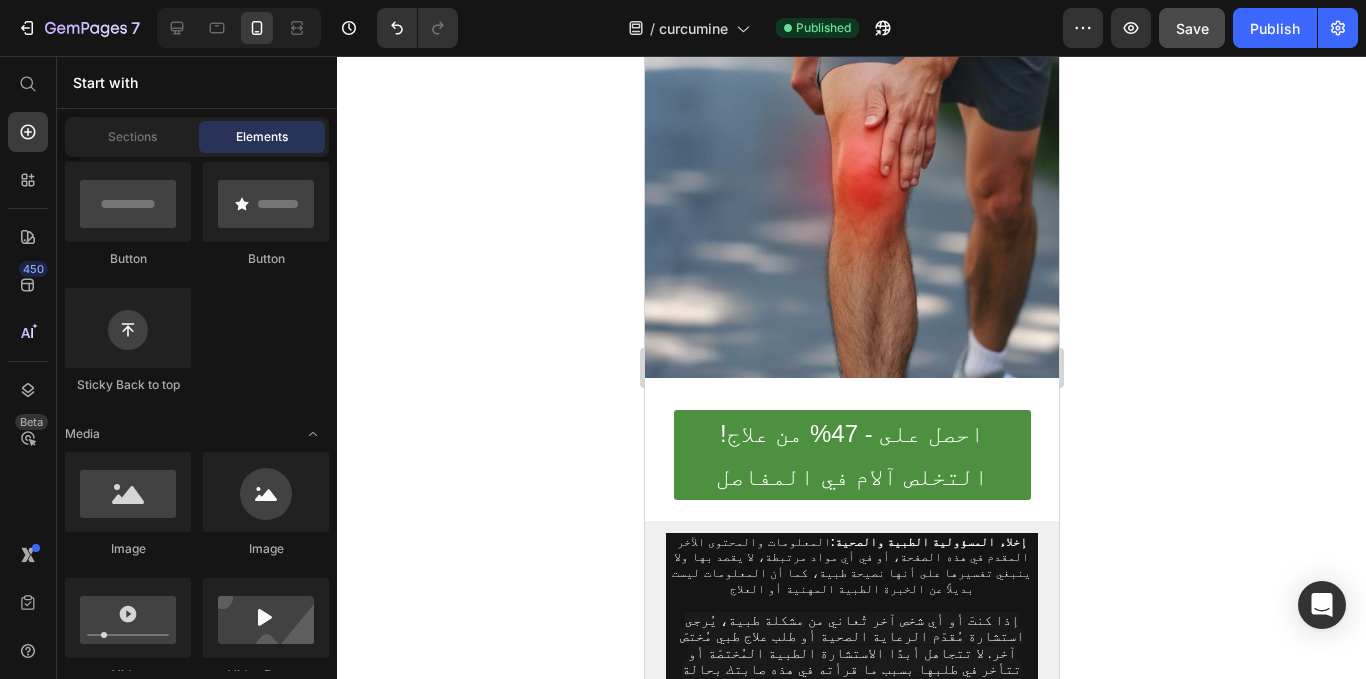 scroll, scrollTop: 30175, scrollLeft: 0, axis: vertical 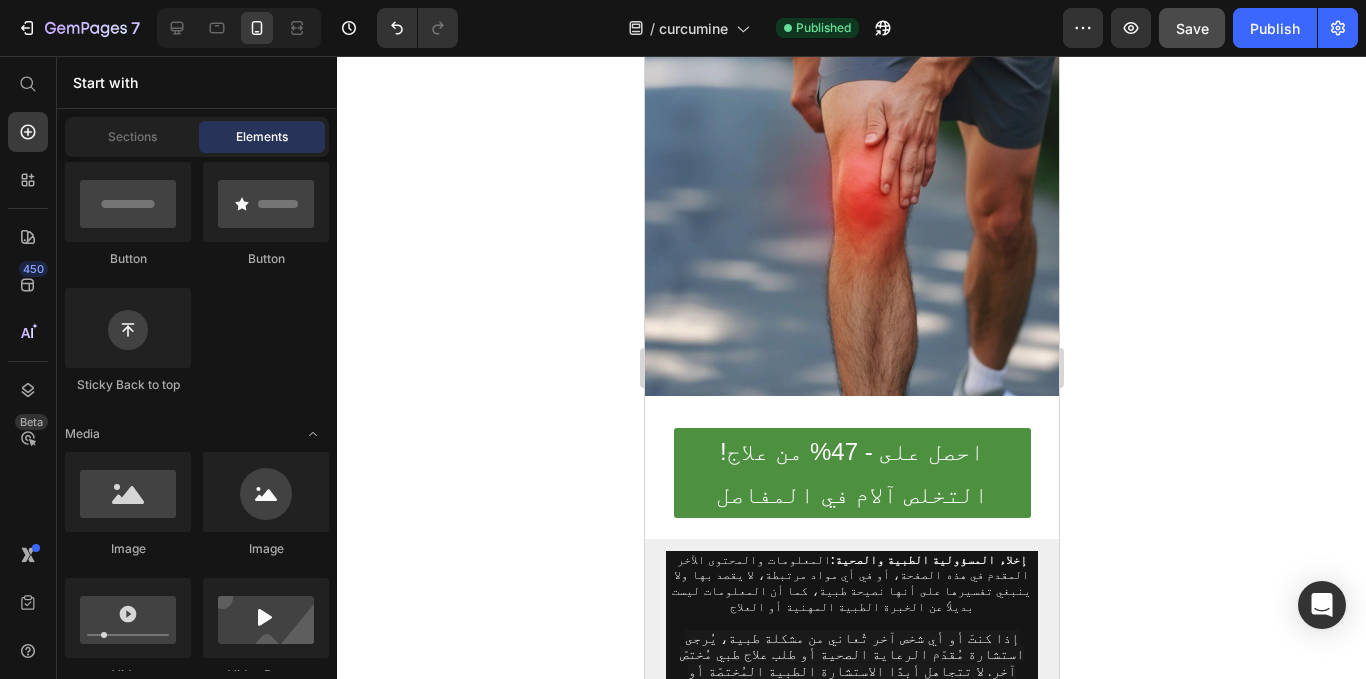 click at bounding box center [851, -238] 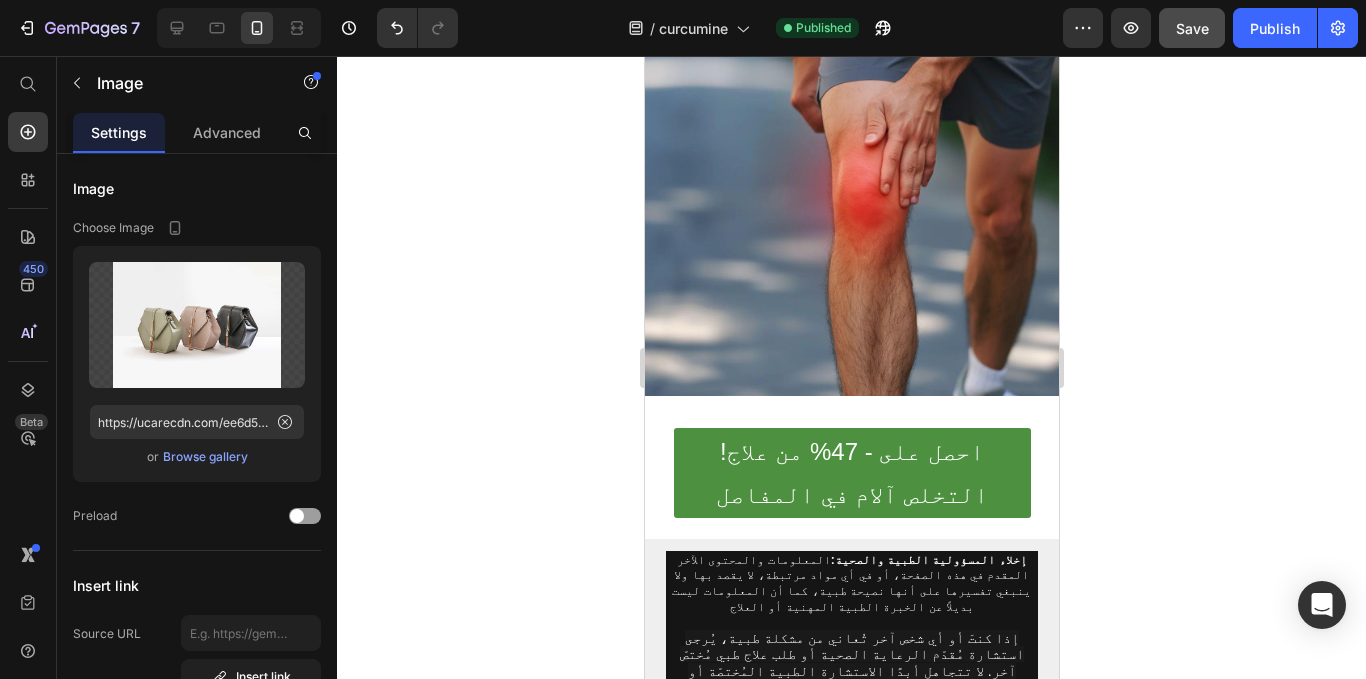 click 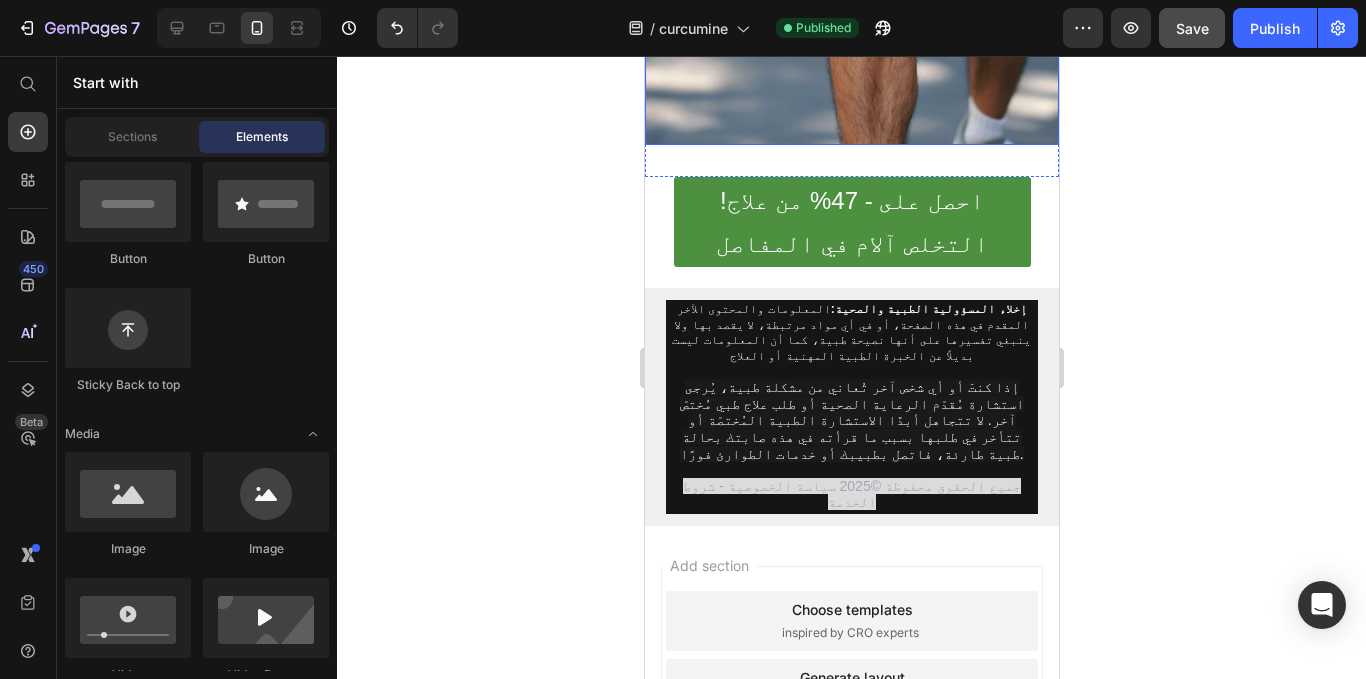 scroll, scrollTop: 29960, scrollLeft: 0, axis: vertical 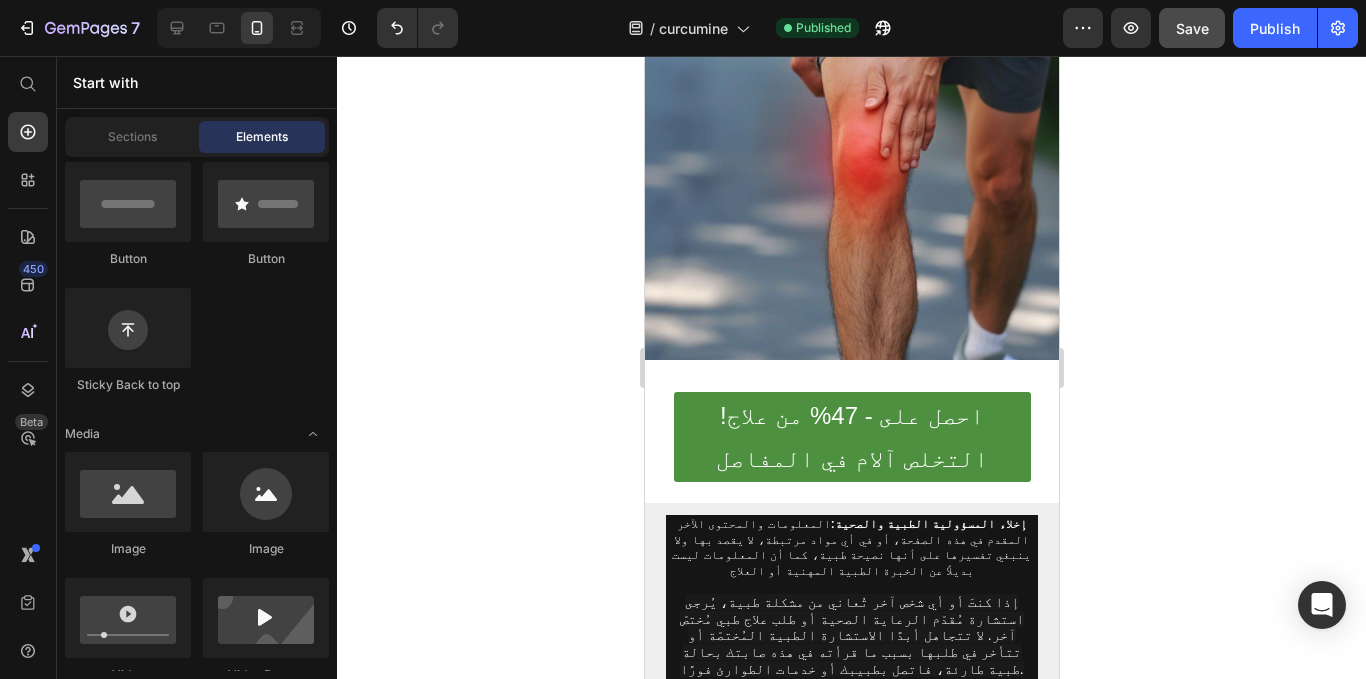 click on "Drop element here" at bounding box center (851, -148) 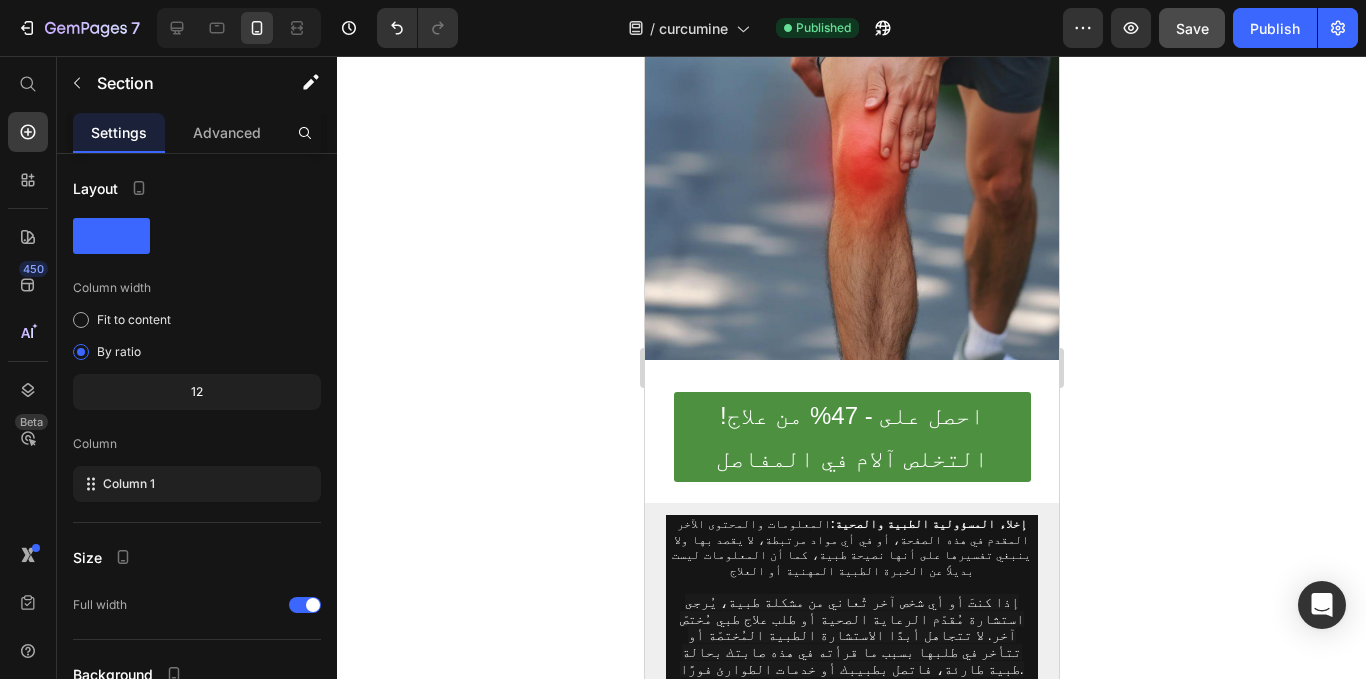 click 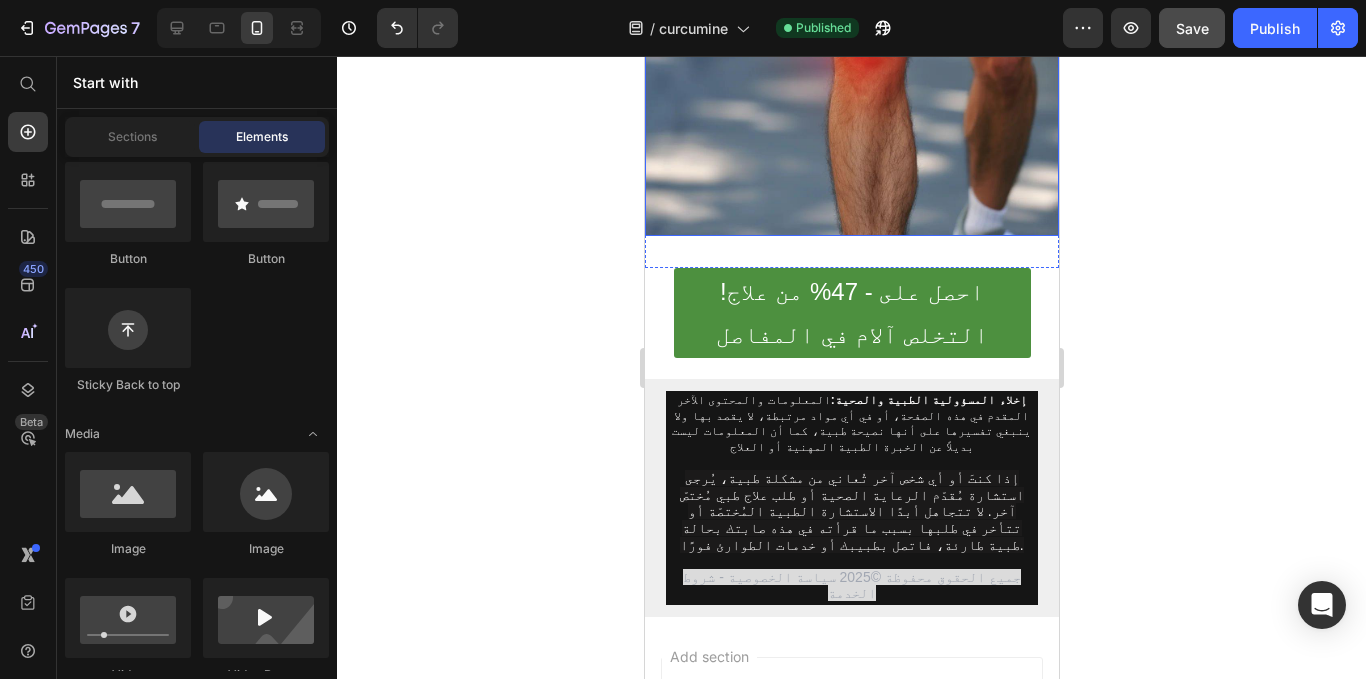 click at bounding box center [851, 29] 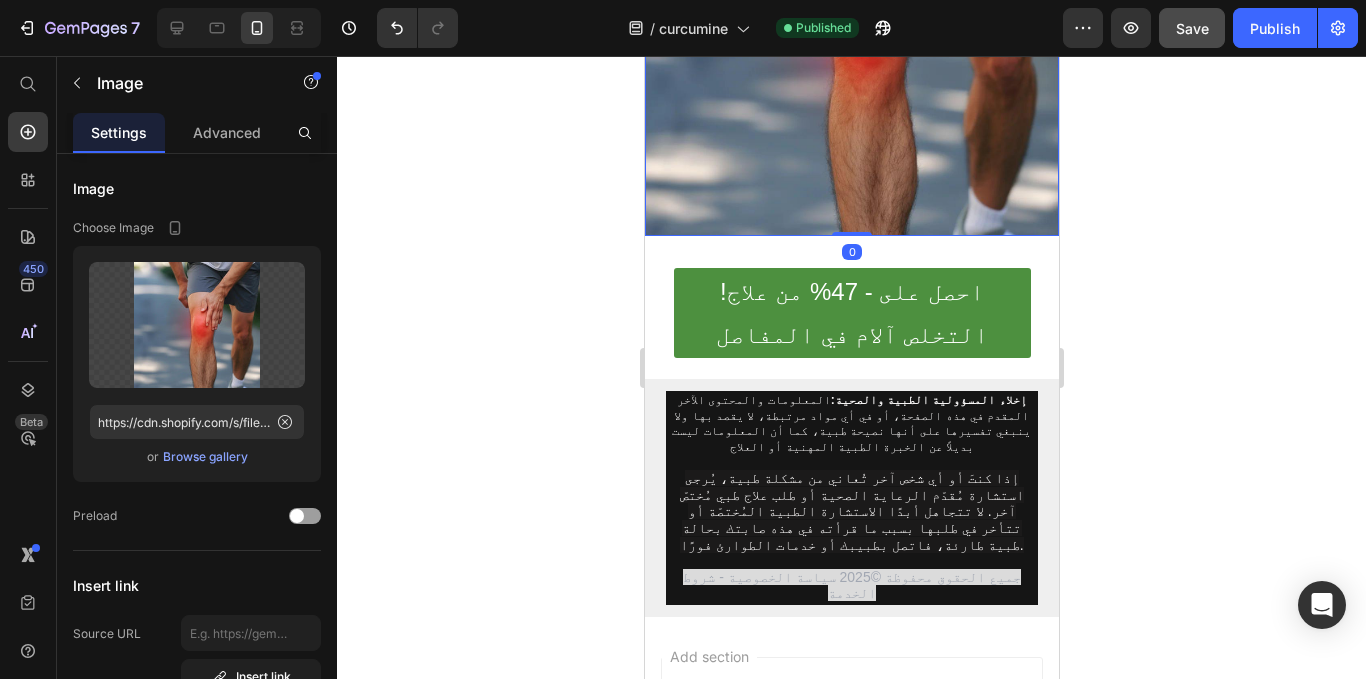 click at bounding box center [777, -197] 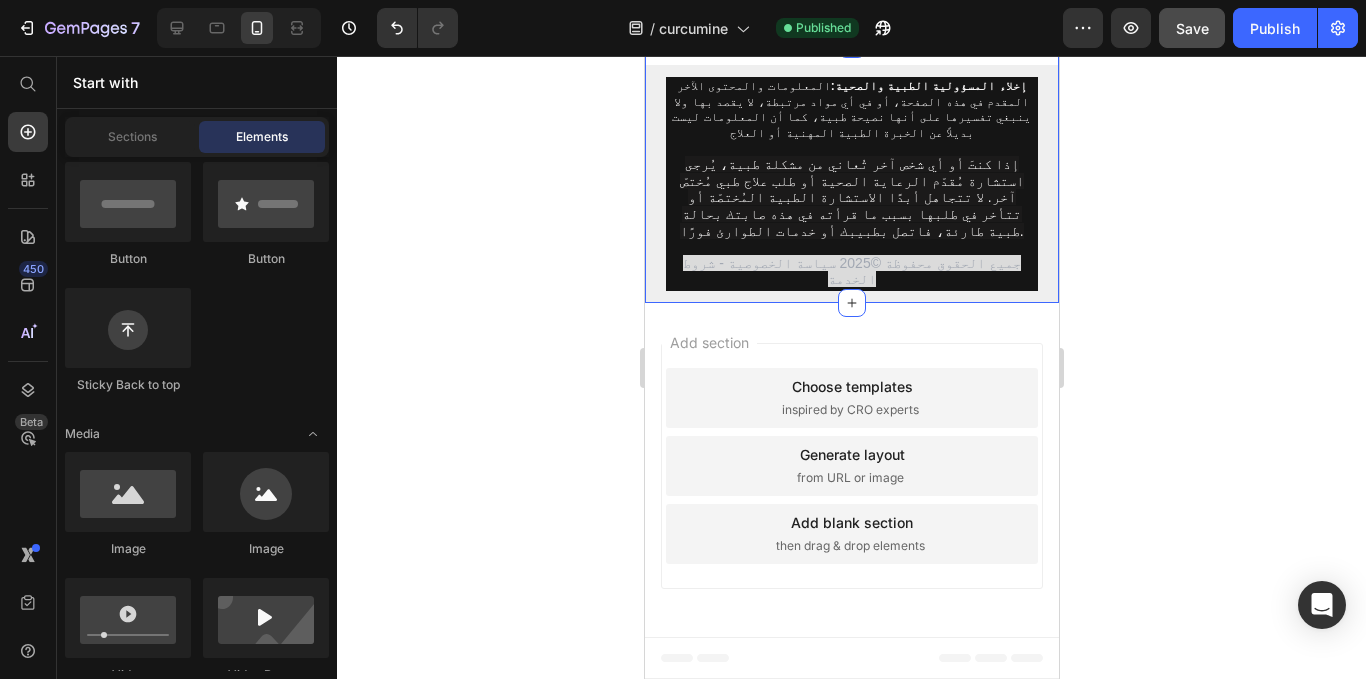 scroll, scrollTop: 30040, scrollLeft: 0, axis: vertical 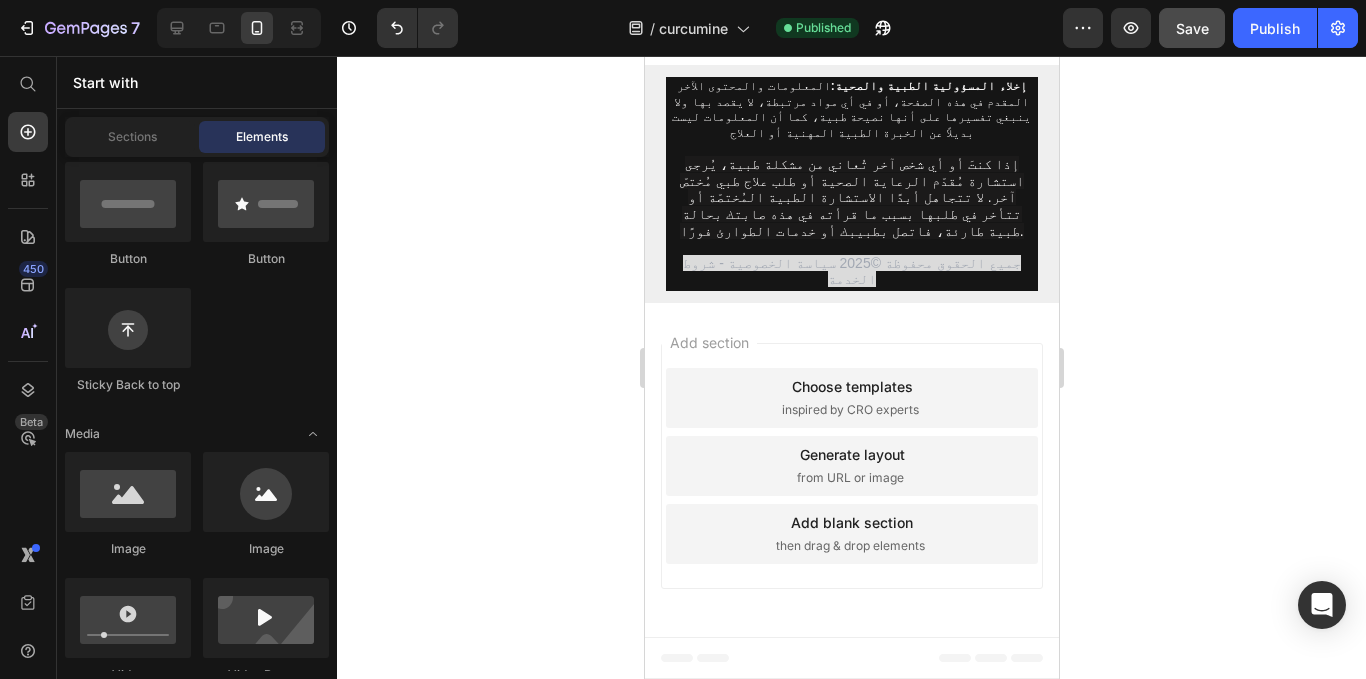 click on "Drop element here" at bounding box center [851, -108] 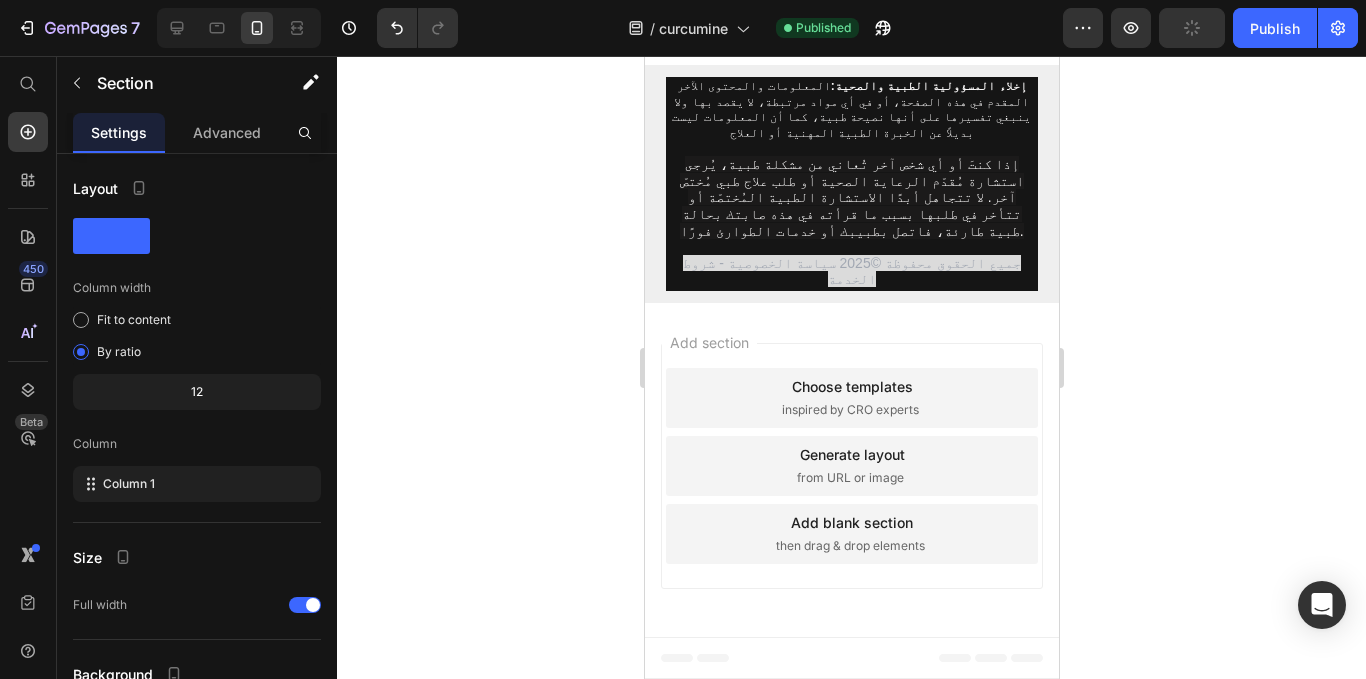 click 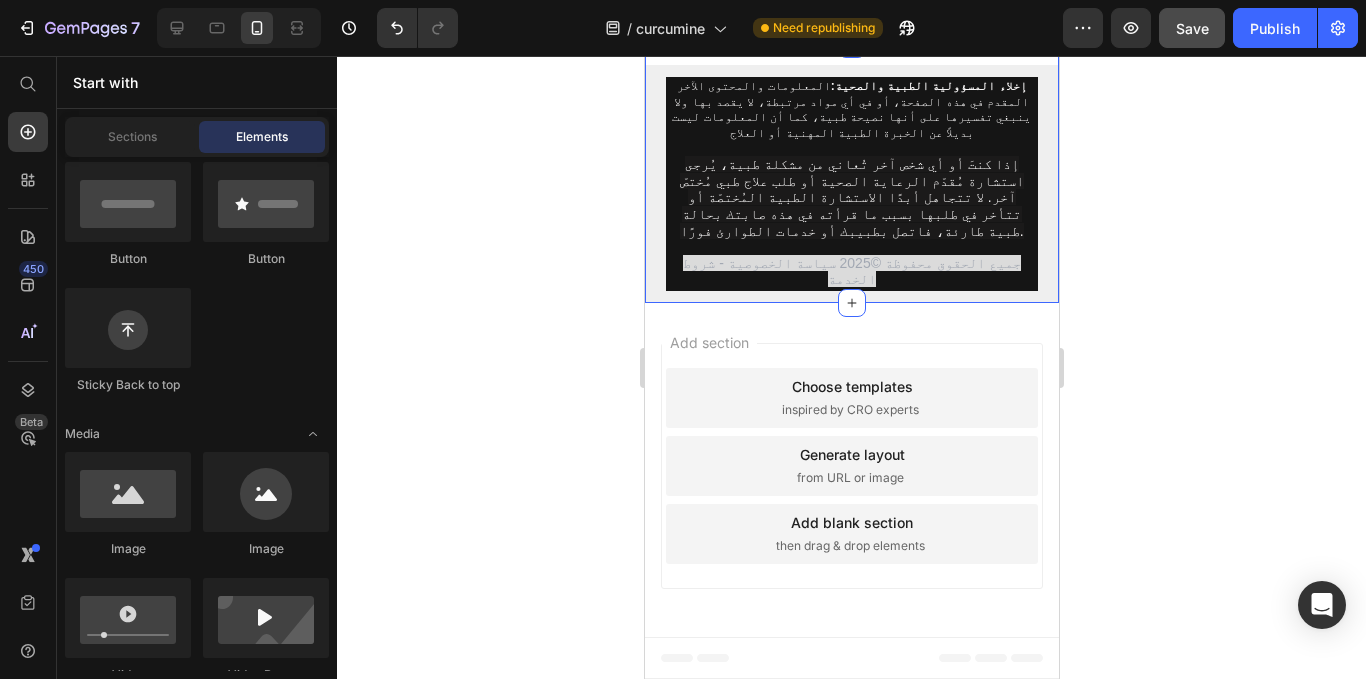 scroll, scrollTop: 29852, scrollLeft: 0, axis: vertical 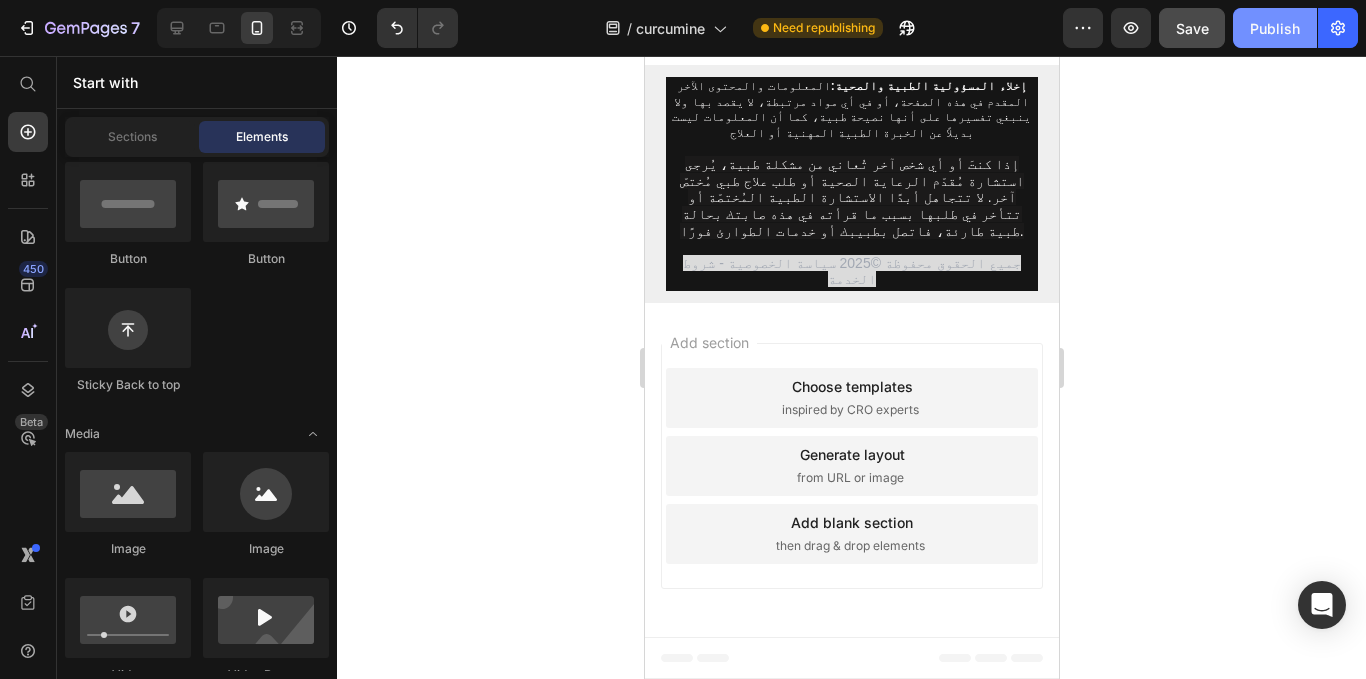 click on "Publish" 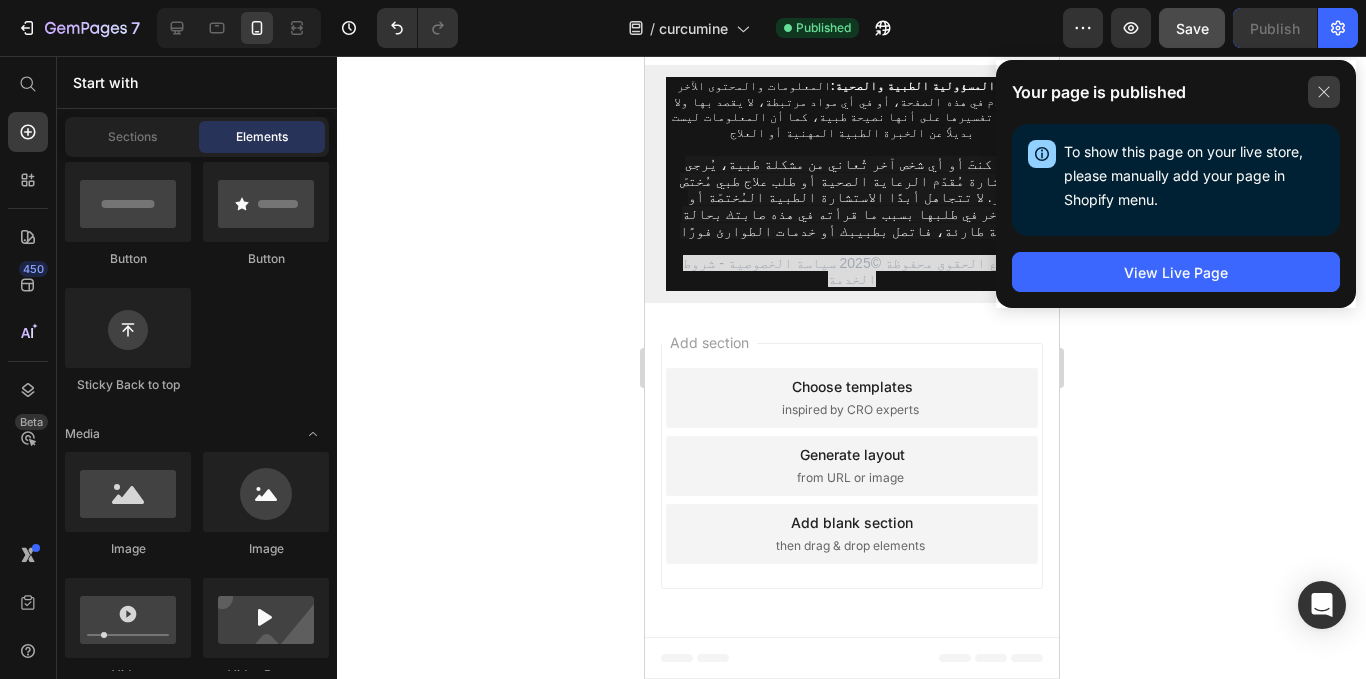 click 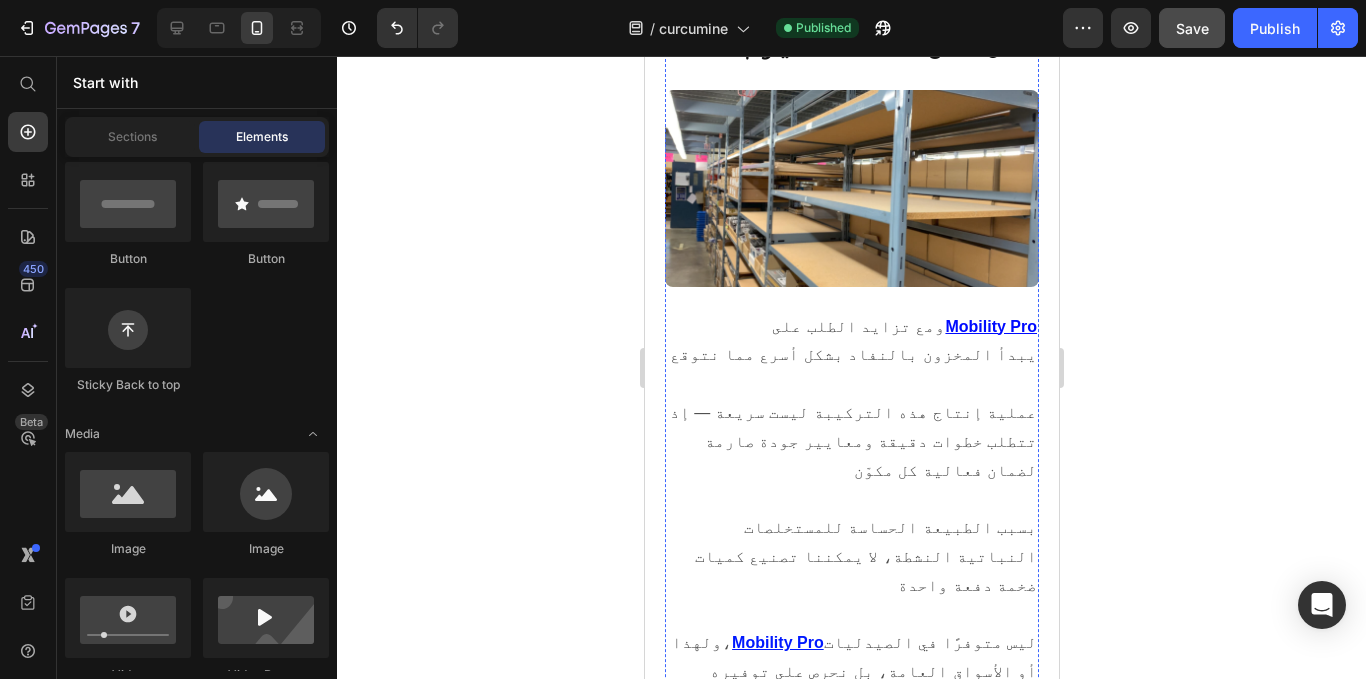 scroll, scrollTop: 21283, scrollLeft: 0, axis: vertical 